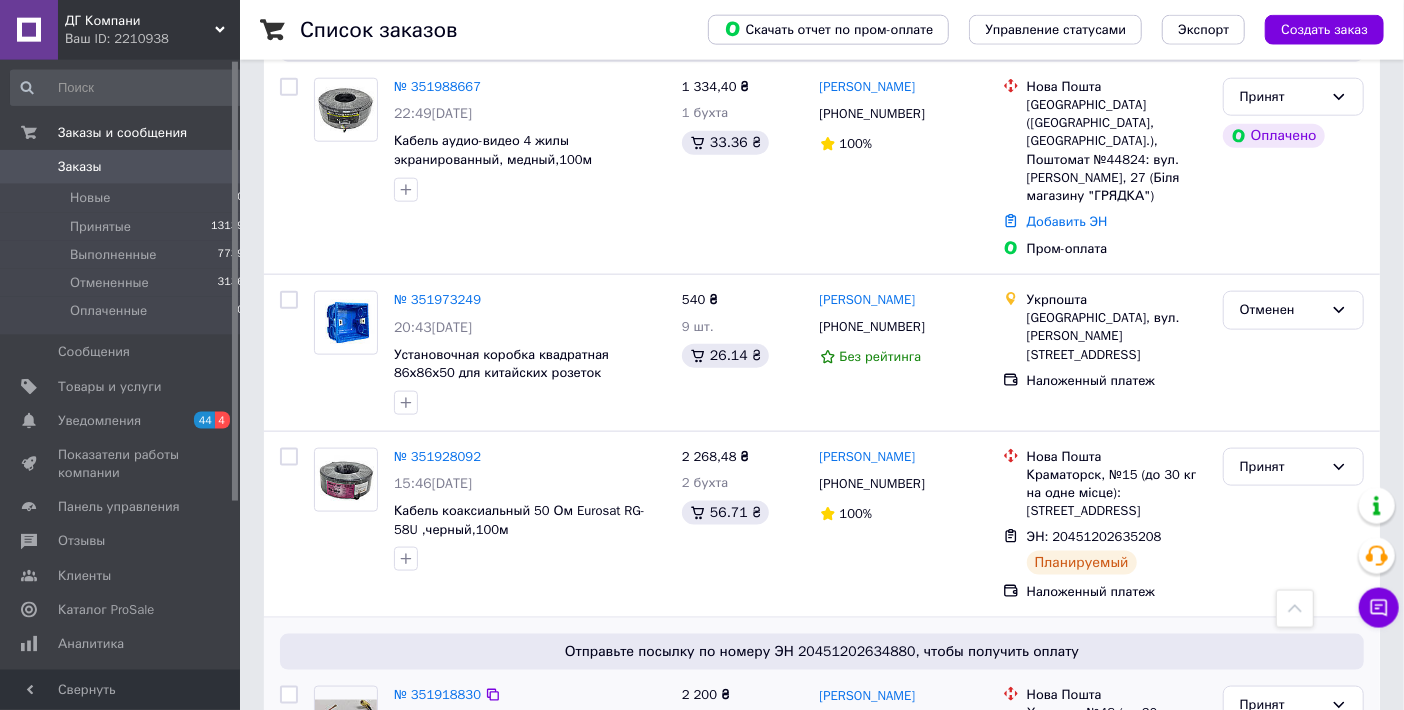 scroll, scrollTop: 990, scrollLeft: 0, axis: vertical 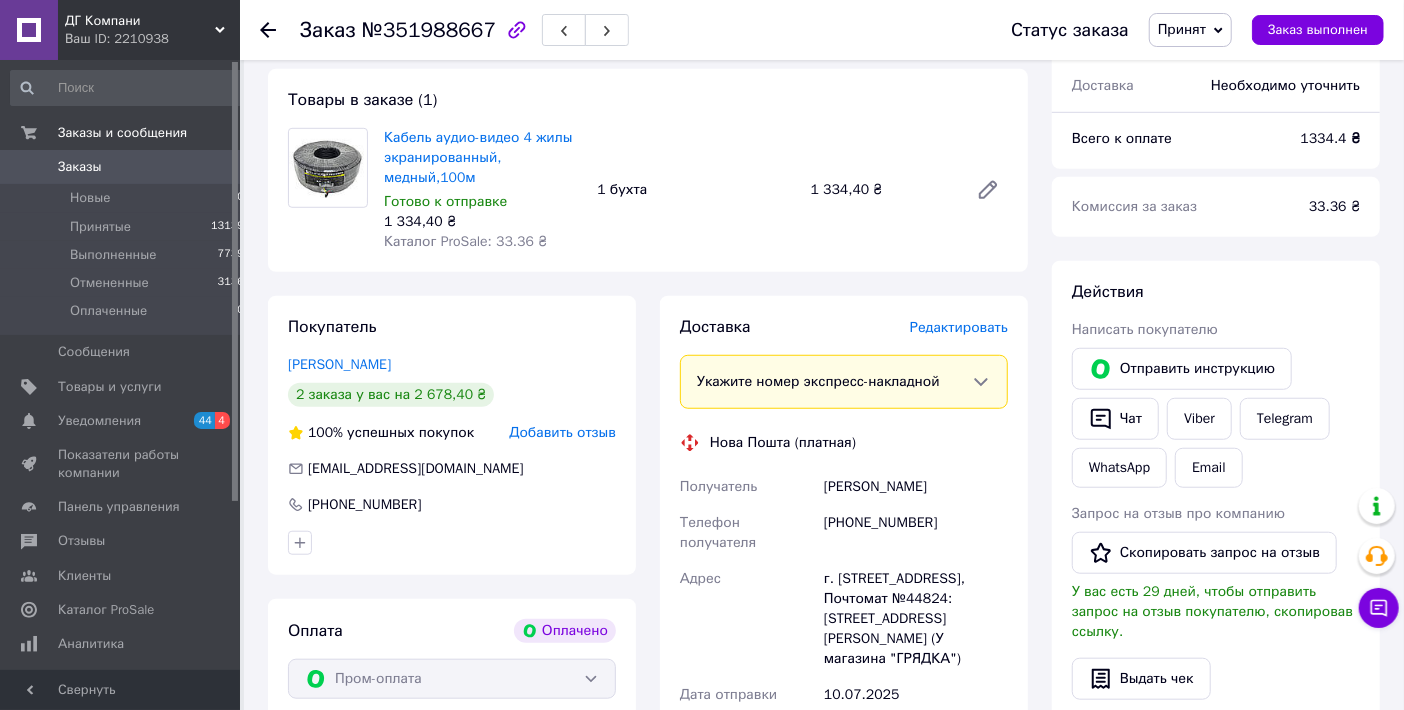 click on "Редактировать" at bounding box center [959, 327] 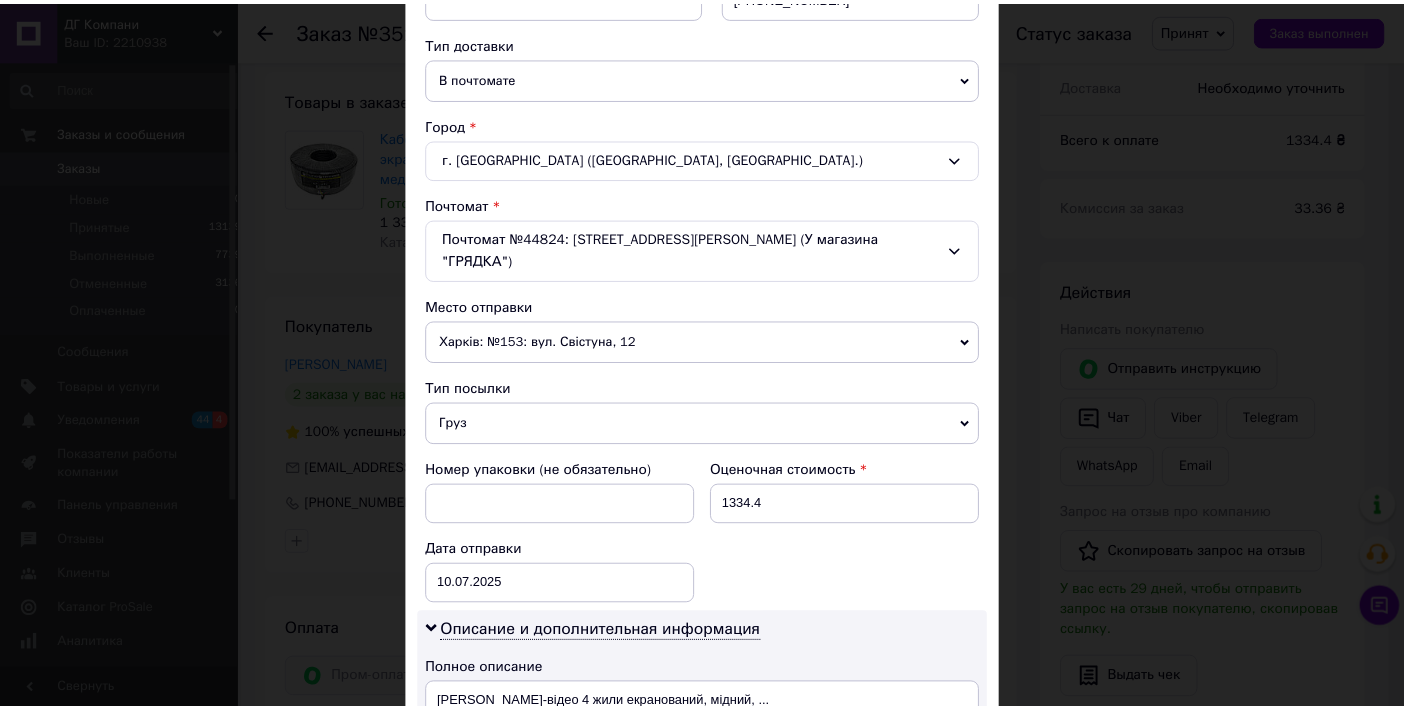 scroll, scrollTop: 840, scrollLeft: 0, axis: vertical 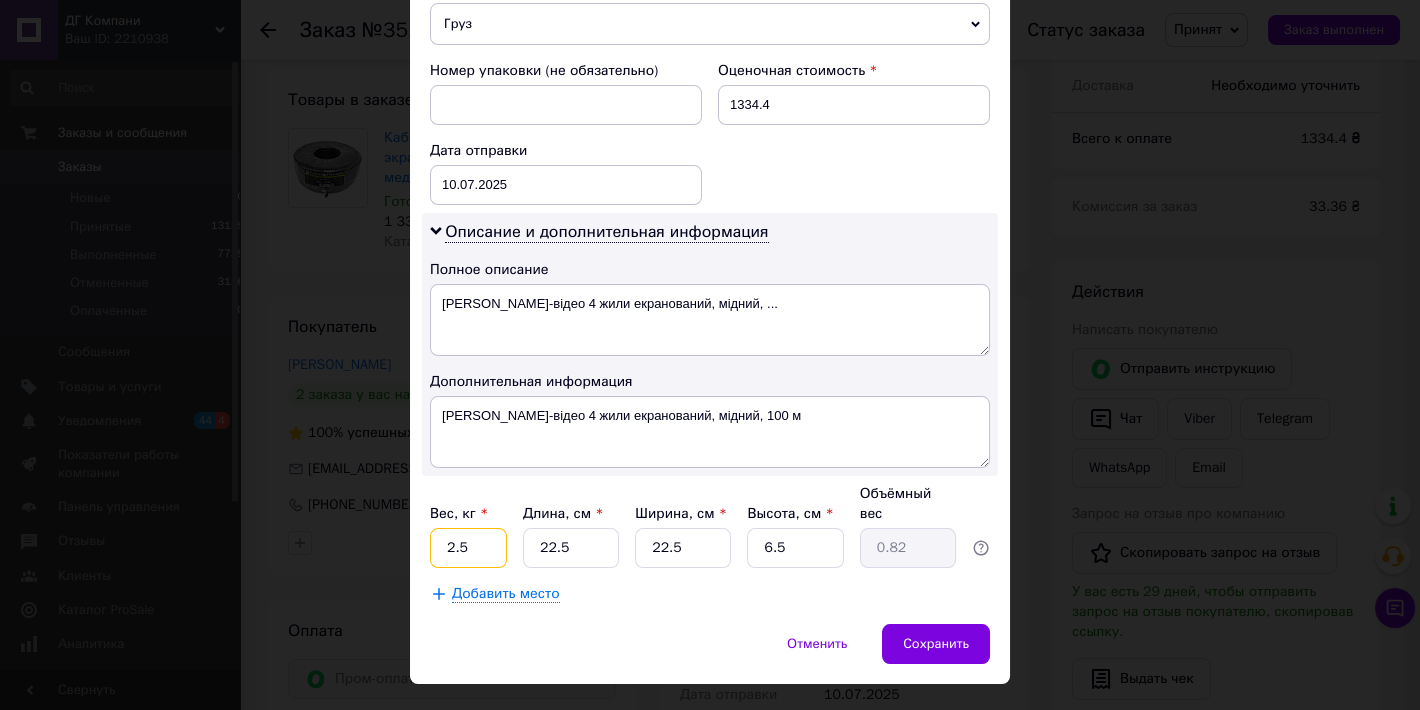 click on "2.5" at bounding box center (468, 548) 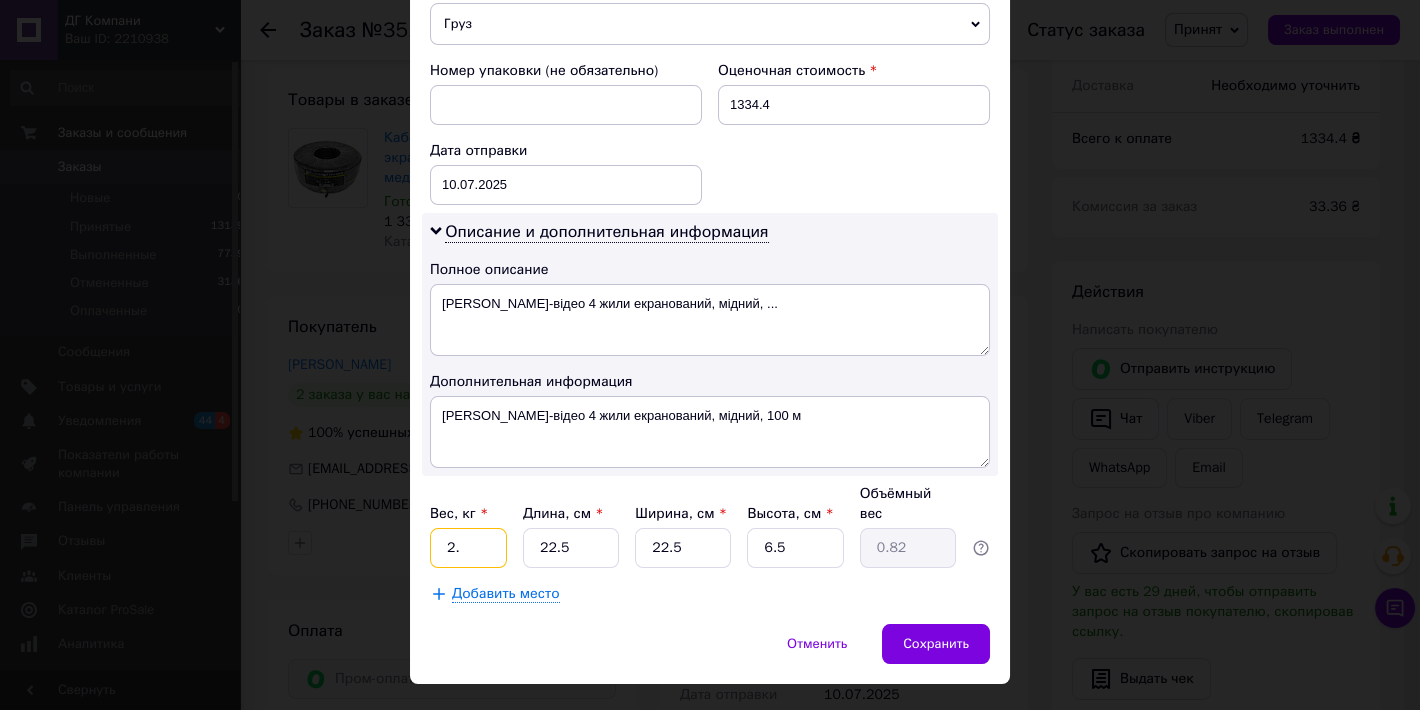 type on "2" 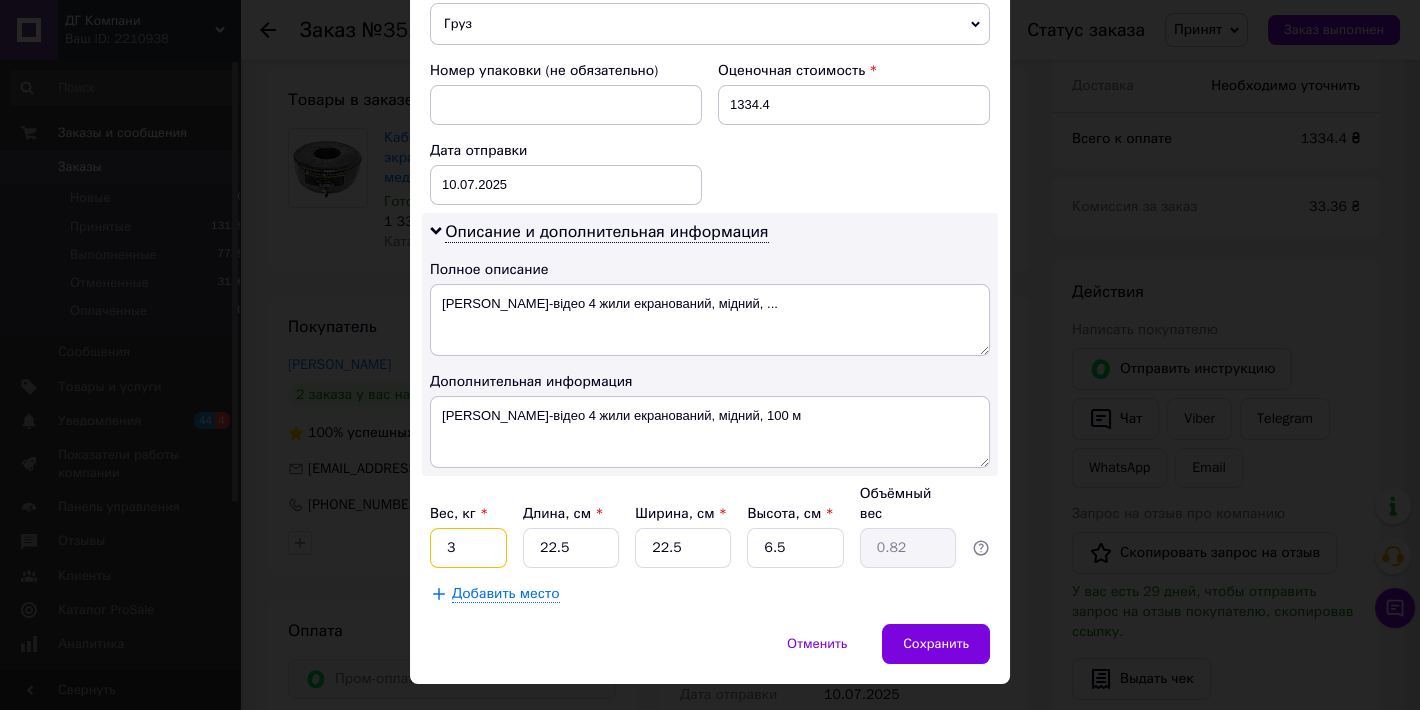 type on "3" 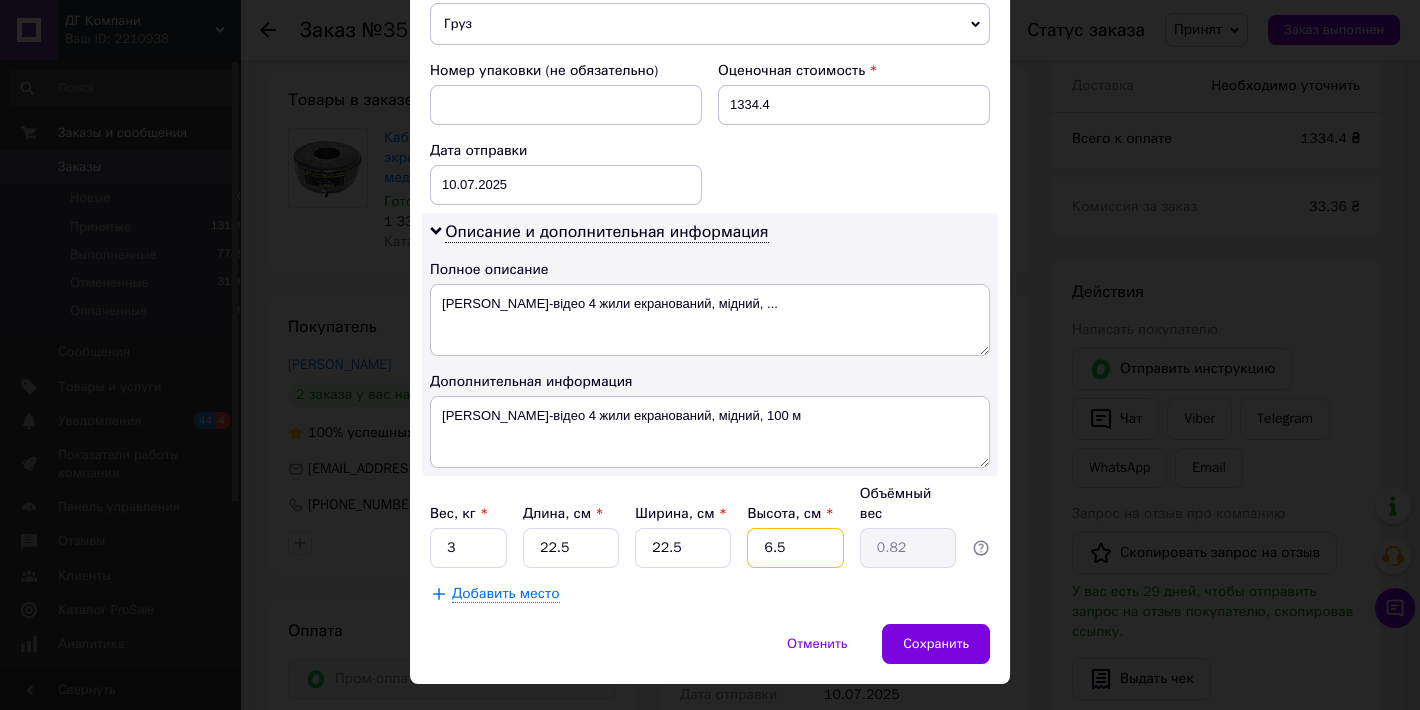 click on "6.5" at bounding box center [795, 548] 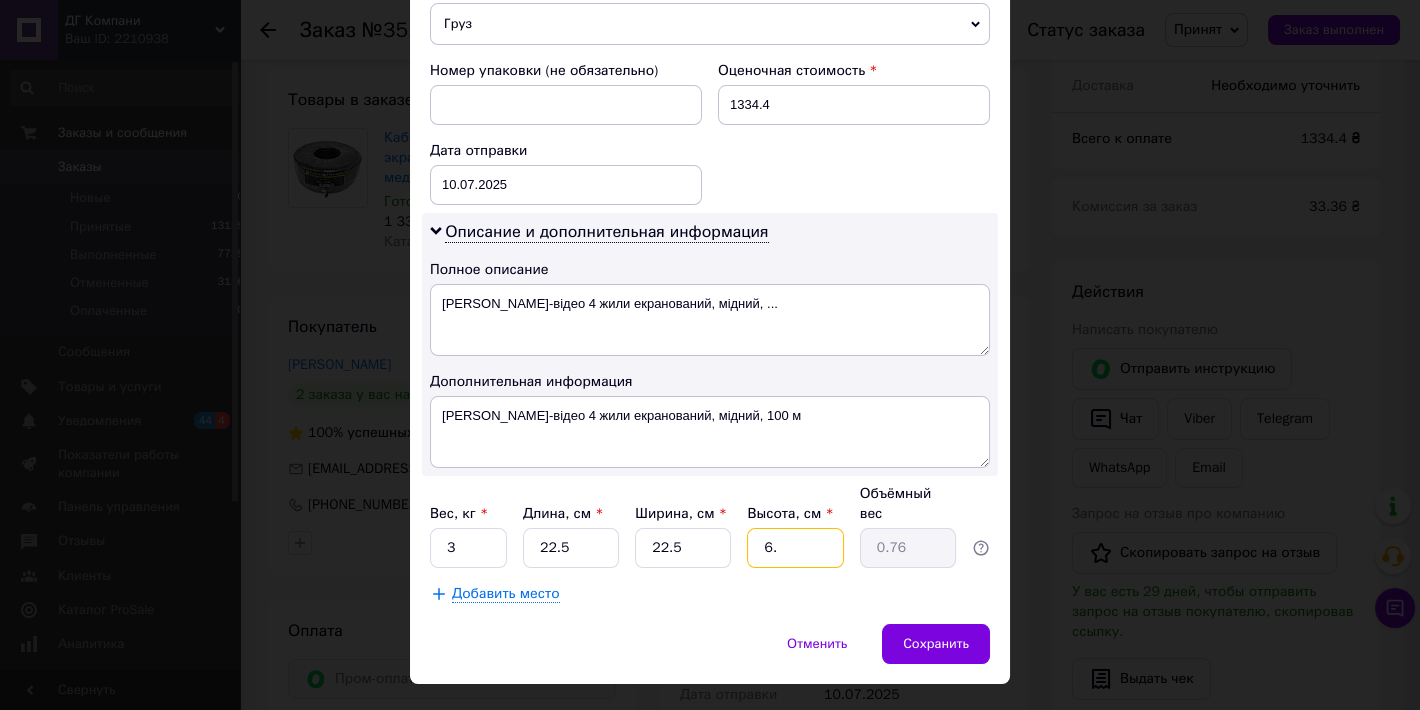 type on "6" 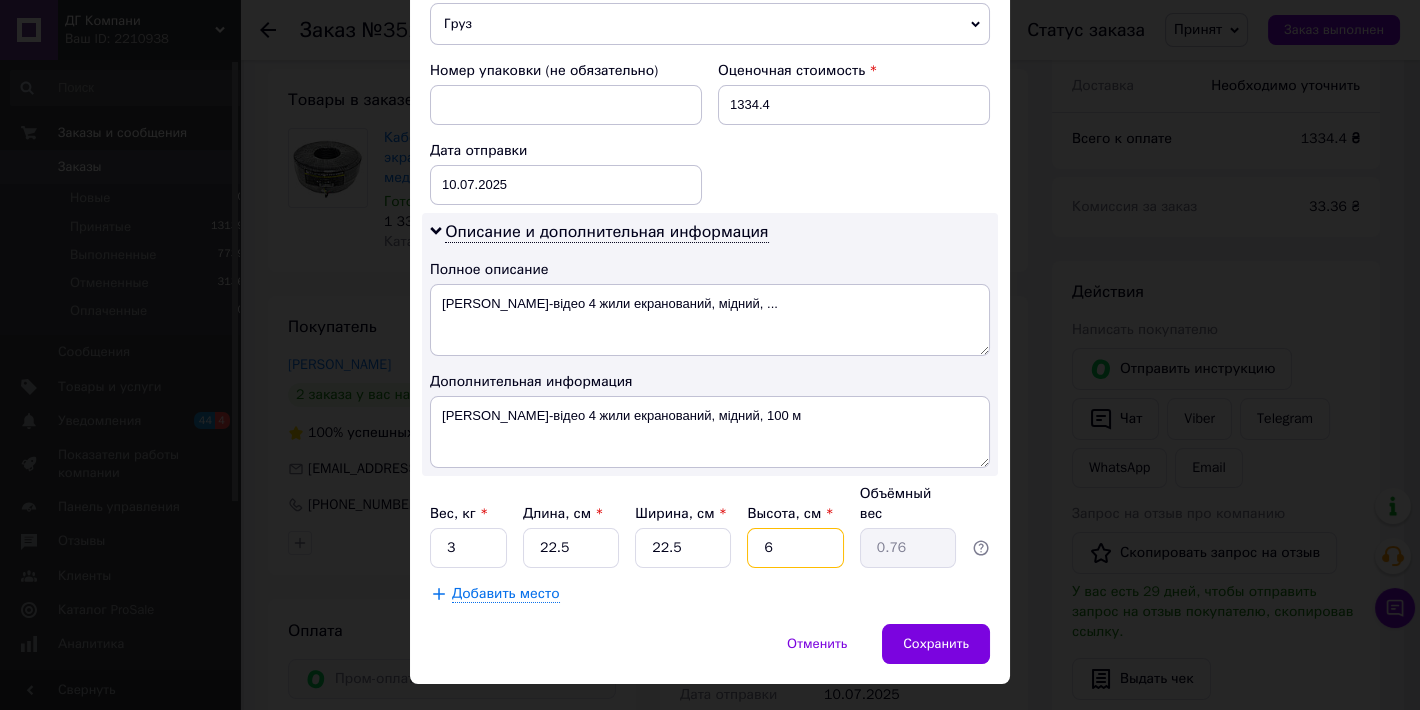 type 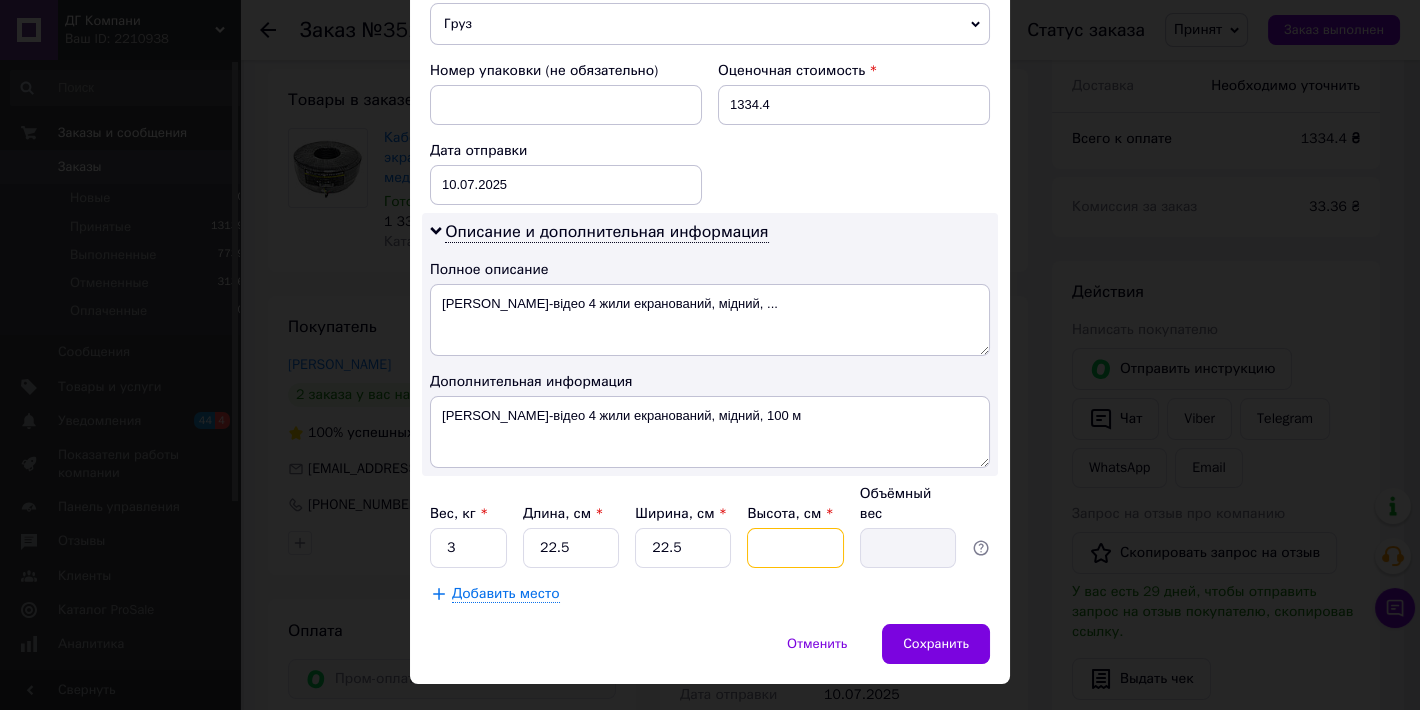 type on "8" 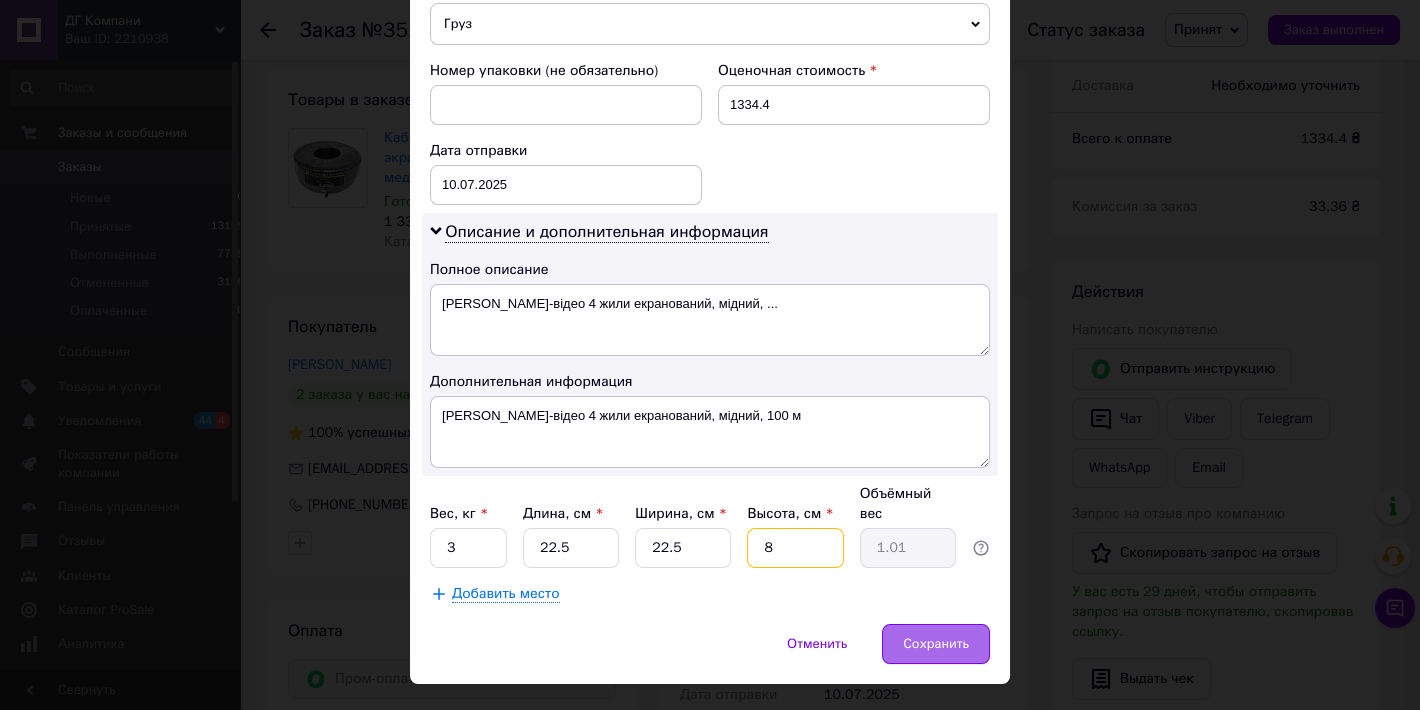 type on "8" 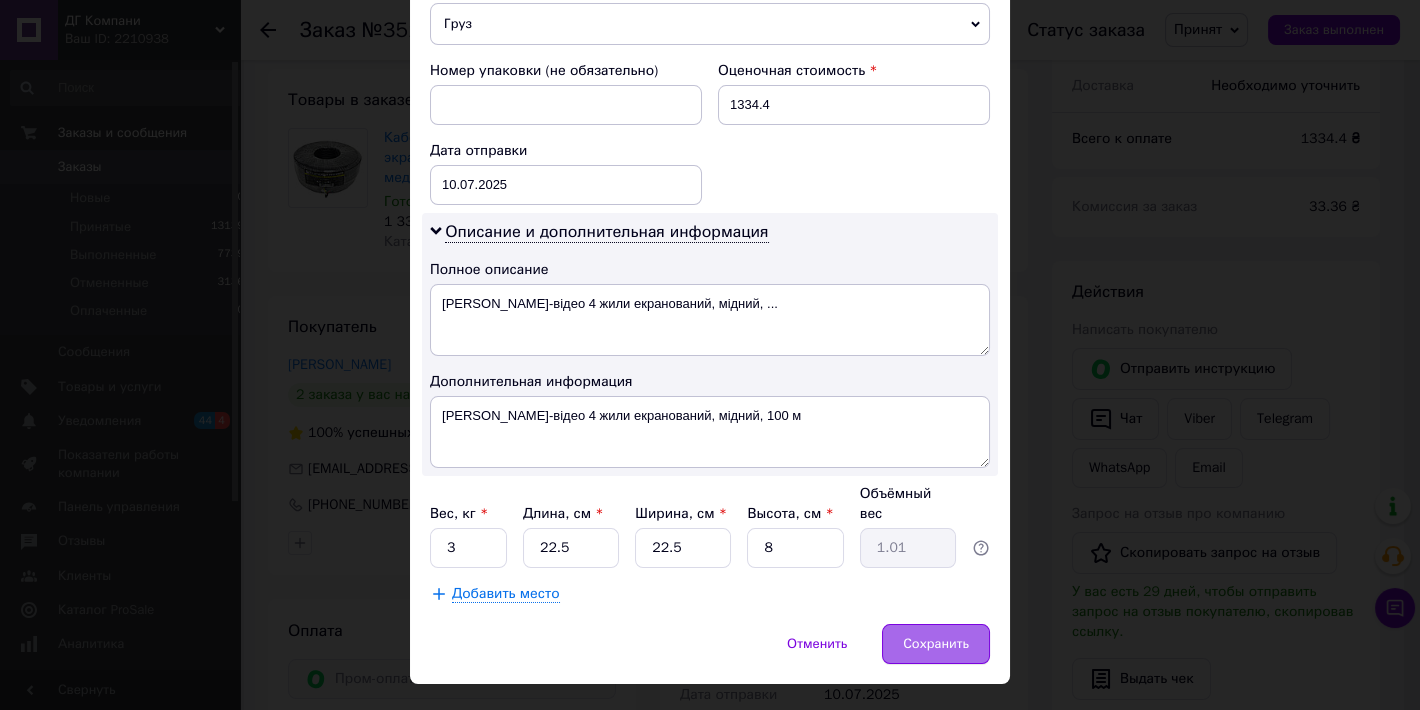 click on "Сохранить" at bounding box center [936, 644] 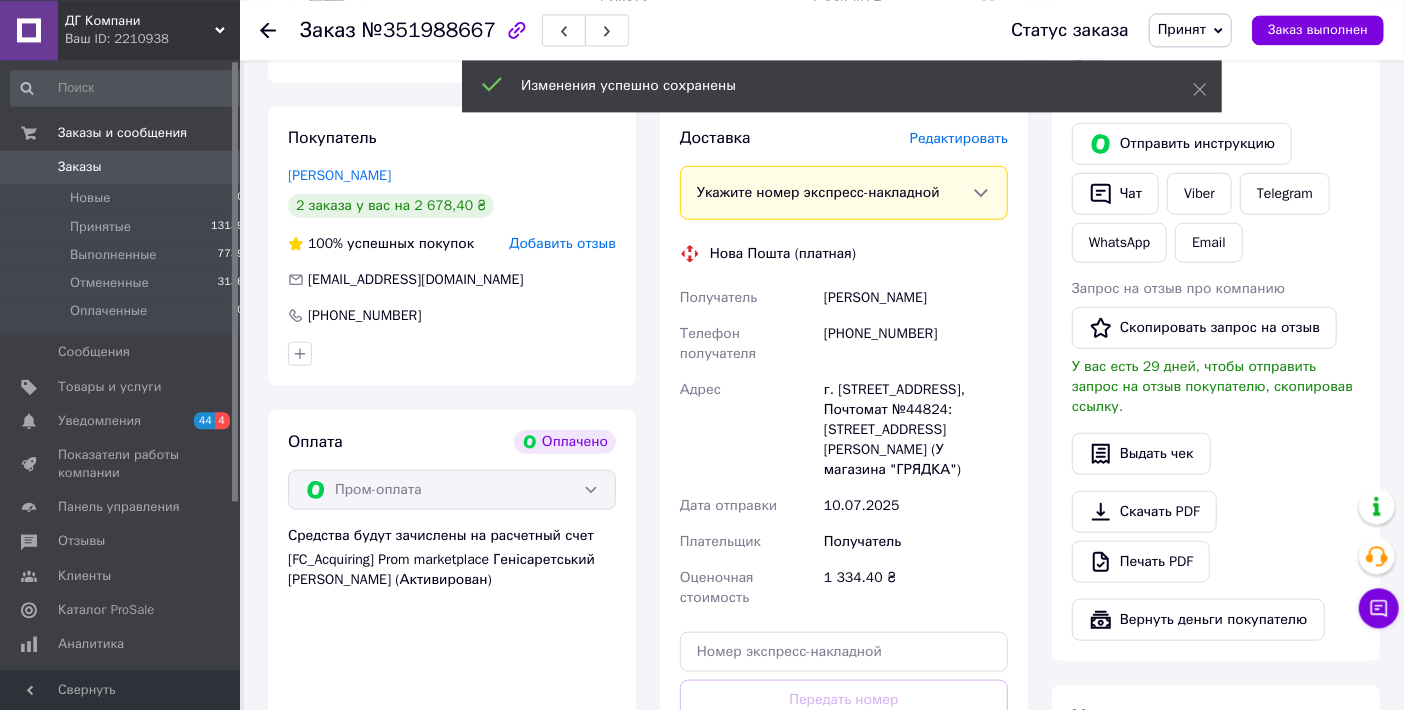 scroll, scrollTop: 990, scrollLeft: 0, axis: vertical 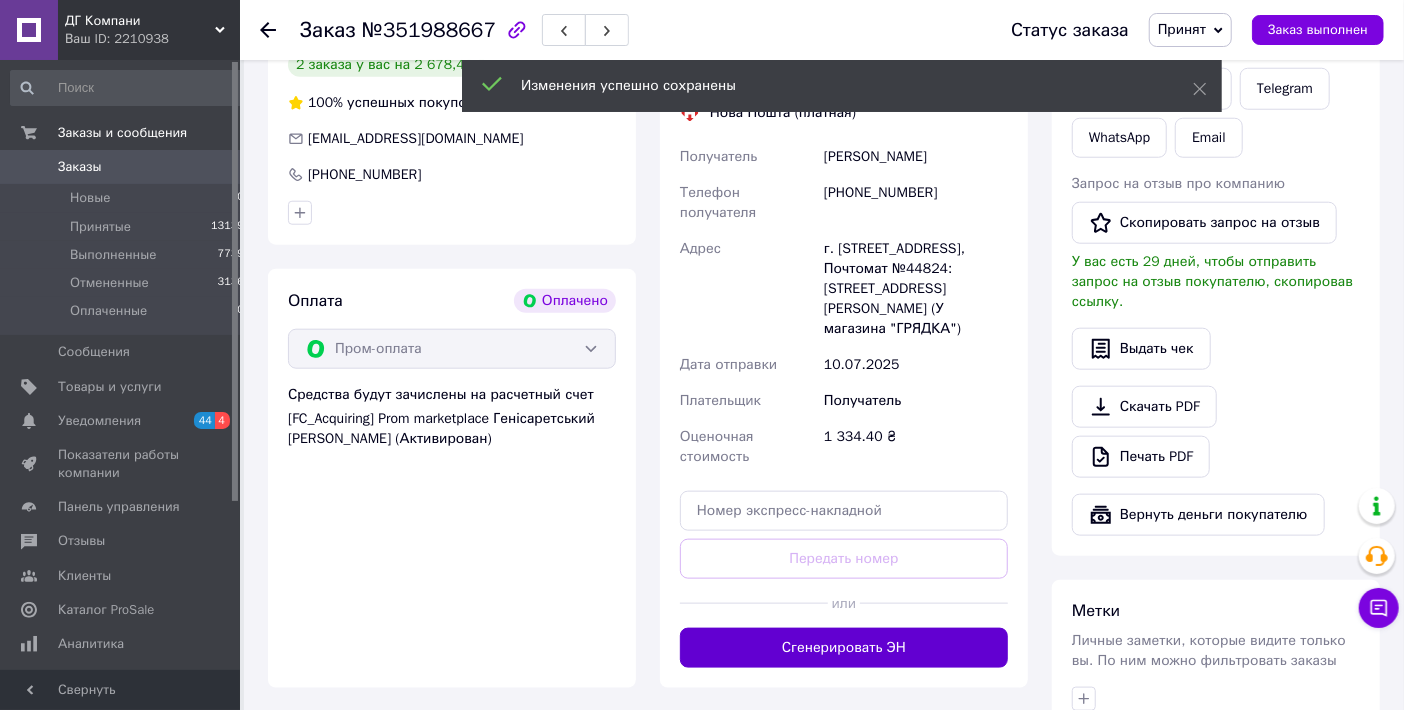 click on "Сгенерировать ЭН" at bounding box center (844, 648) 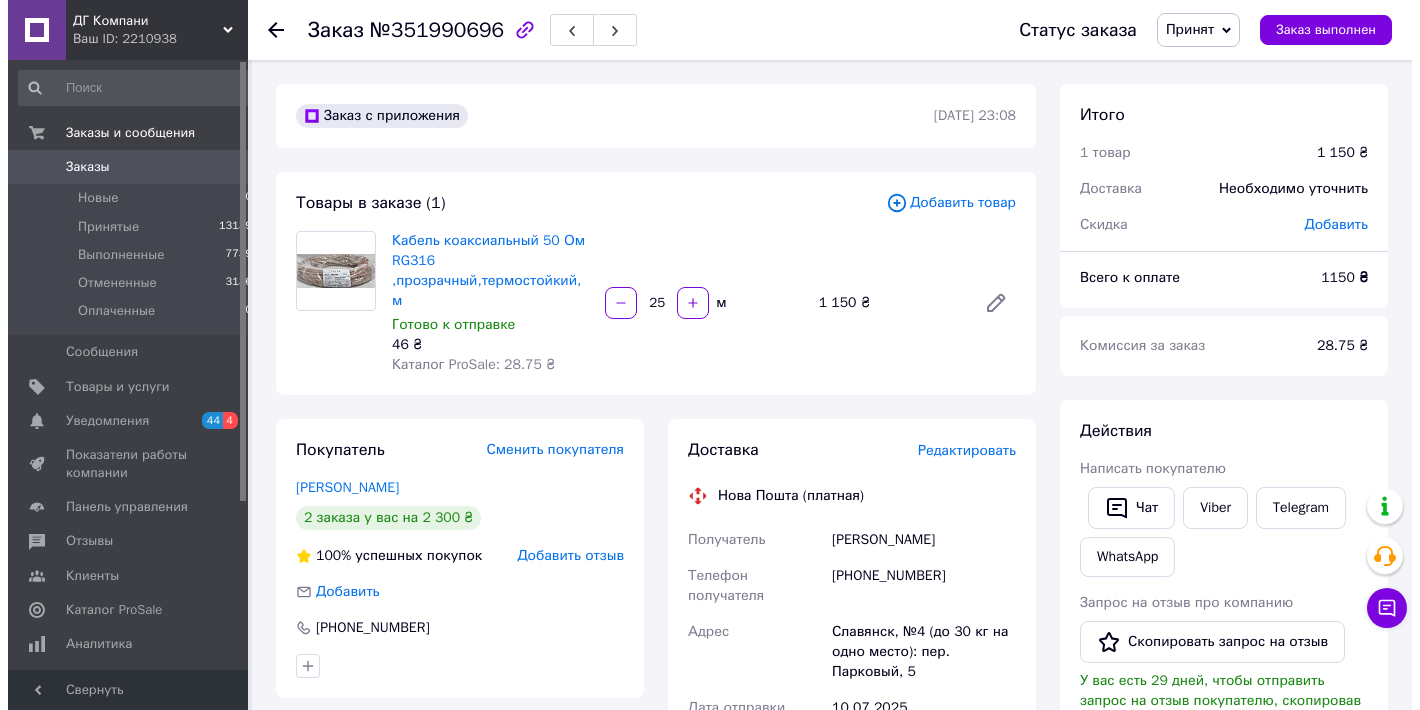scroll, scrollTop: 0, scrollLeft: 0, axis: both 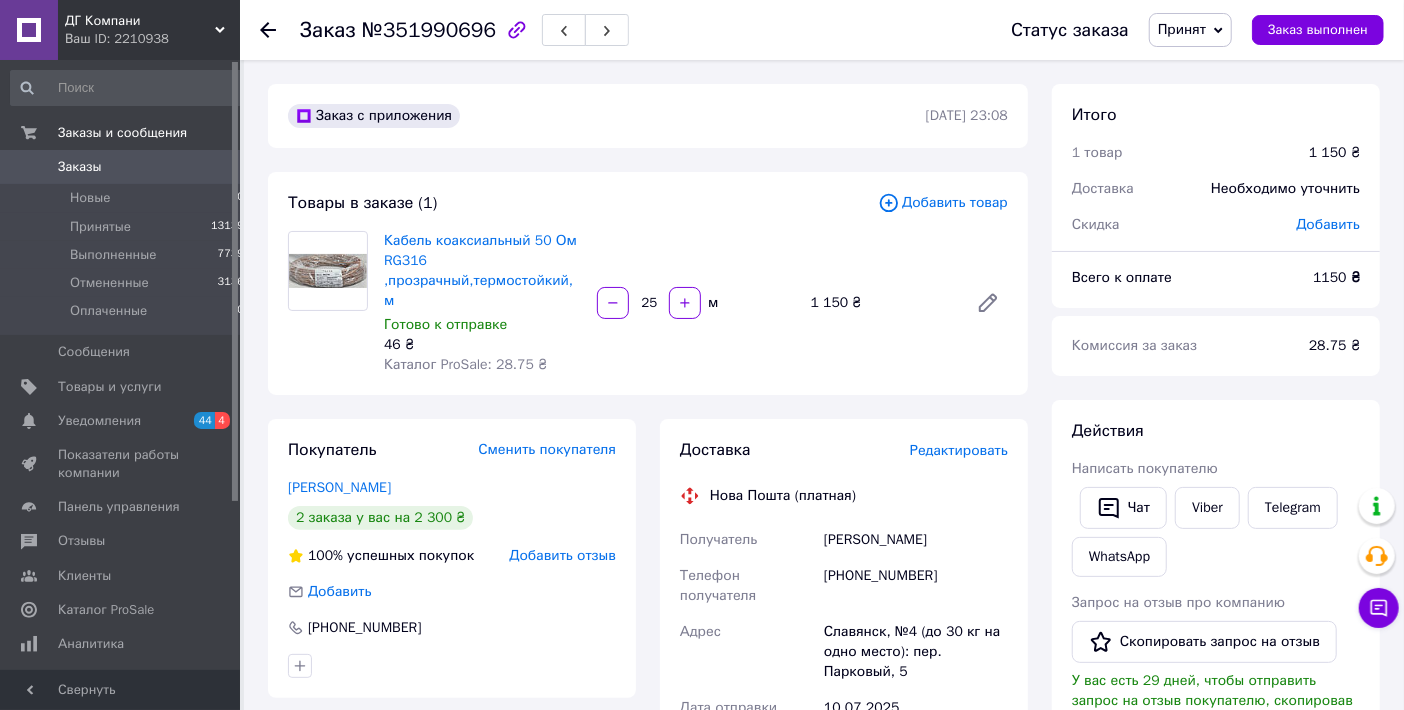 click on "Редактировать" at bounding box center [959, 450] 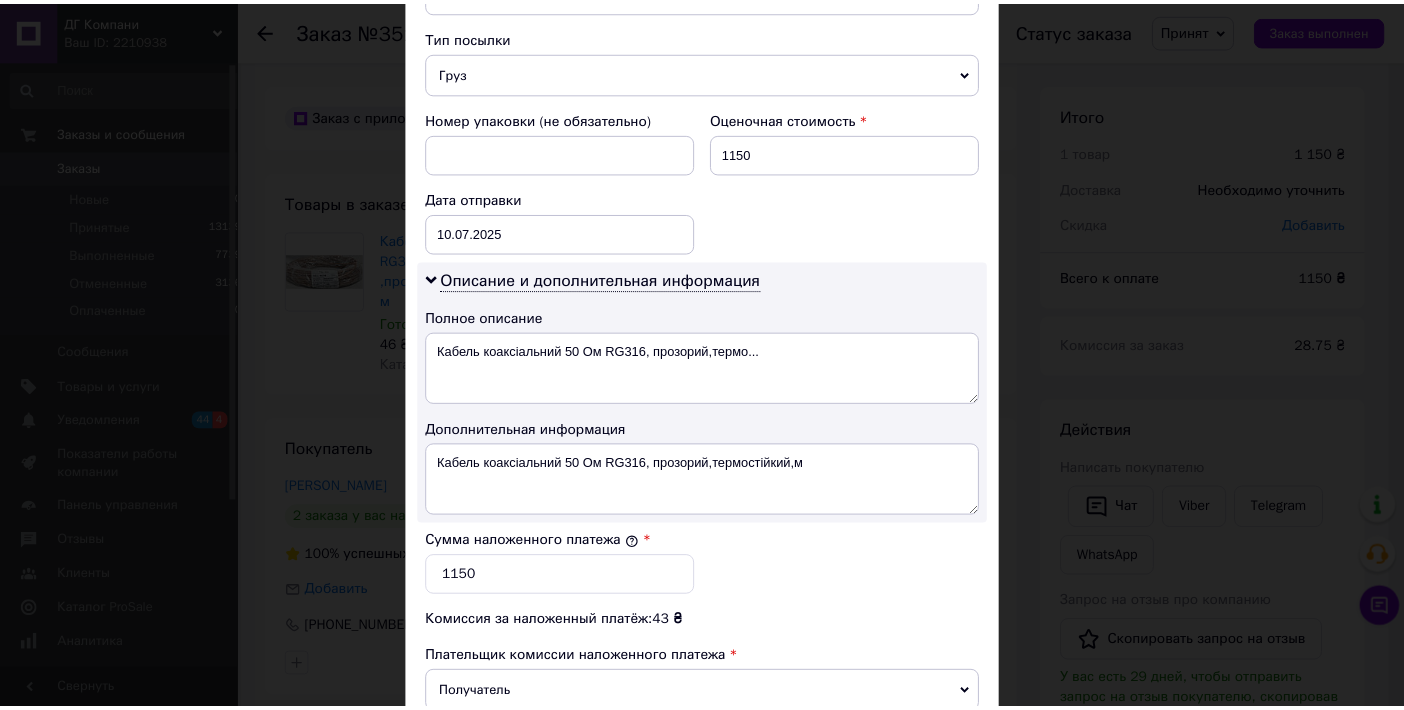 scroll, scrollTop: 1038, scrollLeft: 0, axis: vertical 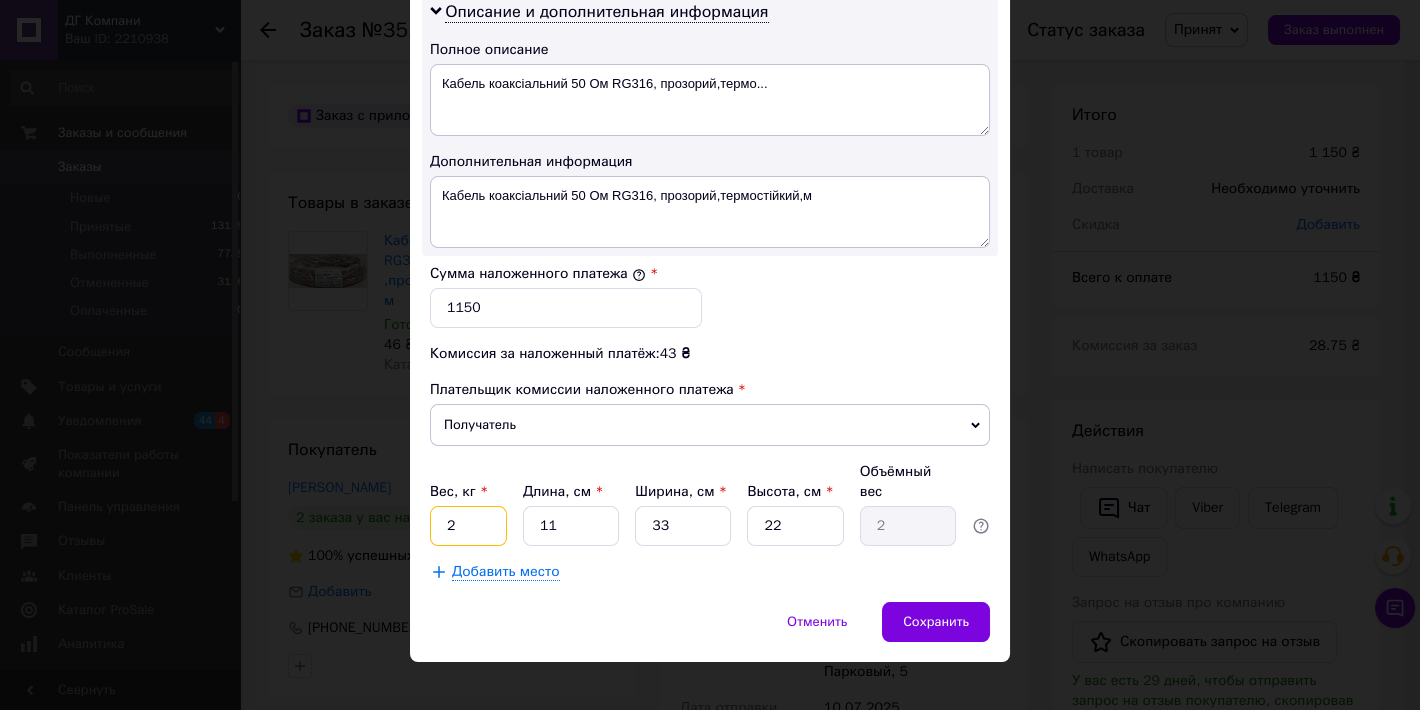 click on "2" at bounding box center [468, 526] 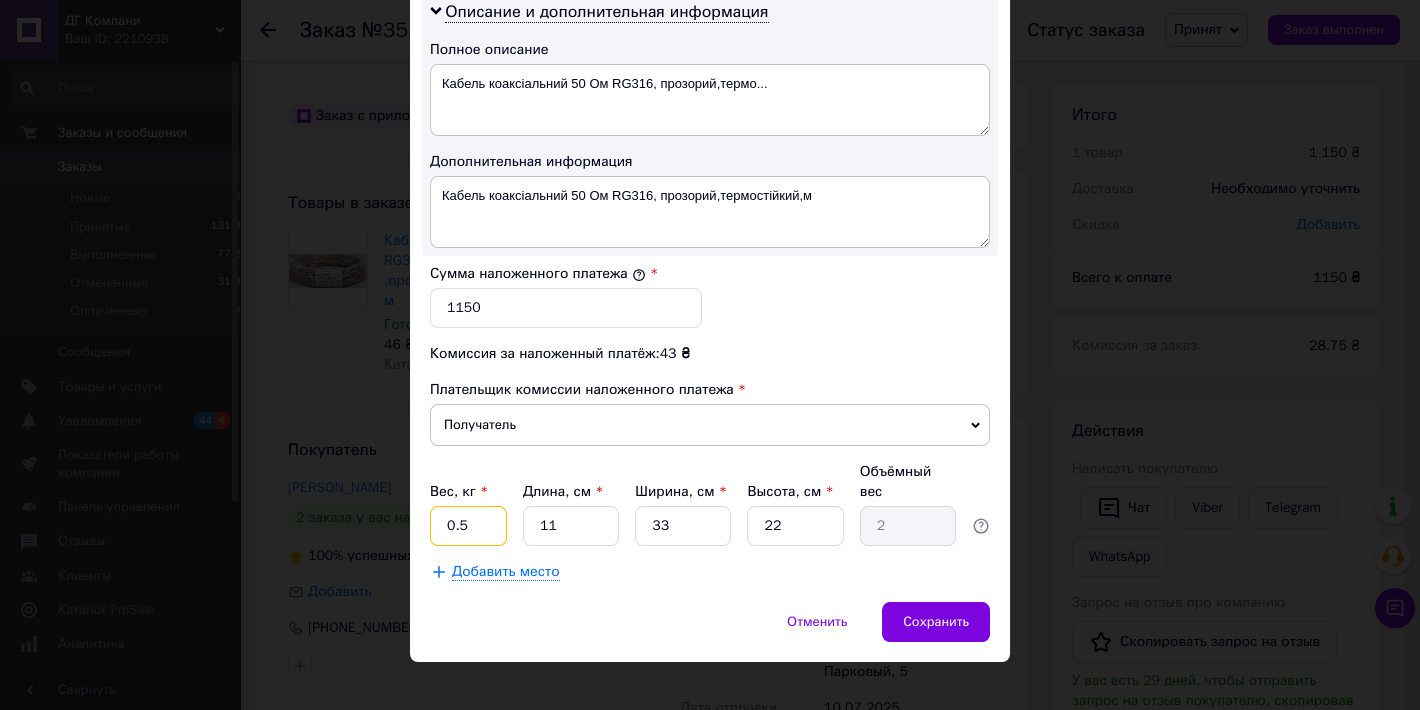 type on "0.5" 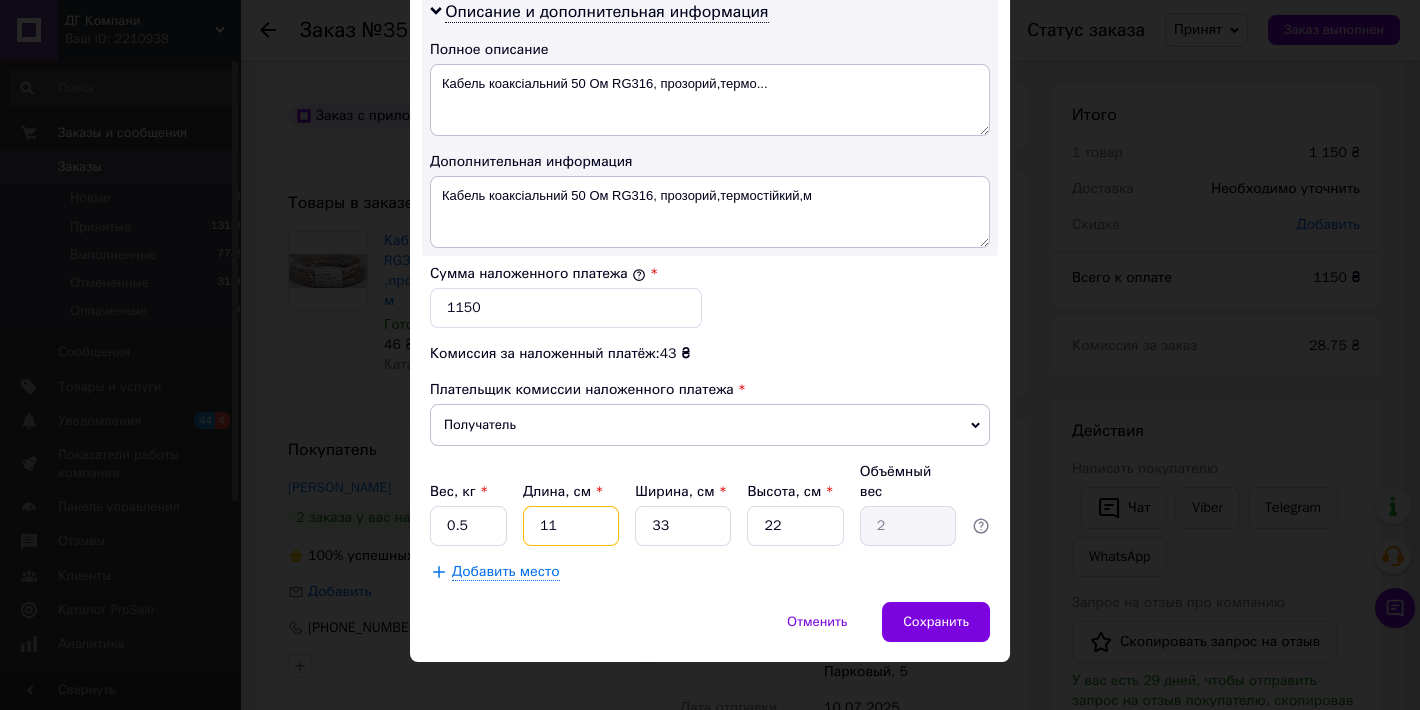 click on "11" at bounding box center (571, 526) 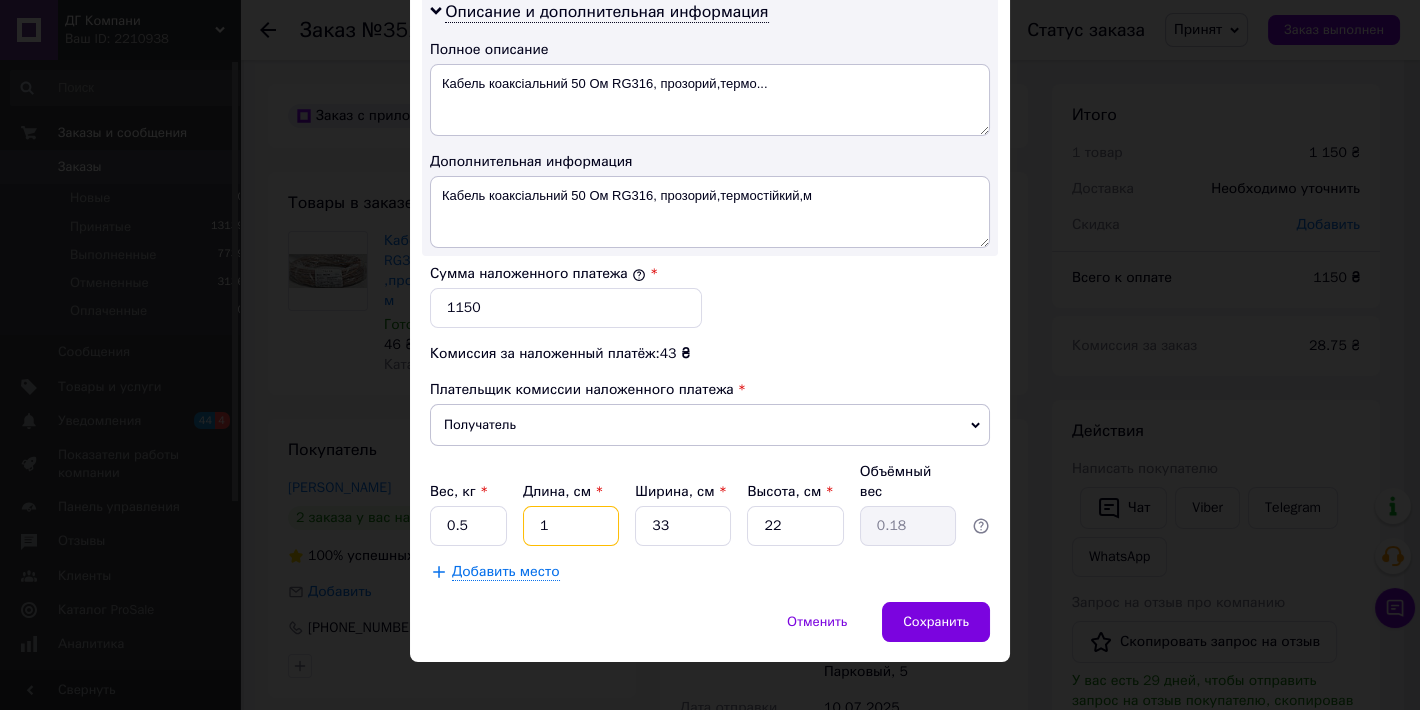 type on "14" 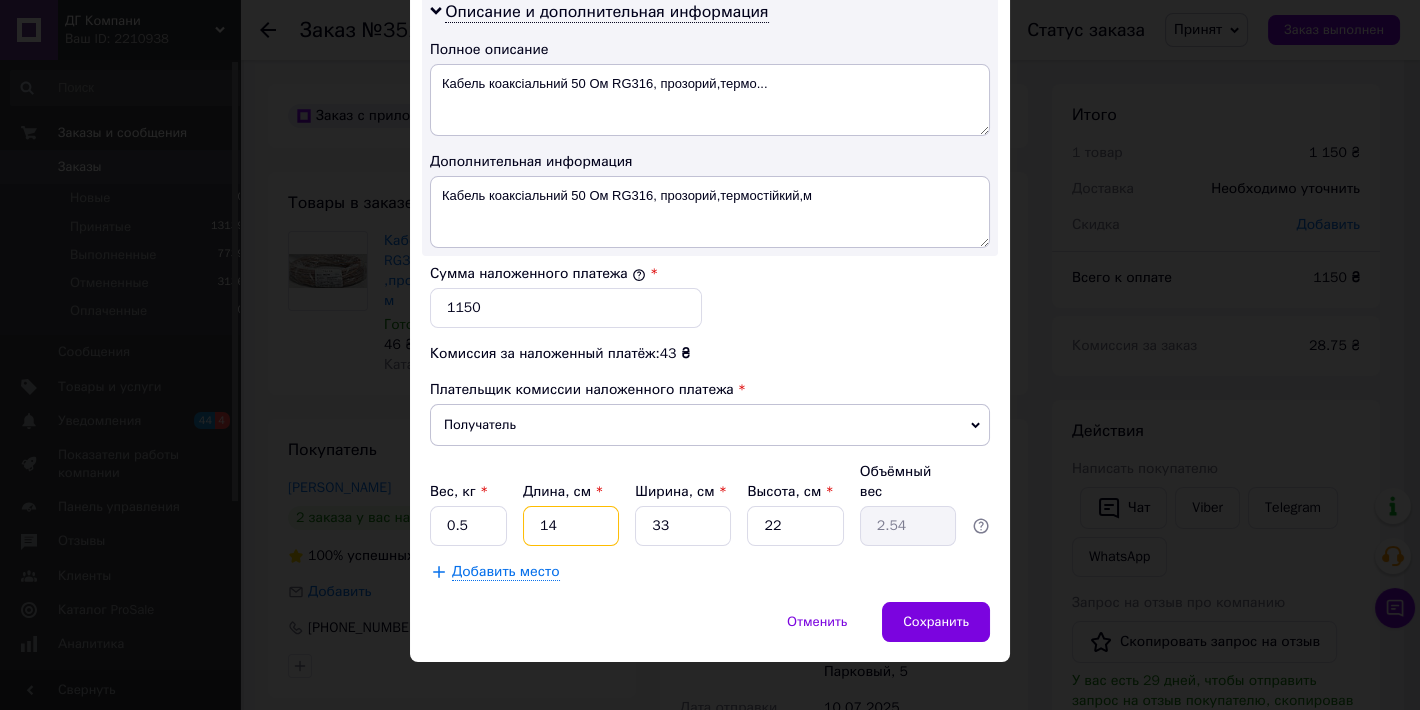type on "14" 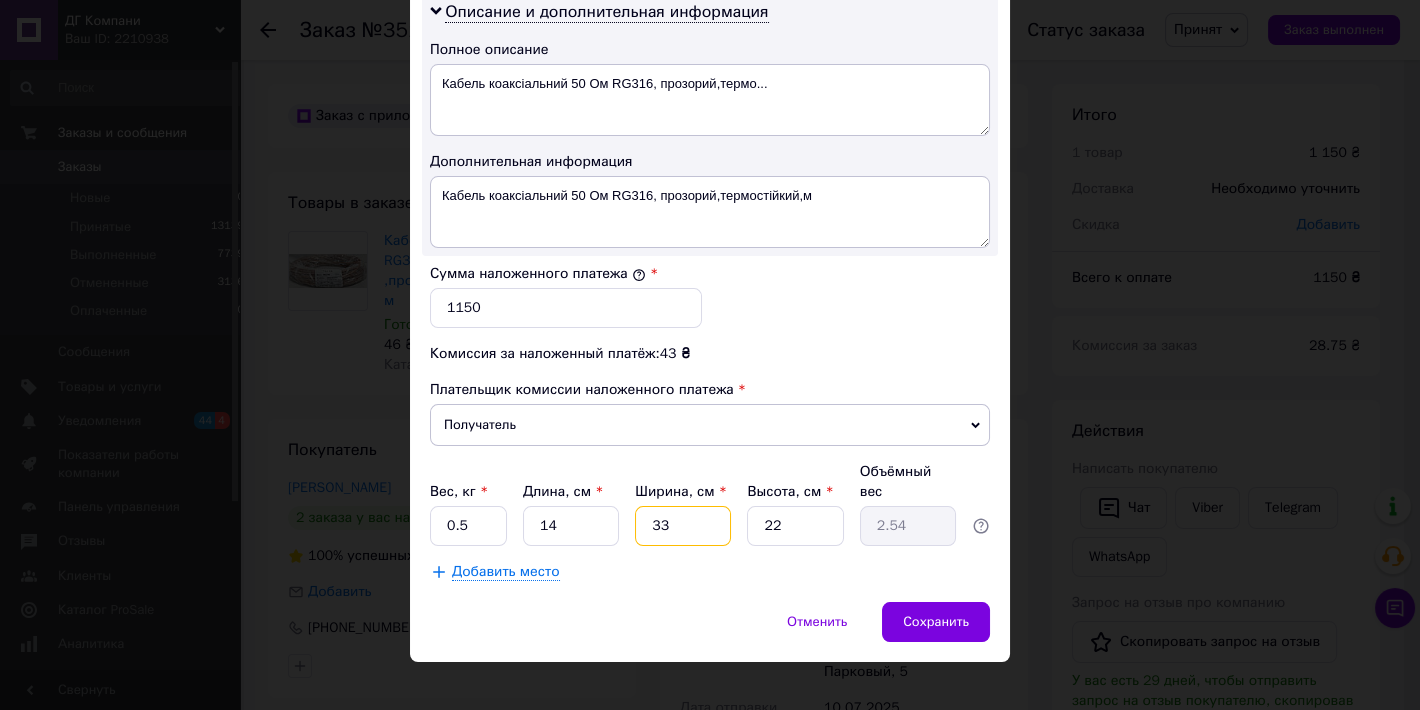 click on "33" at bounding box center [683, 526] 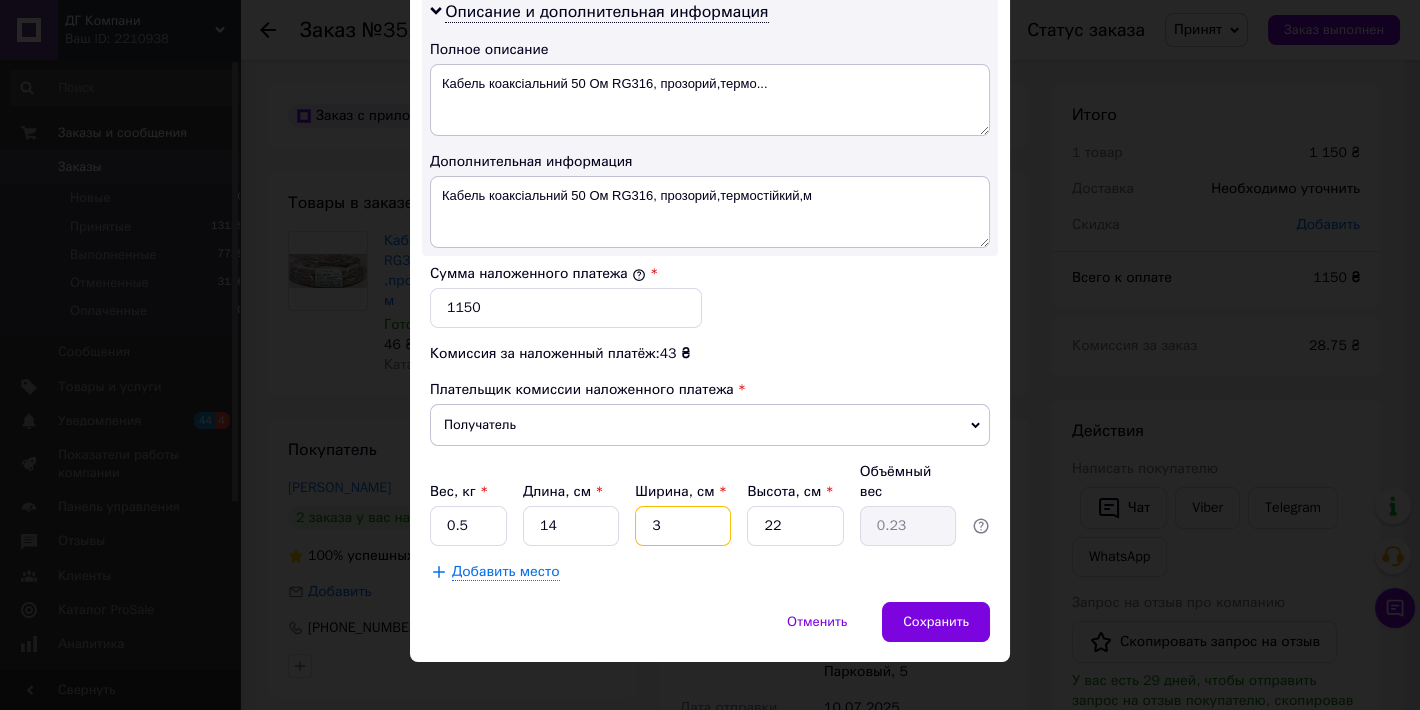 type 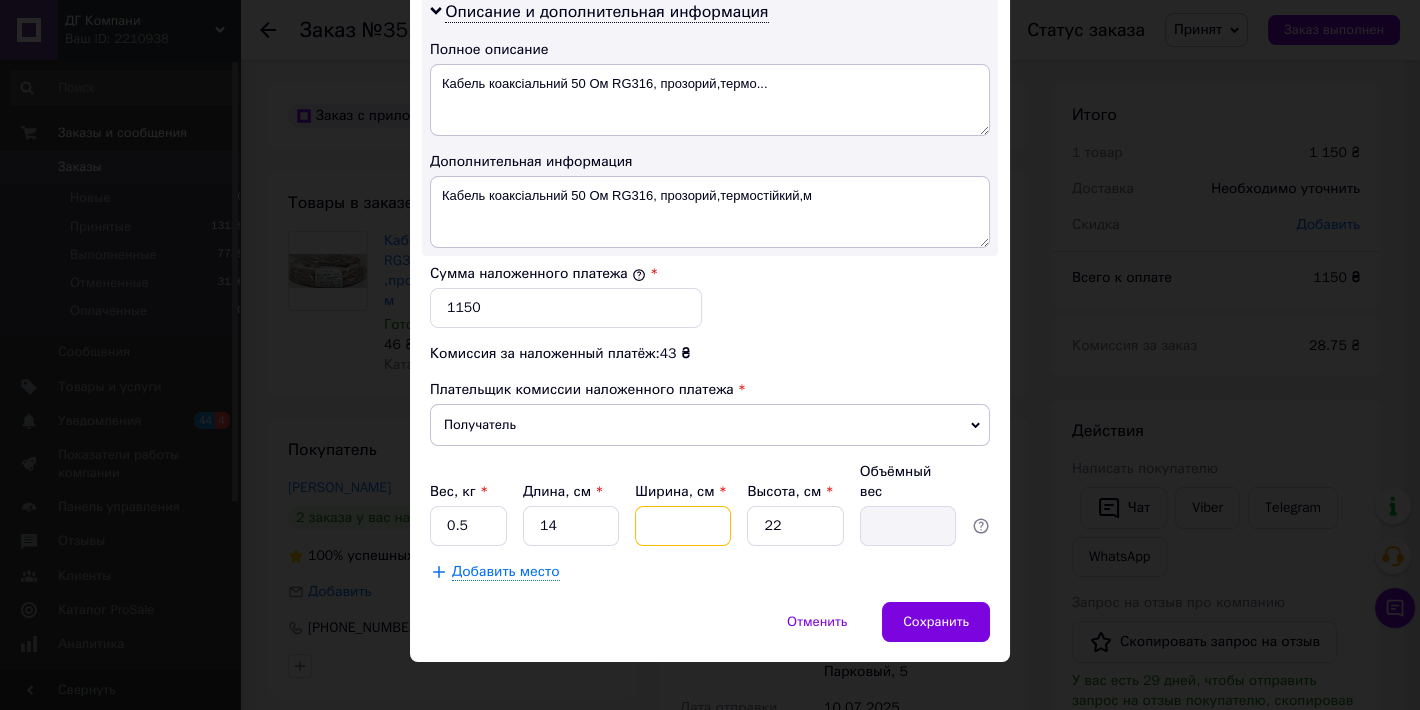 type on "1" 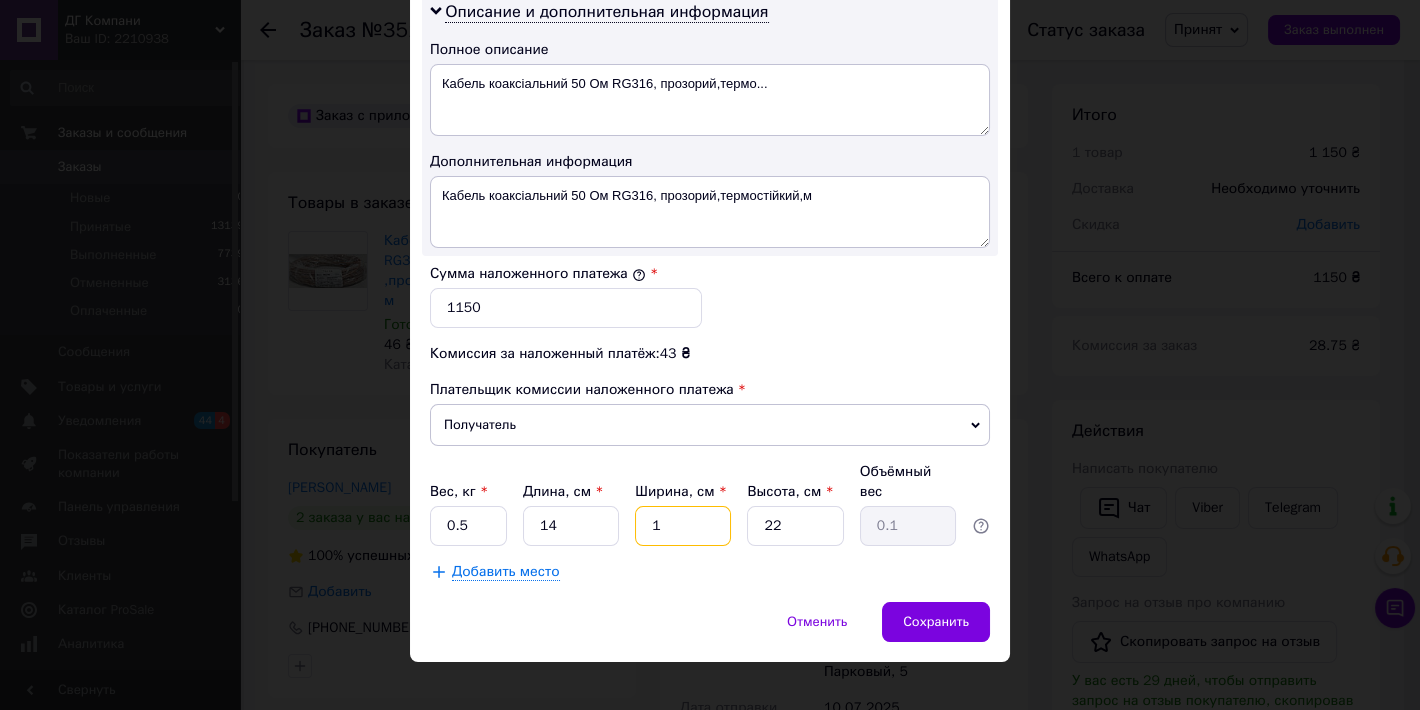 type on "14" 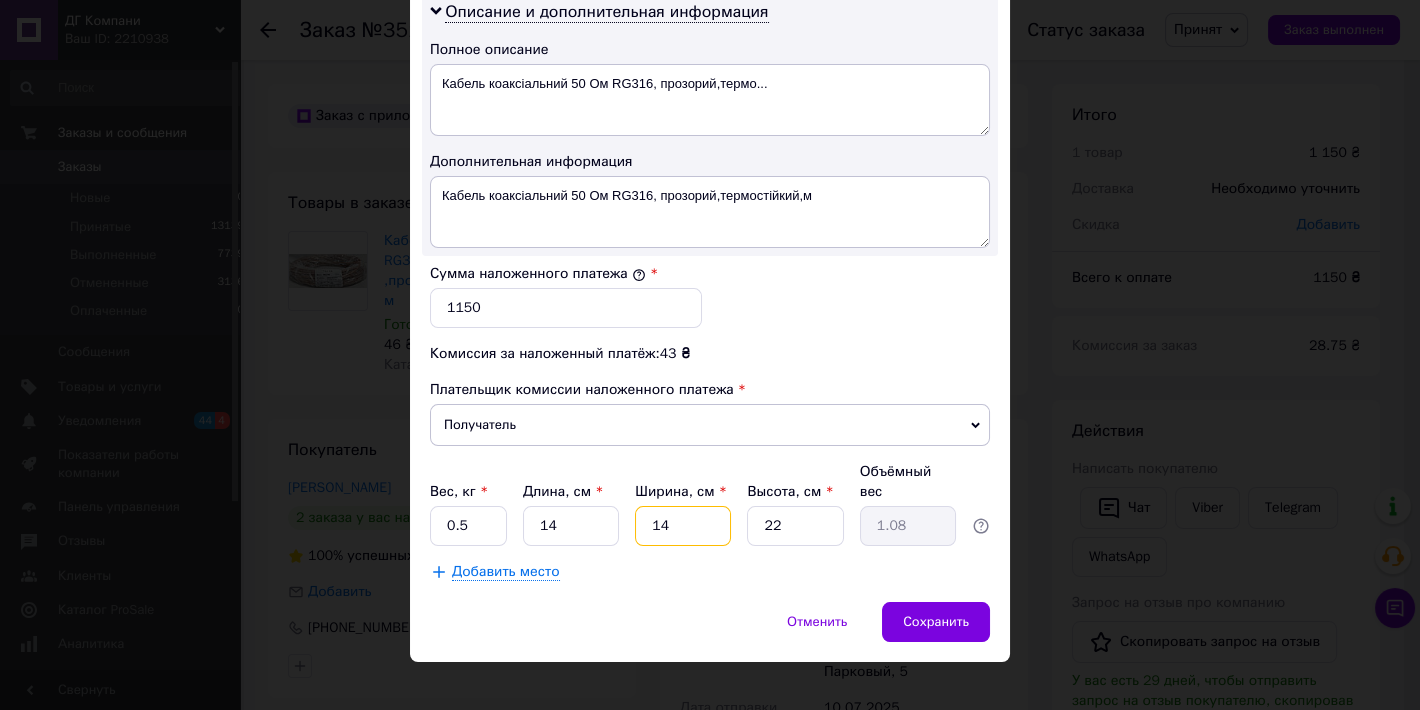 type on "14" 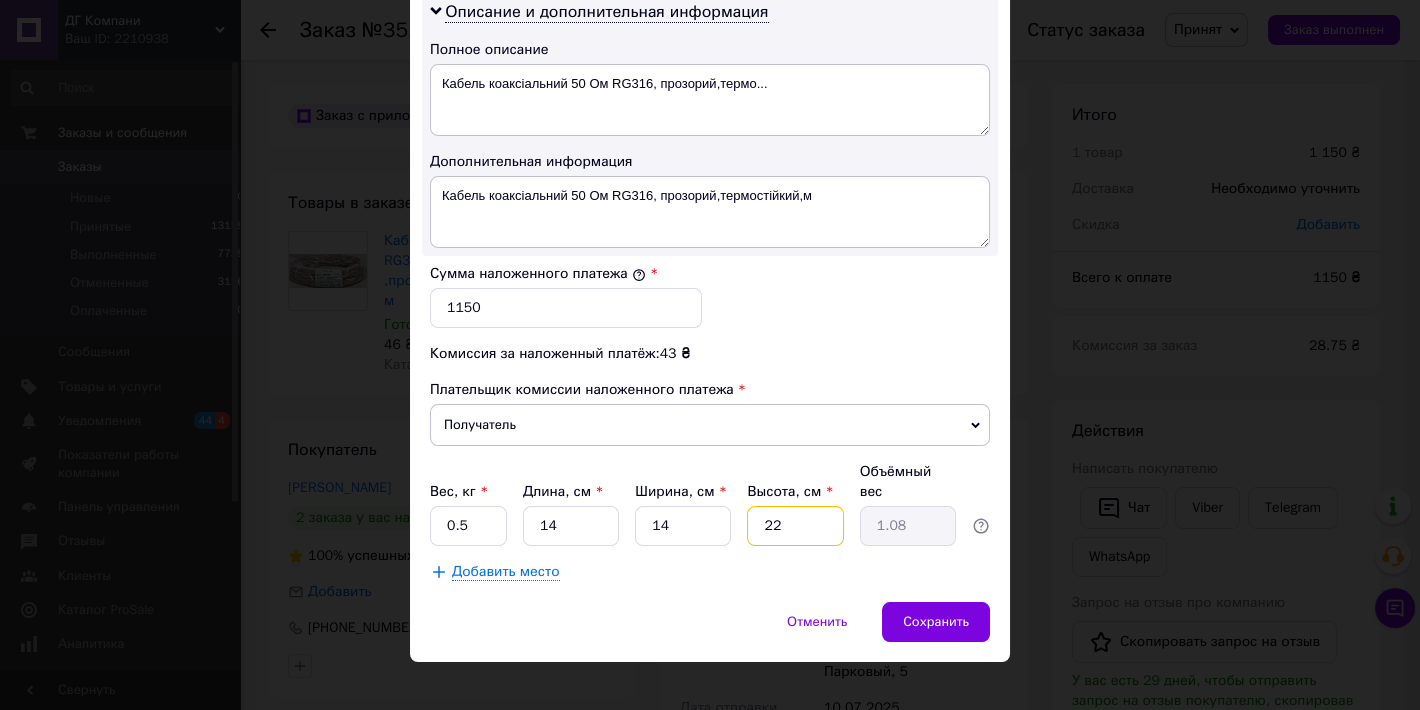 click on "22" at bounding box center [795, 526] 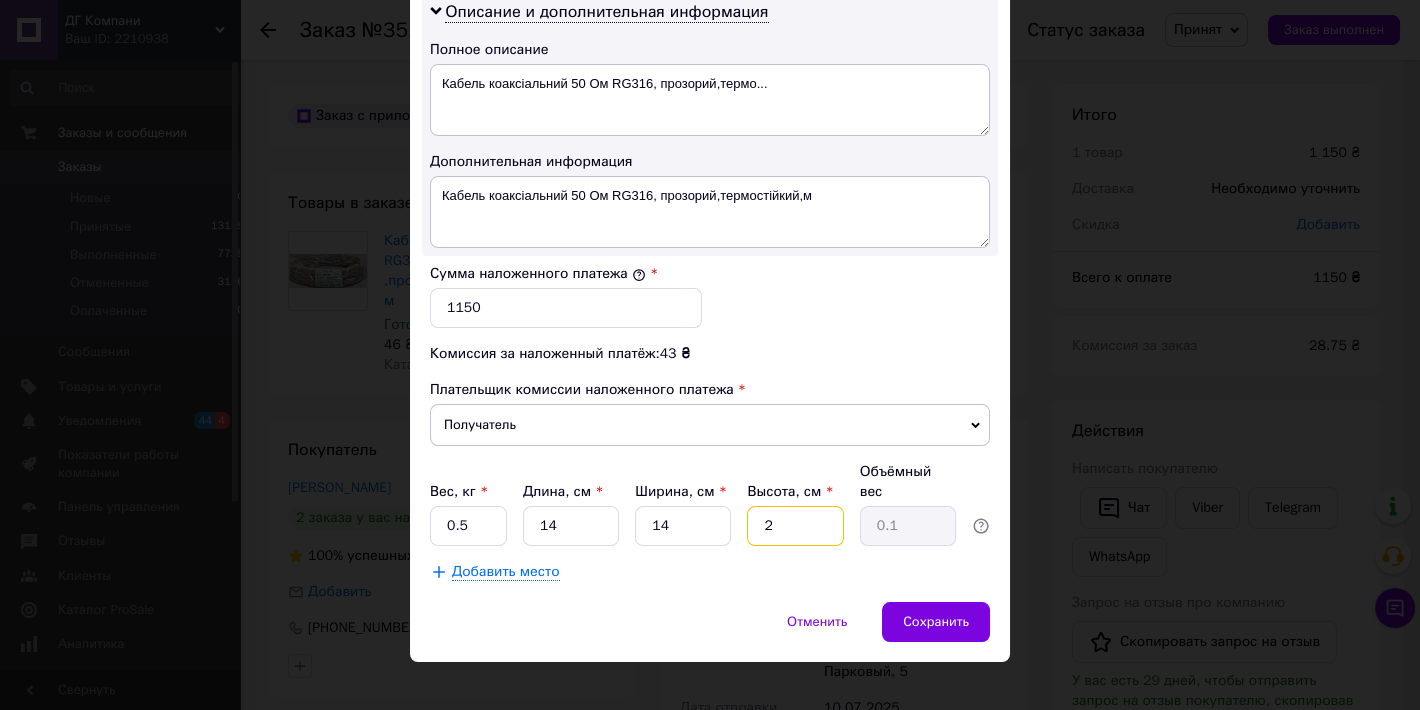 type 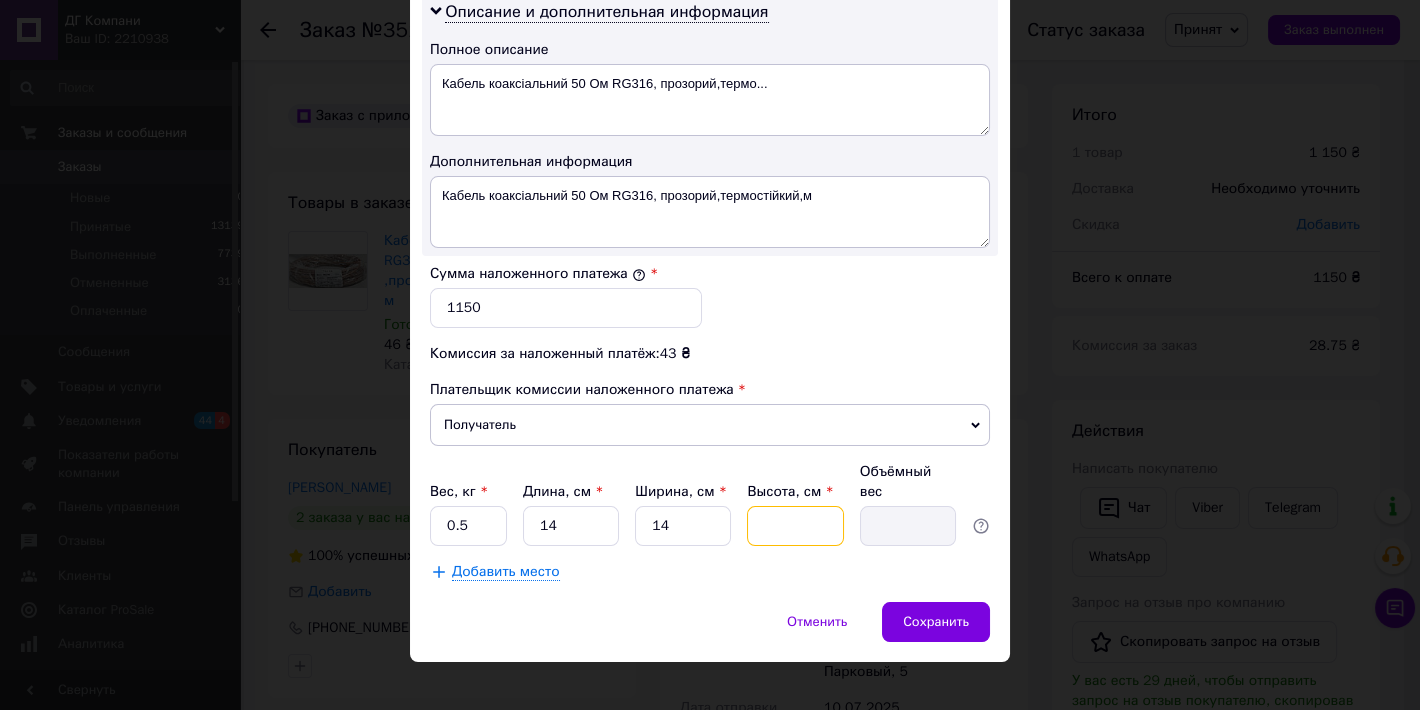type on "5" 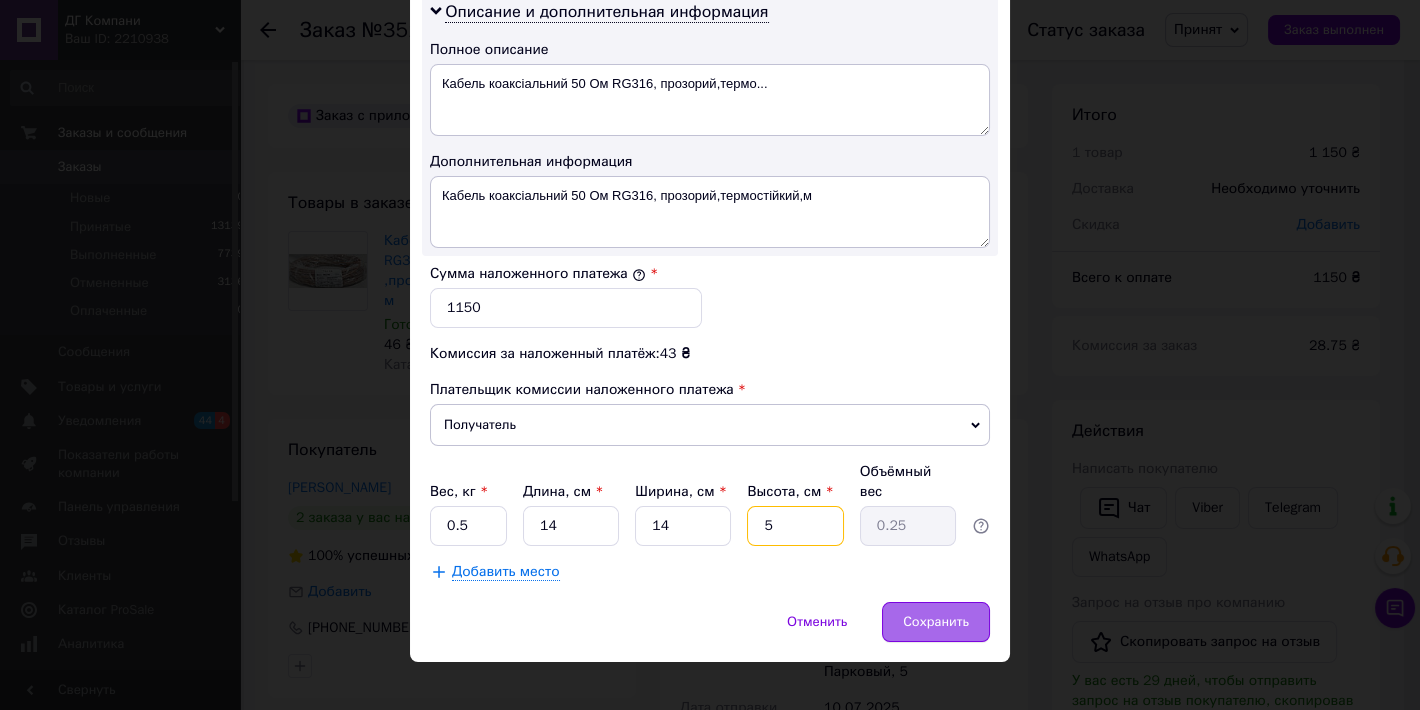 type on "5" 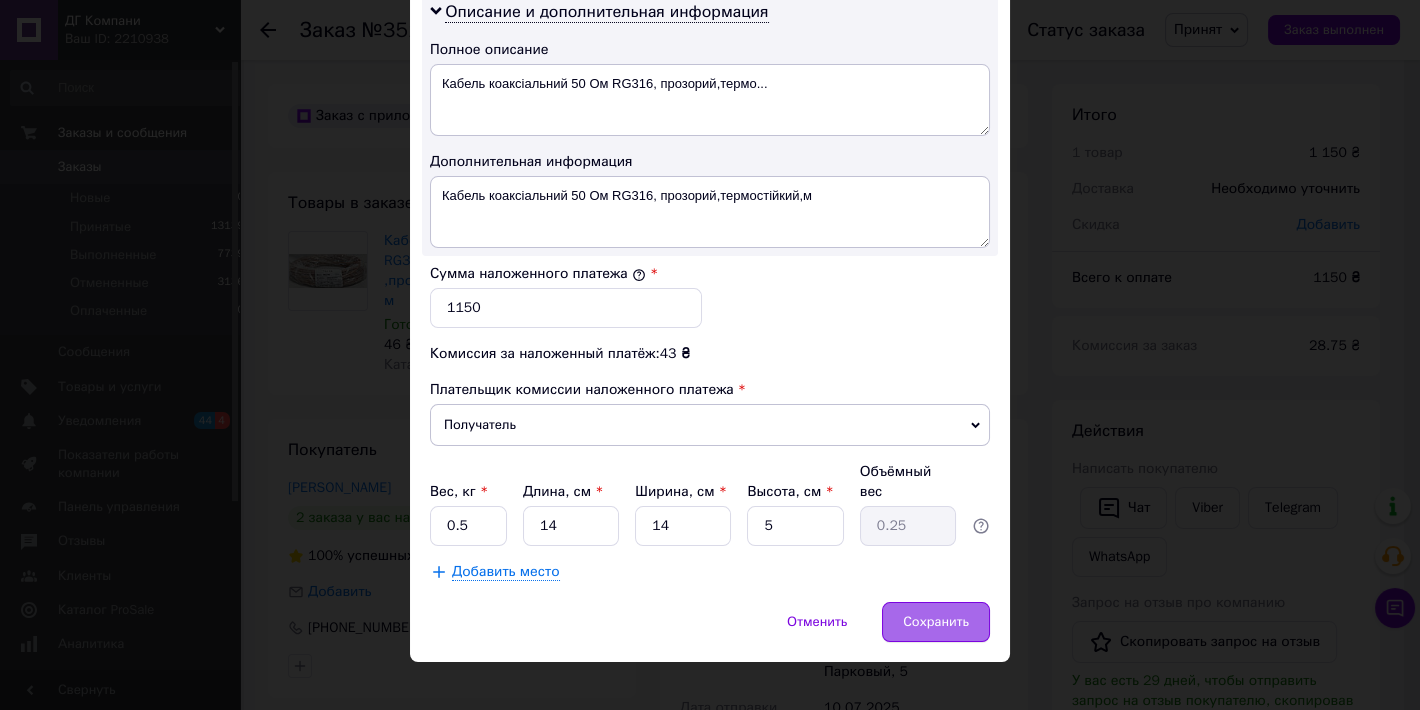 click on "Сохранить" at bounding box center [936, 622] 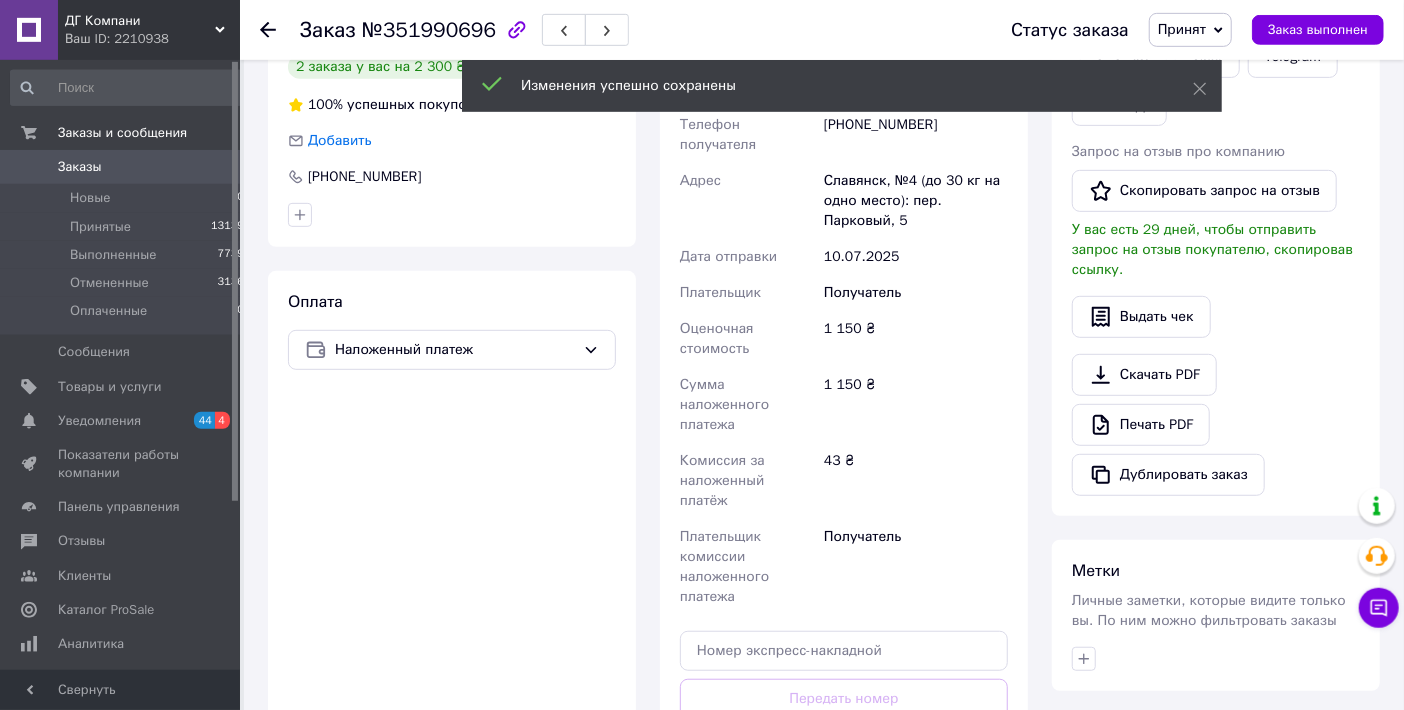 scroll, scrollTop: 550, scrollLeft: 0, axis: vertical 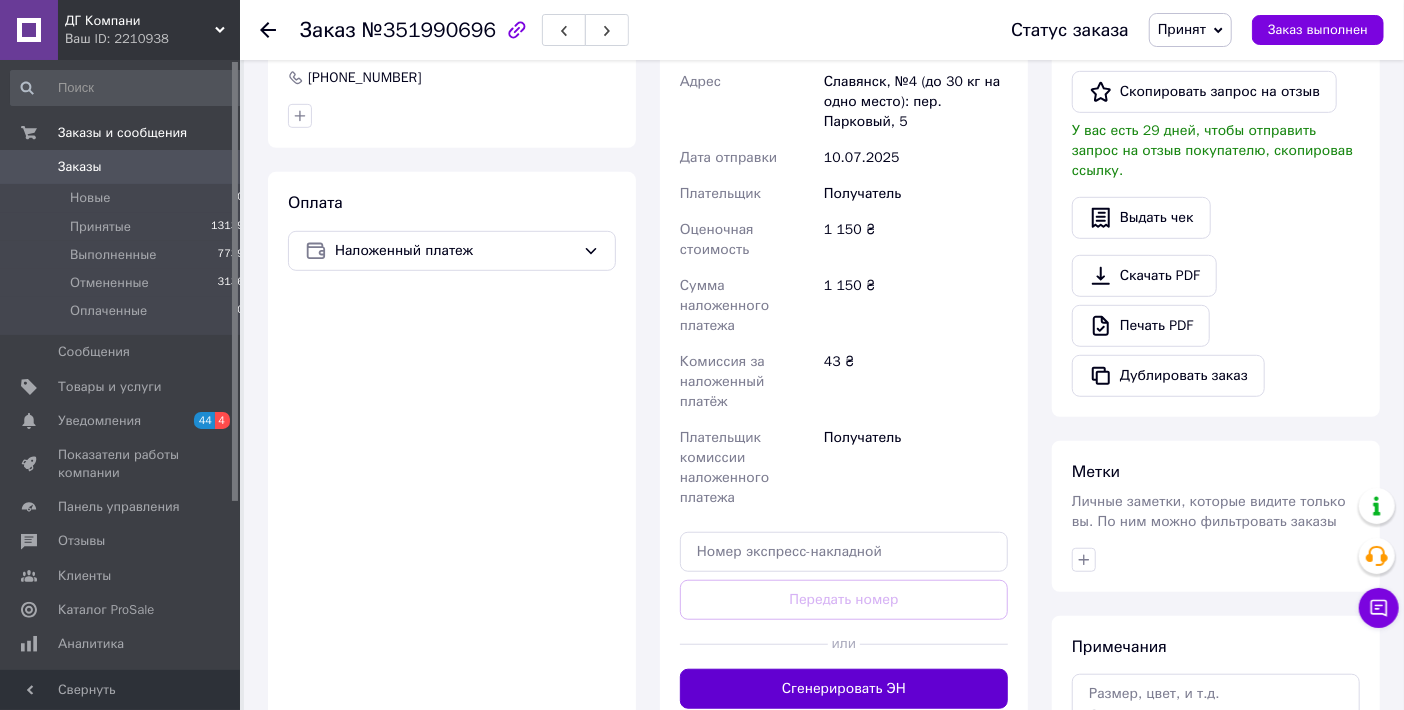 click on "Сгенерировать ЭН" at bounding box center [844, 689] 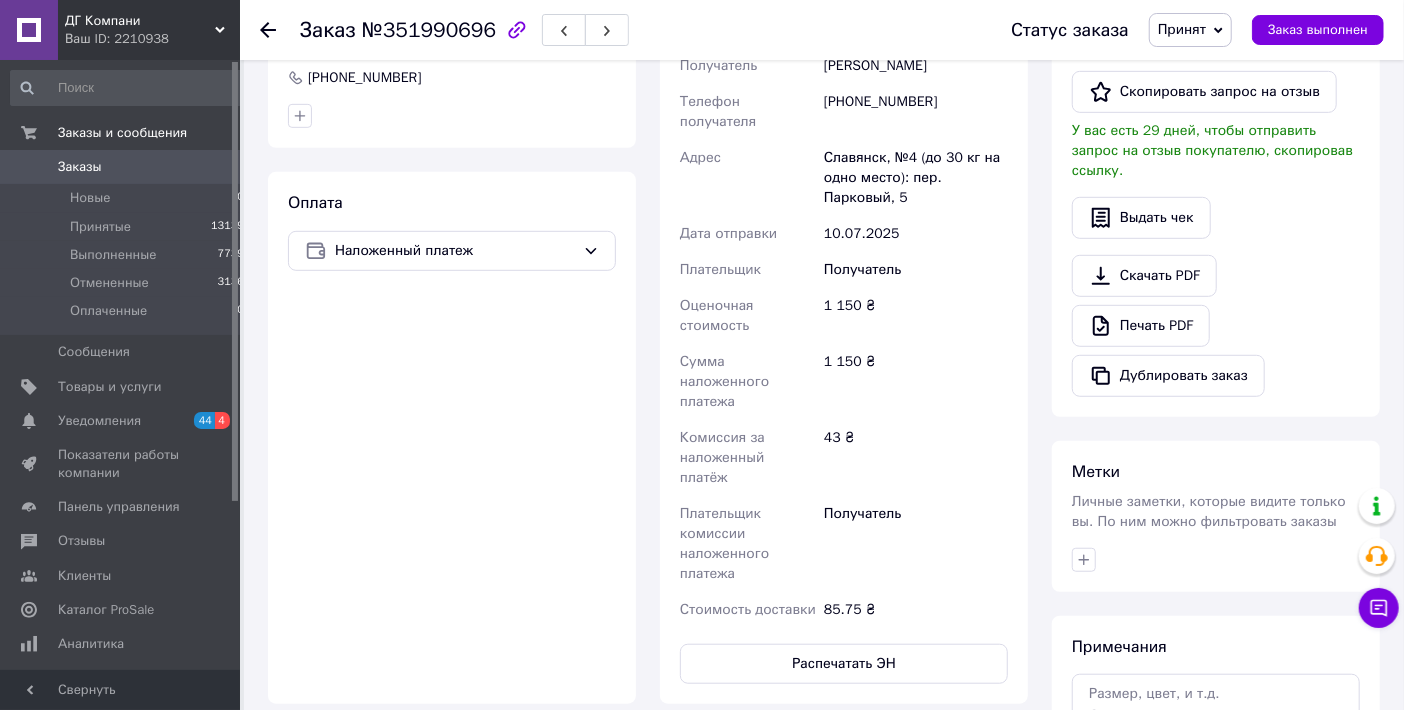 scroll, scrollTop: 330, scrollLeft: 0, axis: vertical 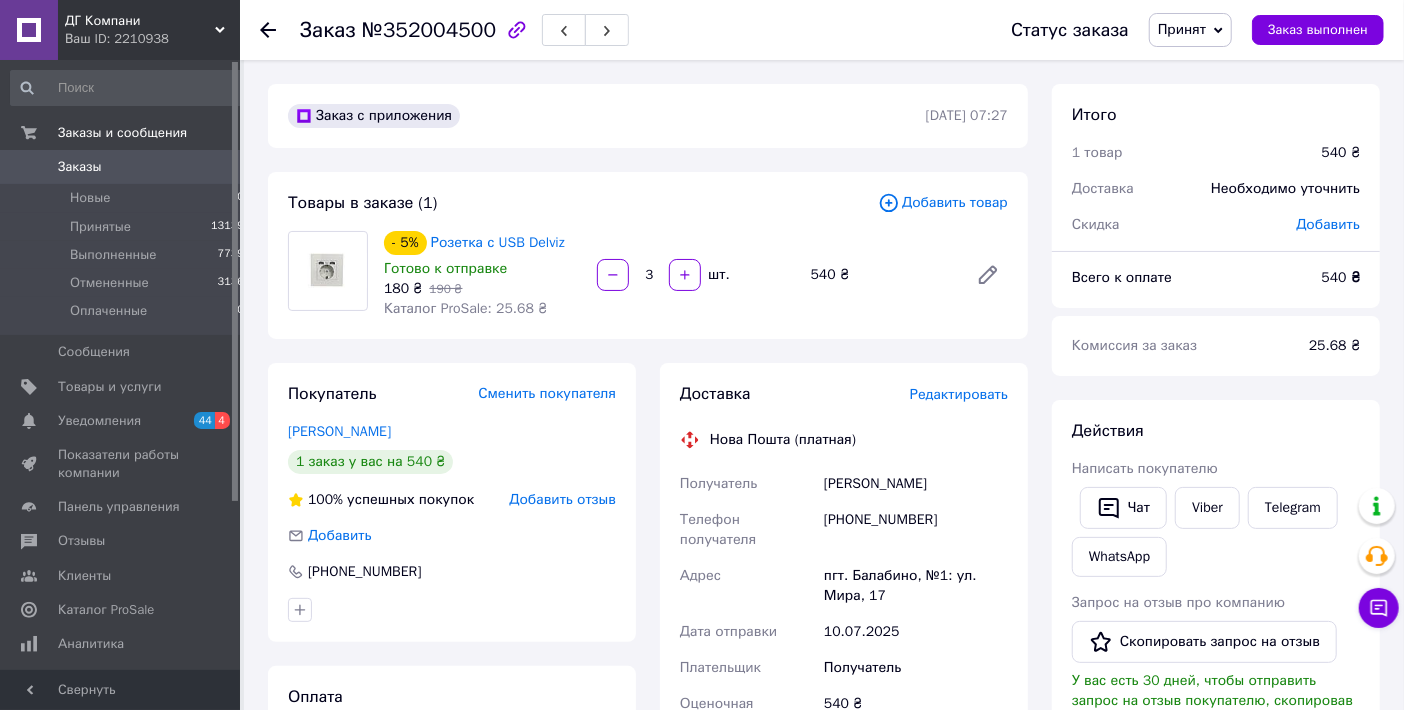 click on "Редактировать" at bounding box center [959, 394] 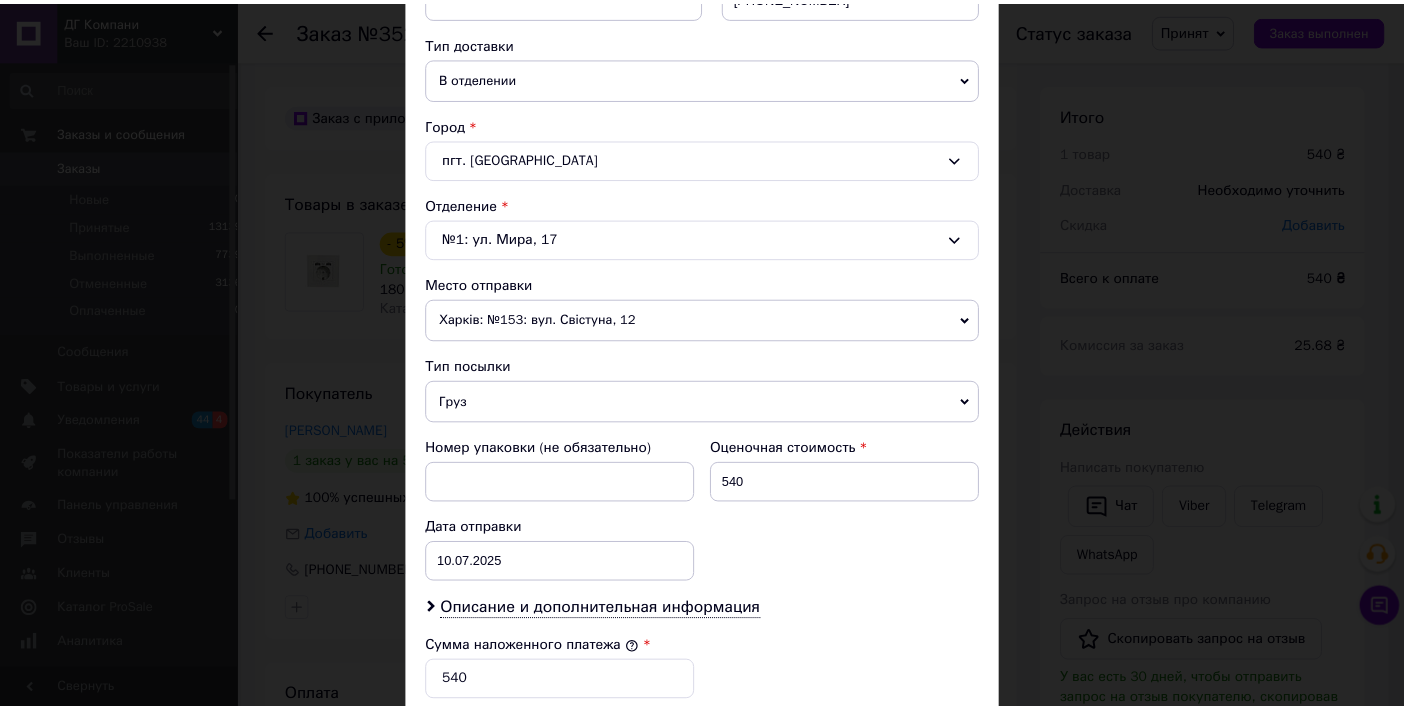 scroll, scrollTop: 814, scrollLeft: 0, axis: vertical 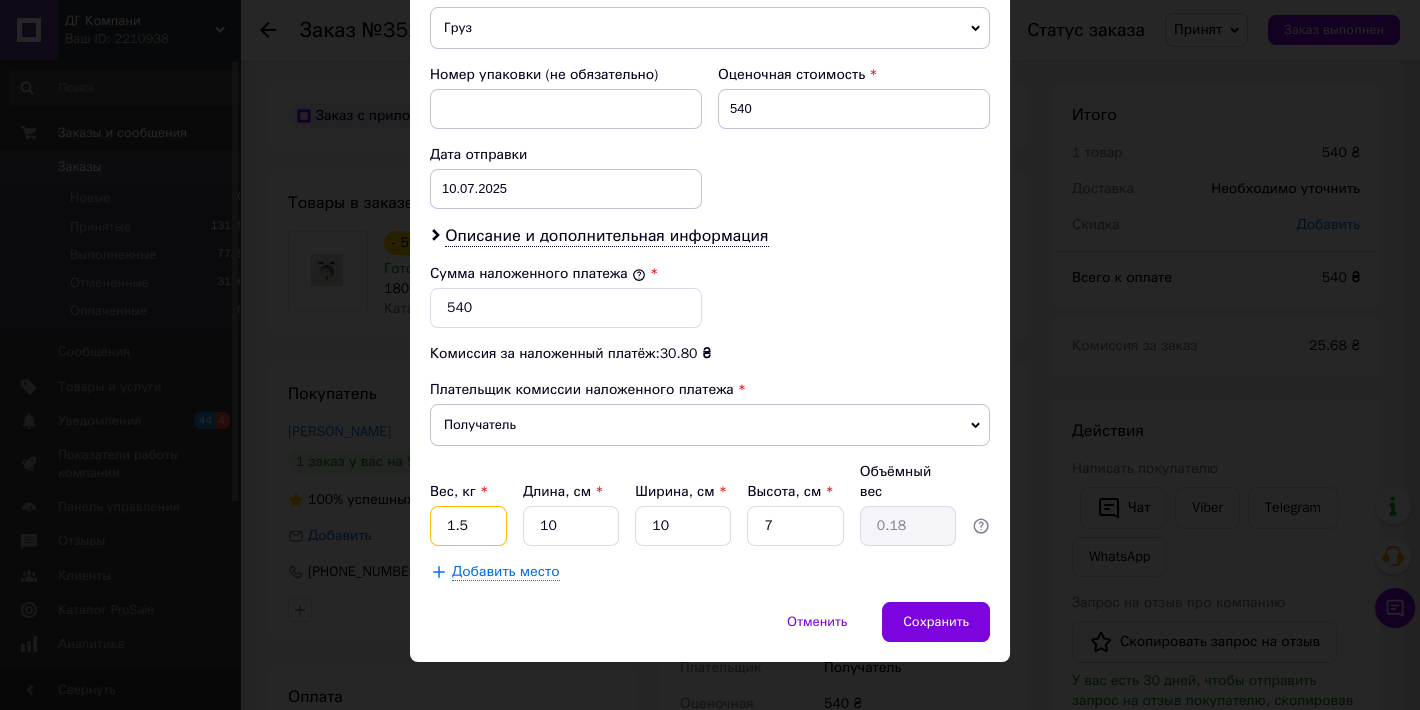 click on "1.5" at bounding box center [468, 526] 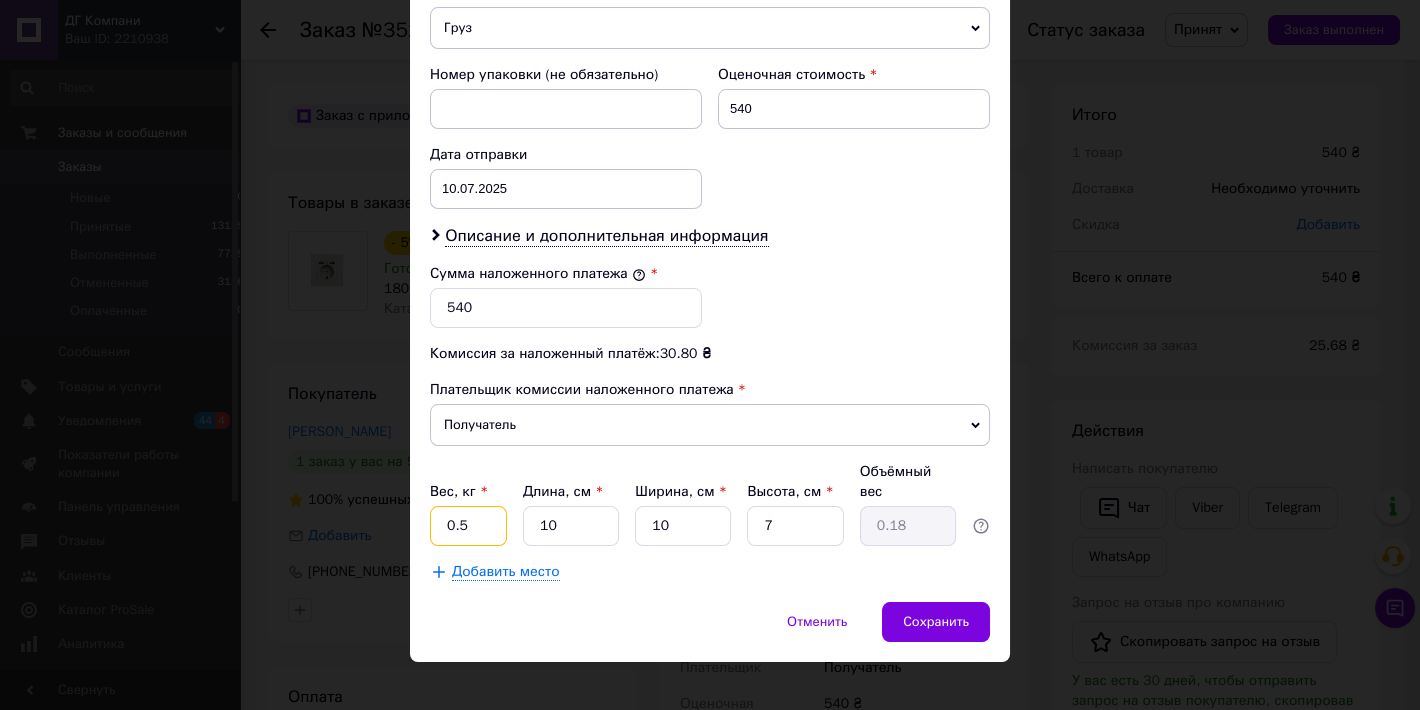 type on "0.5" 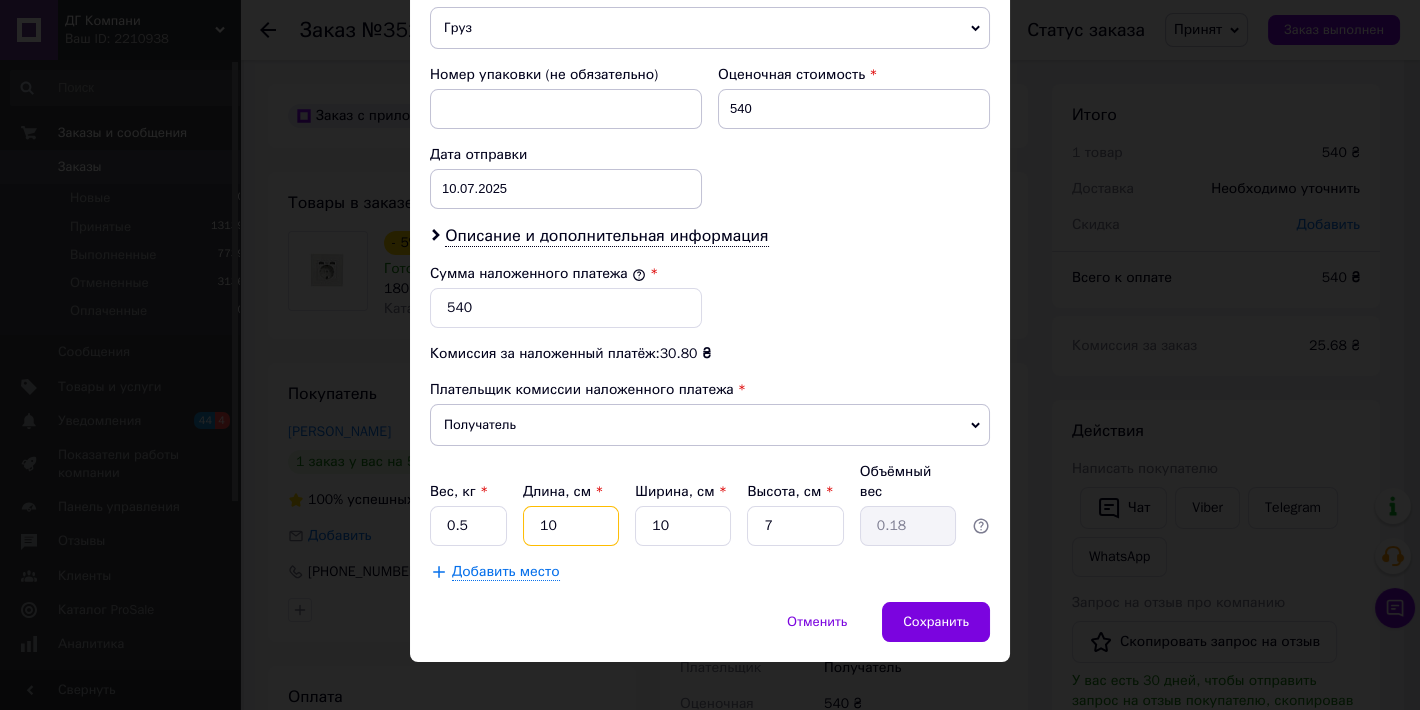 click on "10" at bounding box center [571, 526] 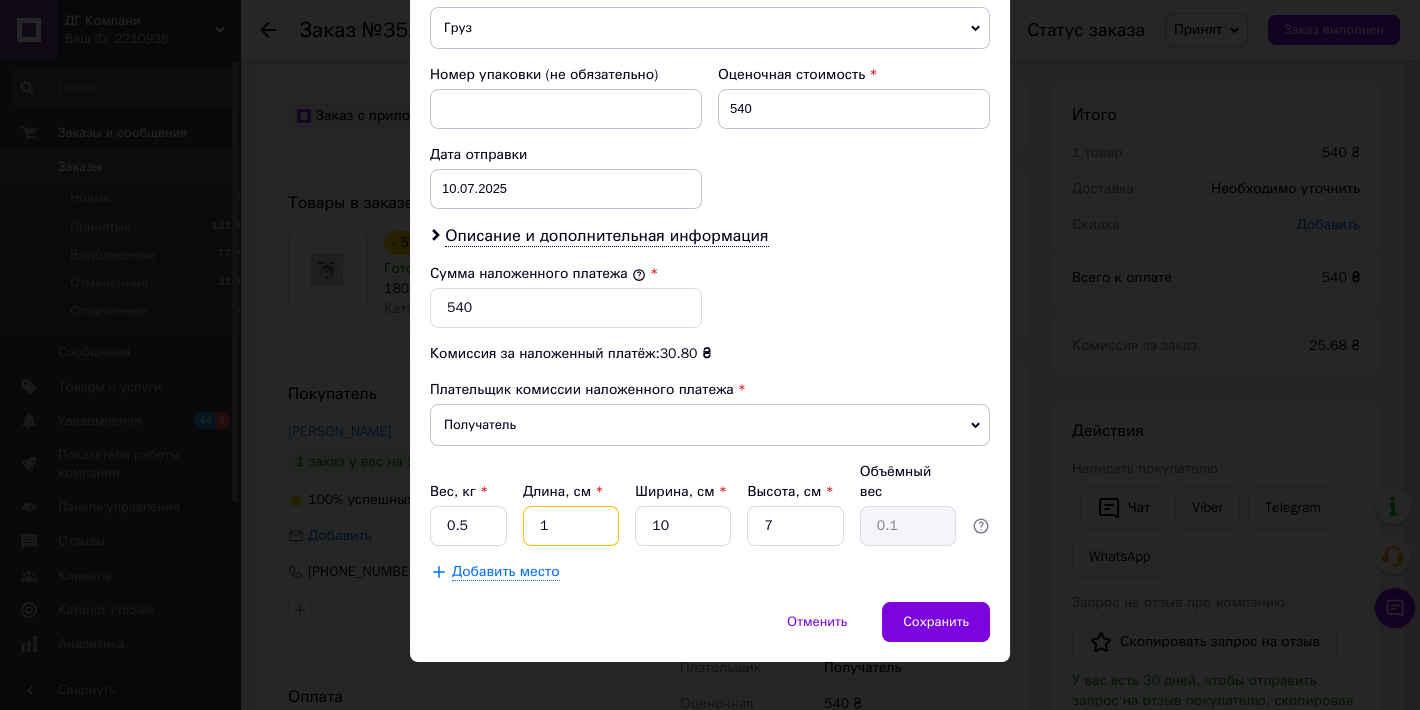 type on "16" 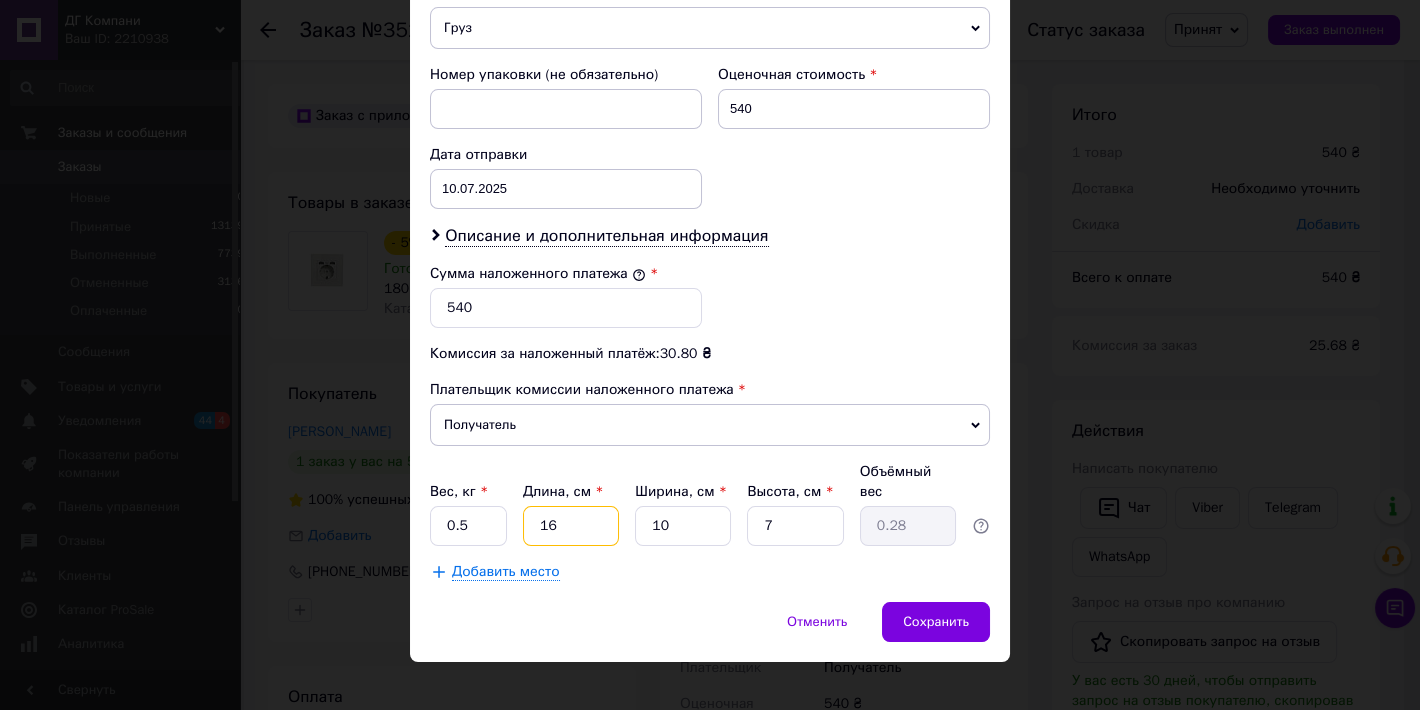 type on "16" 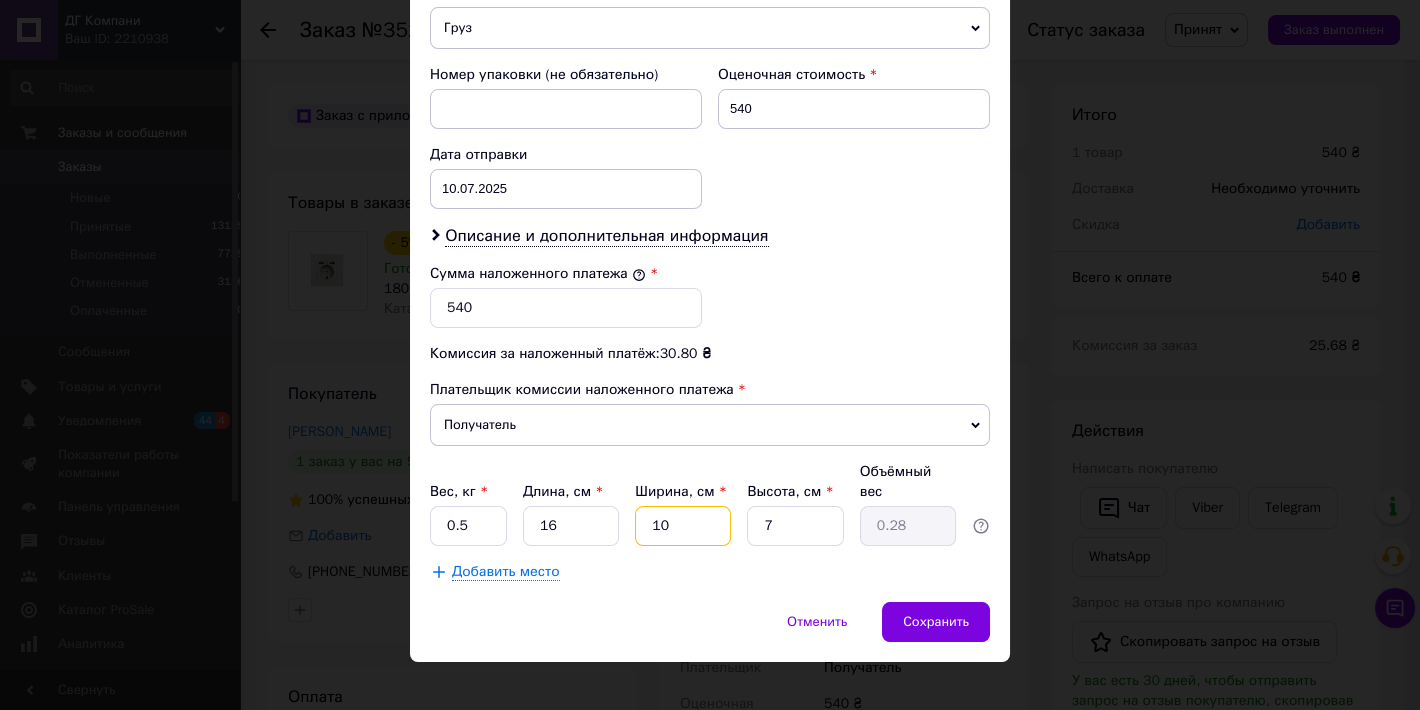 click on "10" at bounding box center (683, 526) 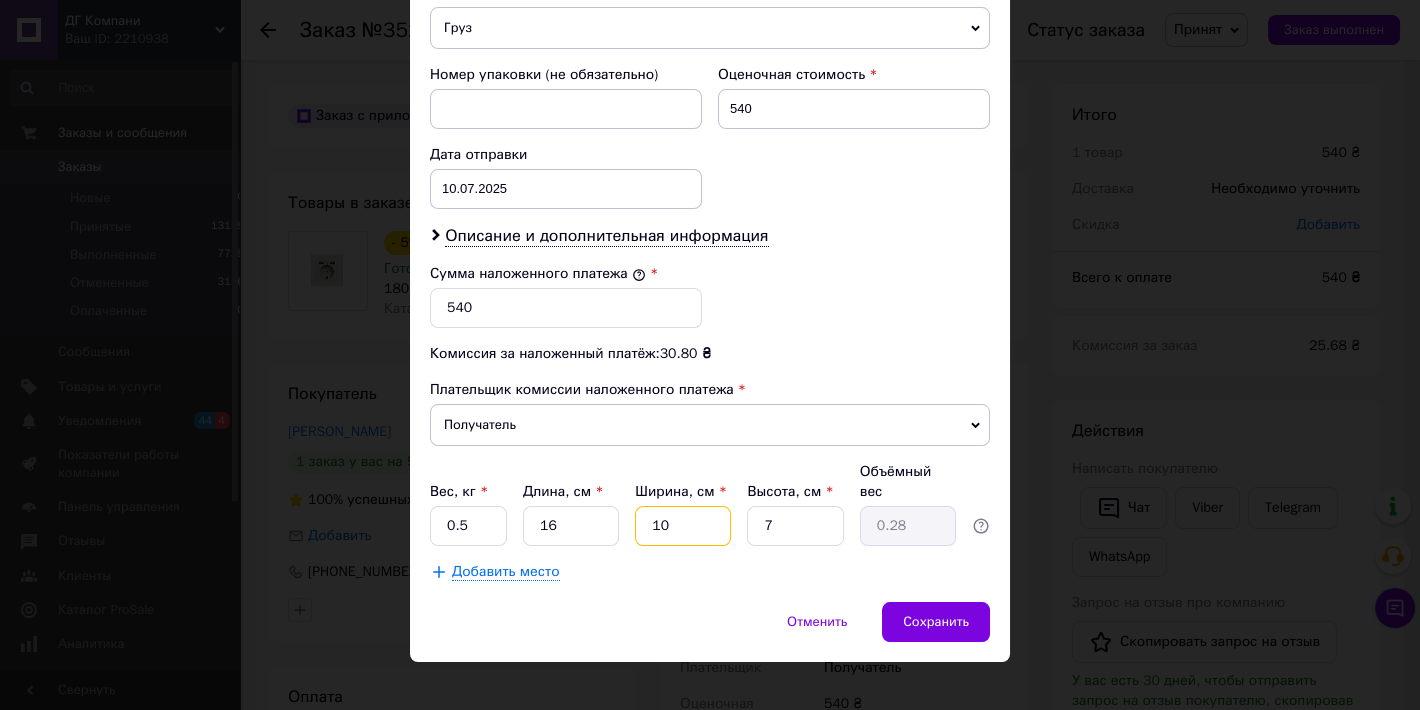 type on "1" 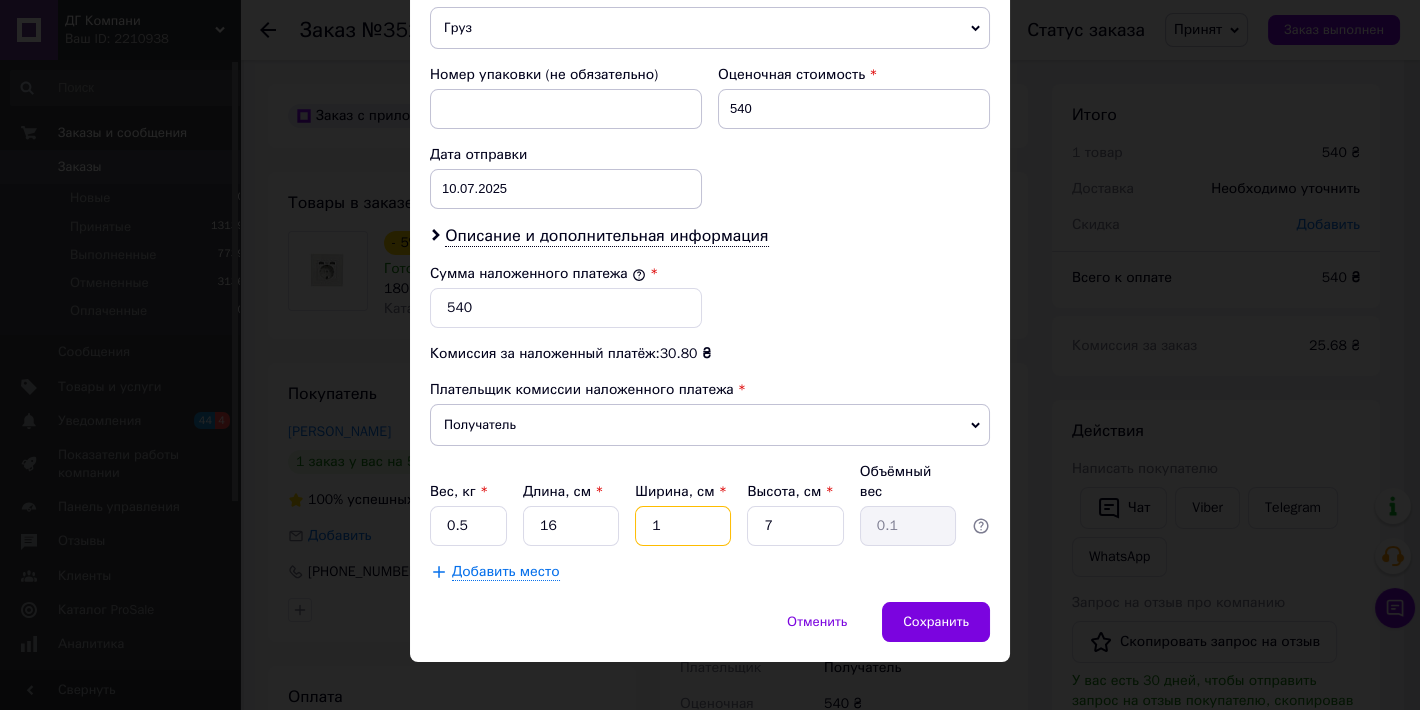 type on "14" 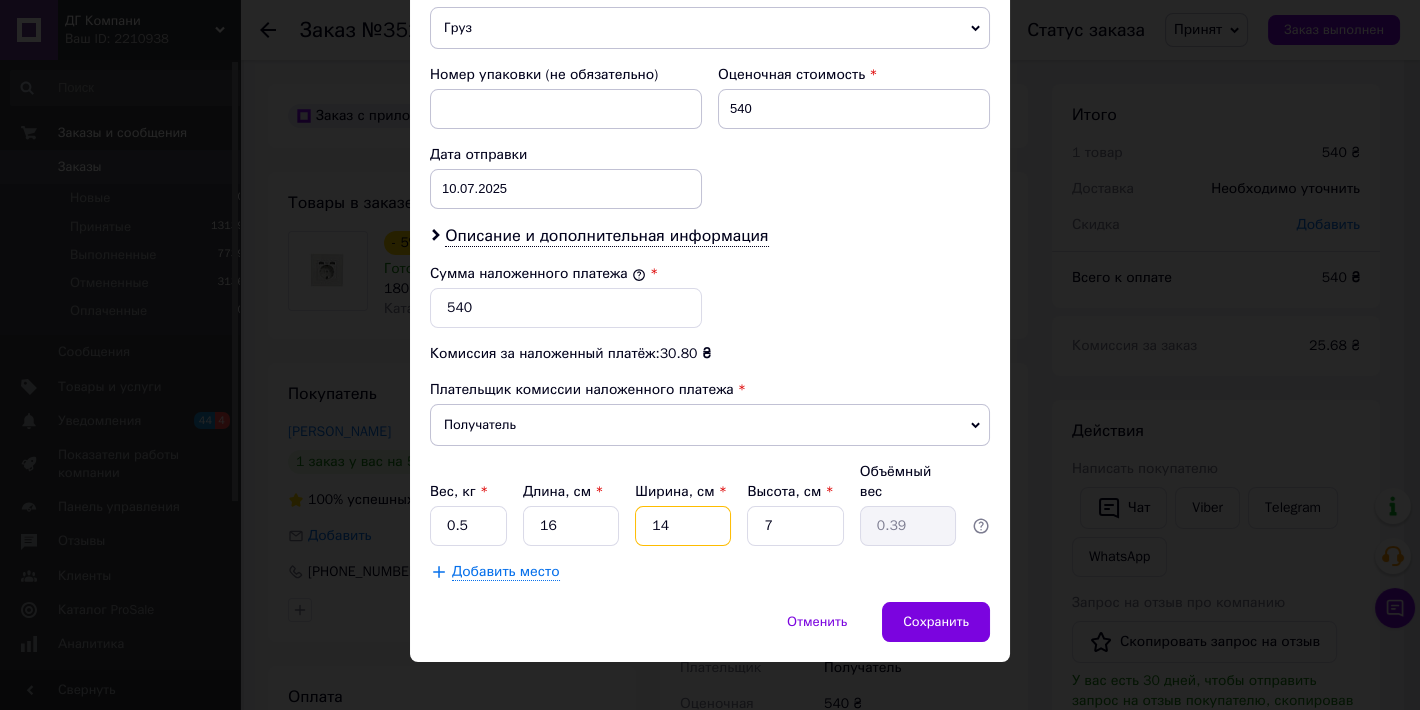 type on "14" 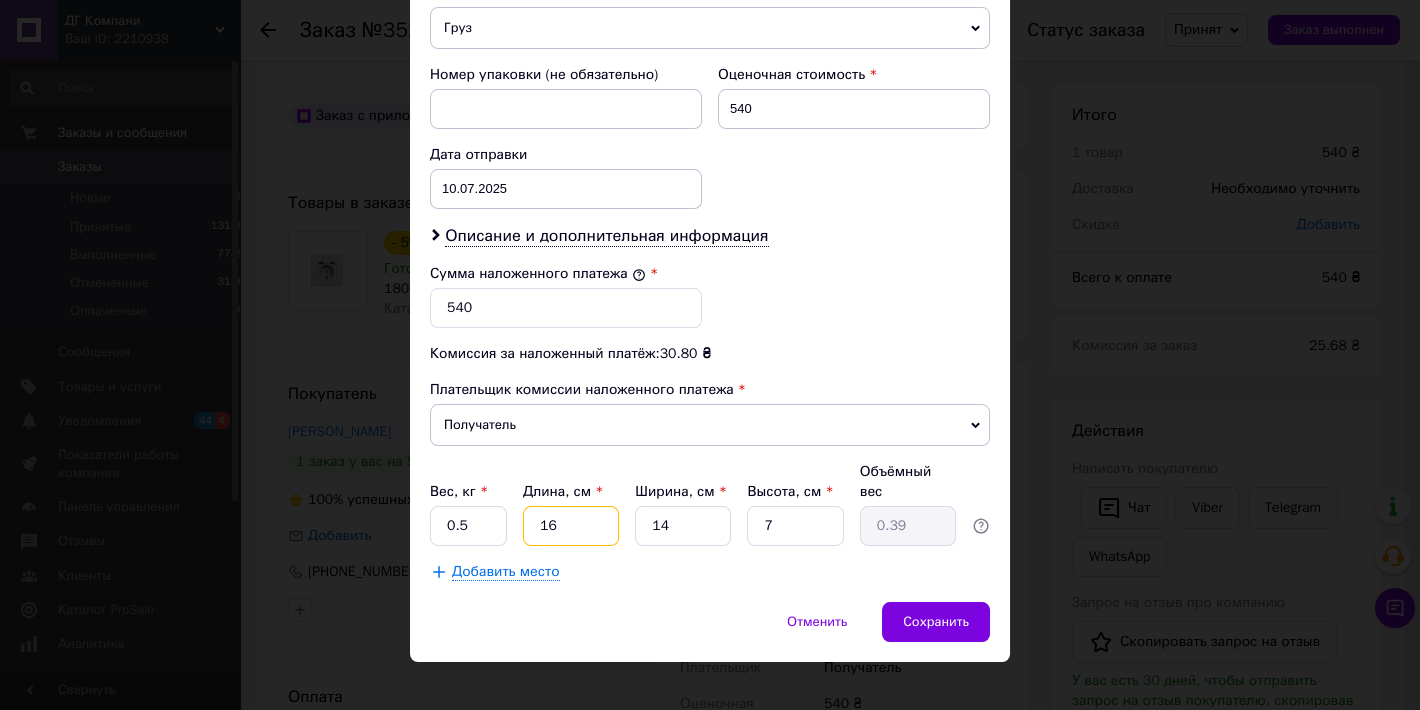 click on "16" at bounding box center (571, 526) 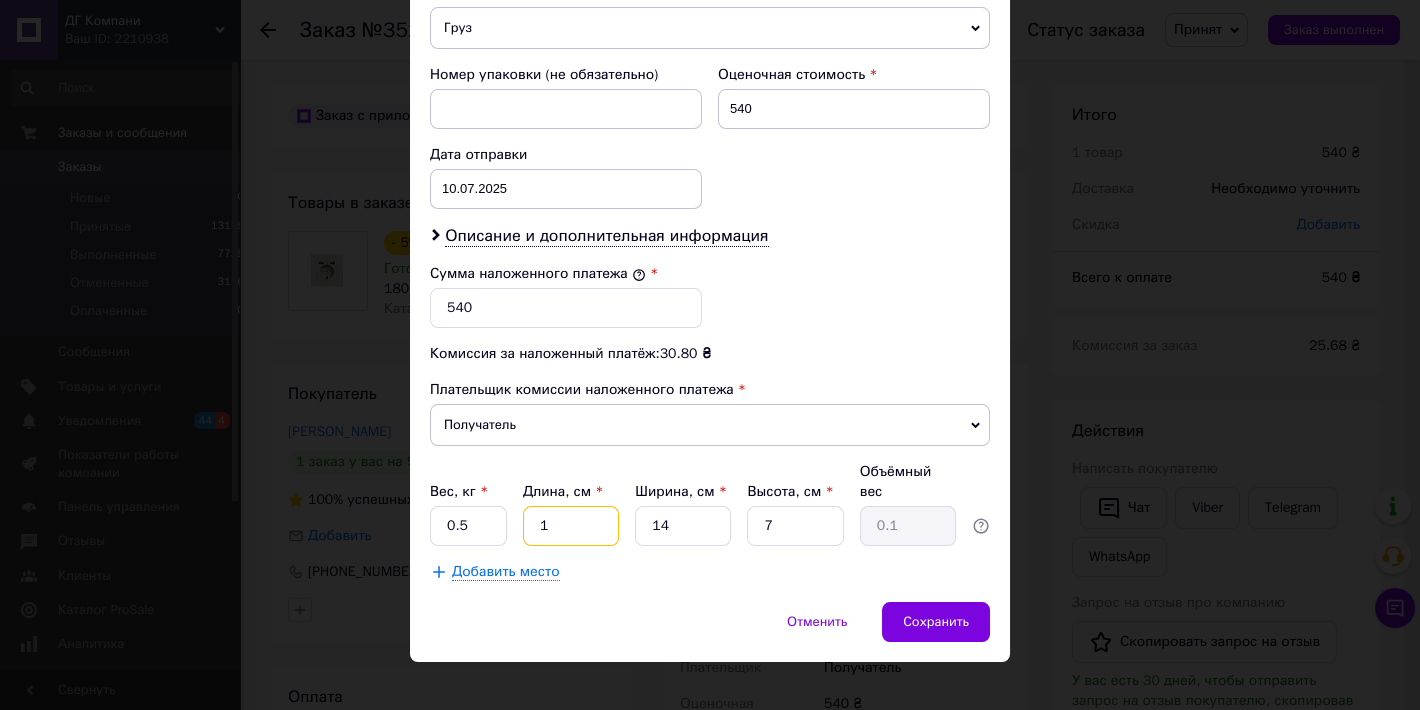 type on "18" 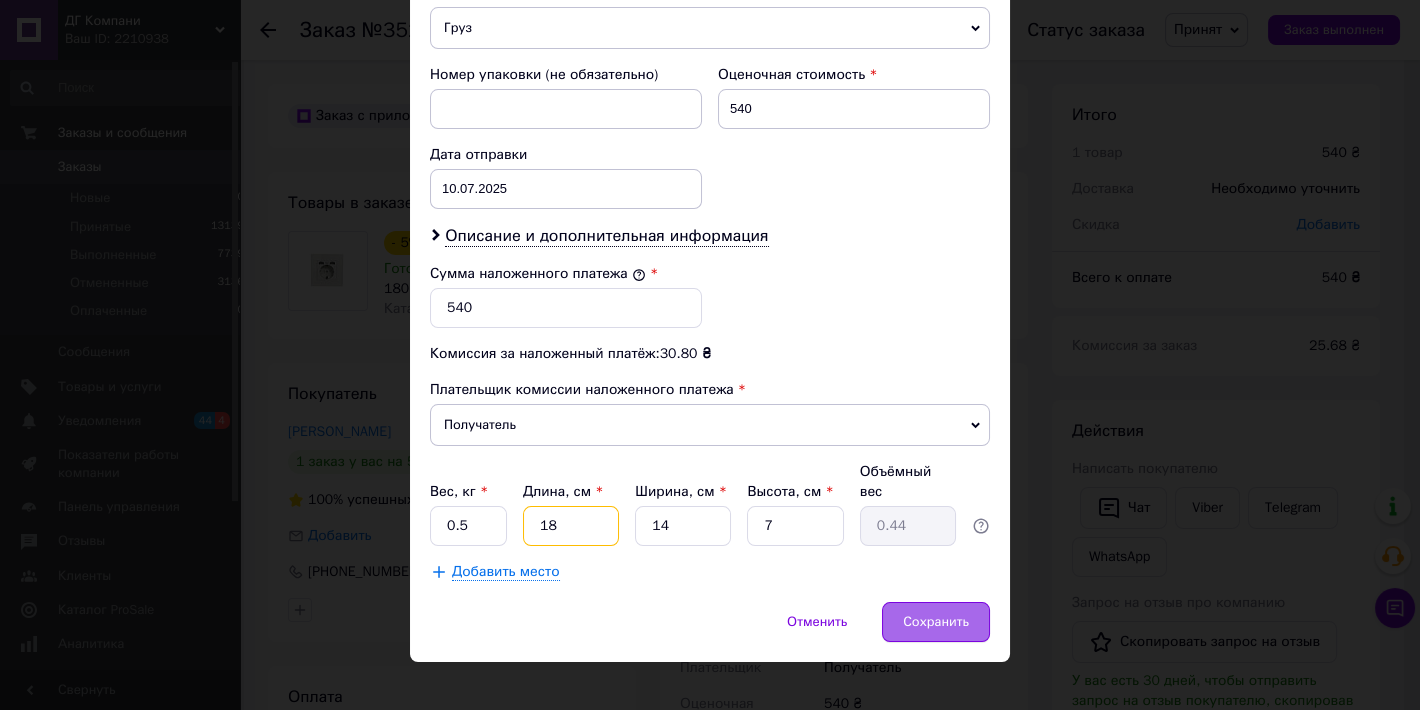 type on "18" 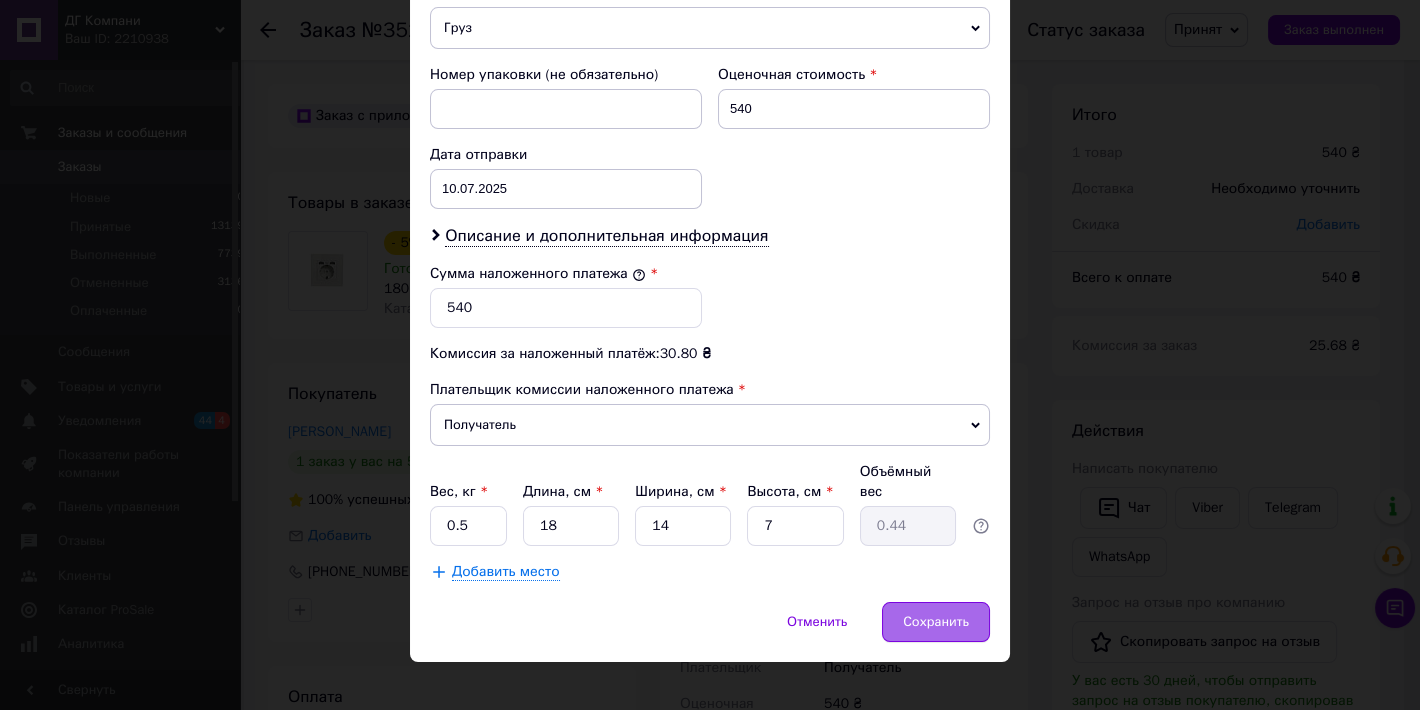 click on "Сохранить" at bounding box center (936, 622) 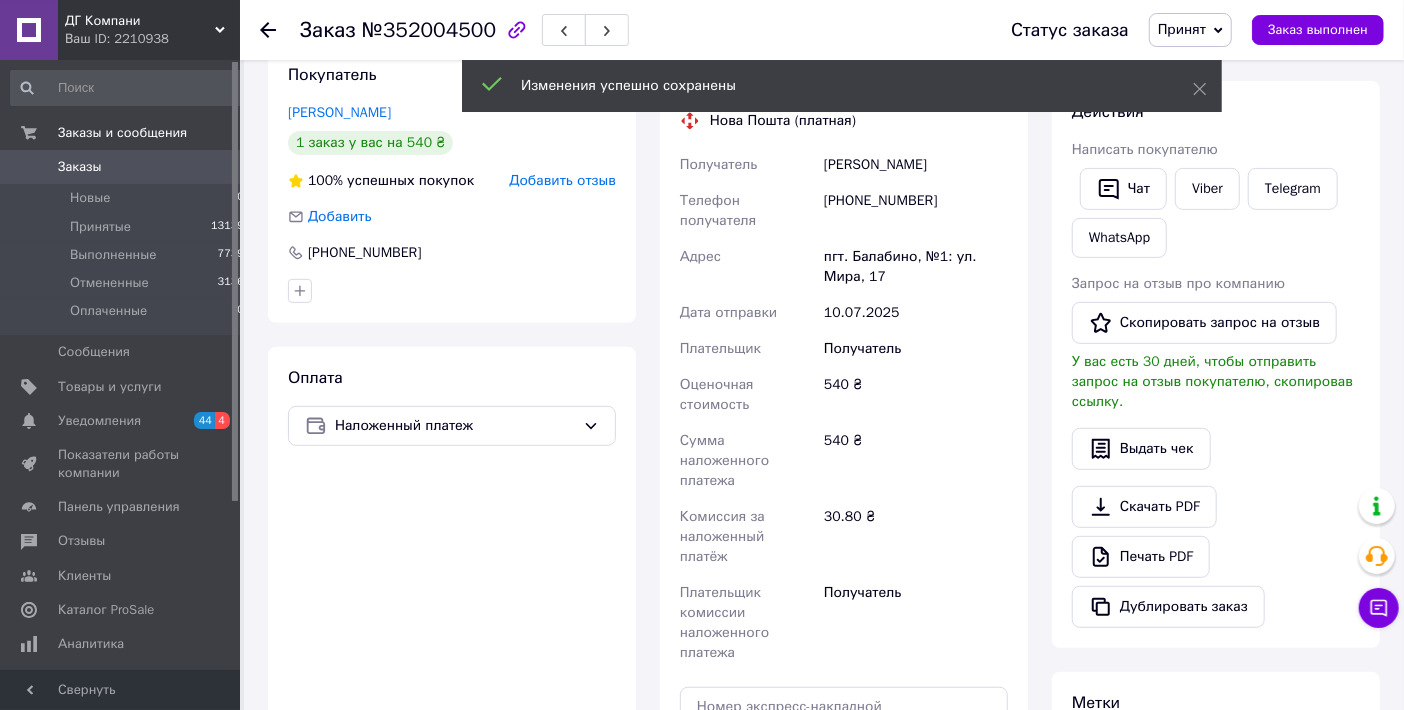 scroll, scrollTop: 440, scrollLeft: 0, axis: vertical 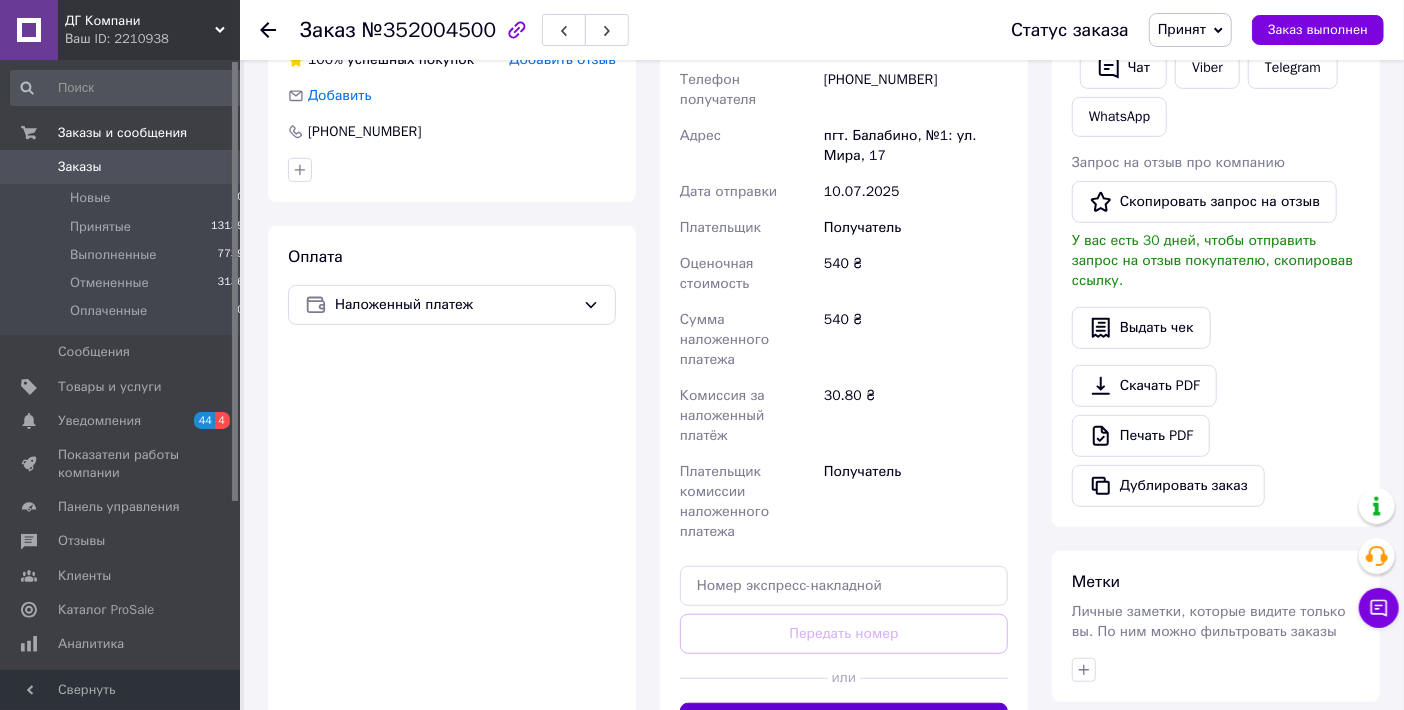 click on "Сгенерировать ЭН" at bounding box center [844, 723] 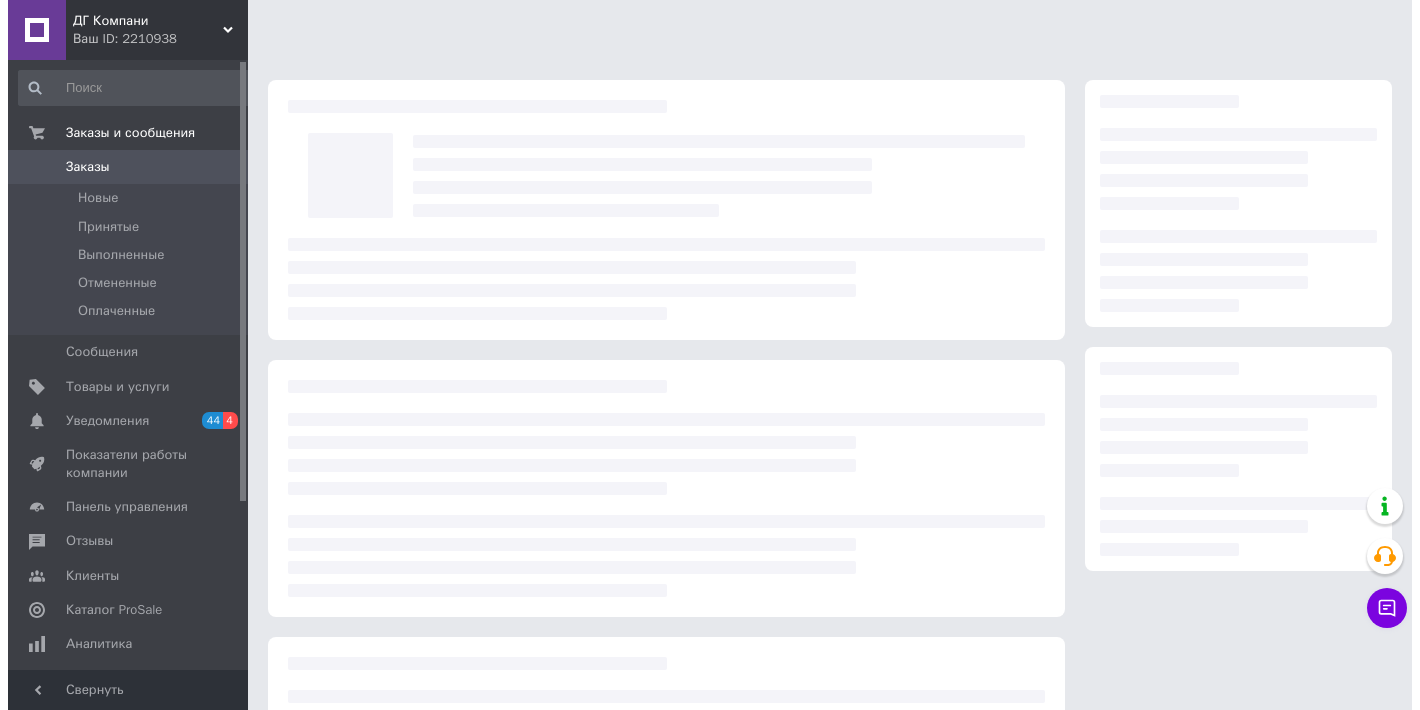 scroll, scrollTop: 0, scrollLeft: 0, axis: both 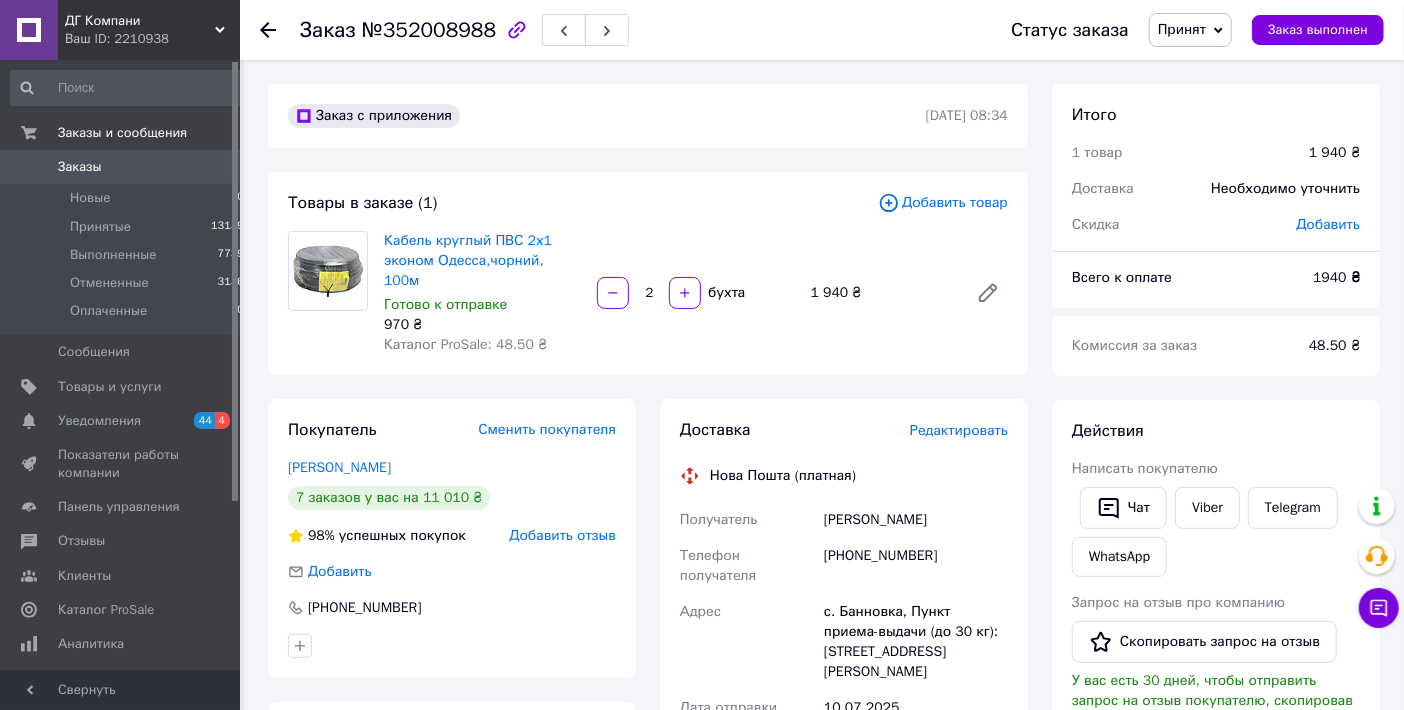 click on "Редактировать" at bounding box center (959, 430) 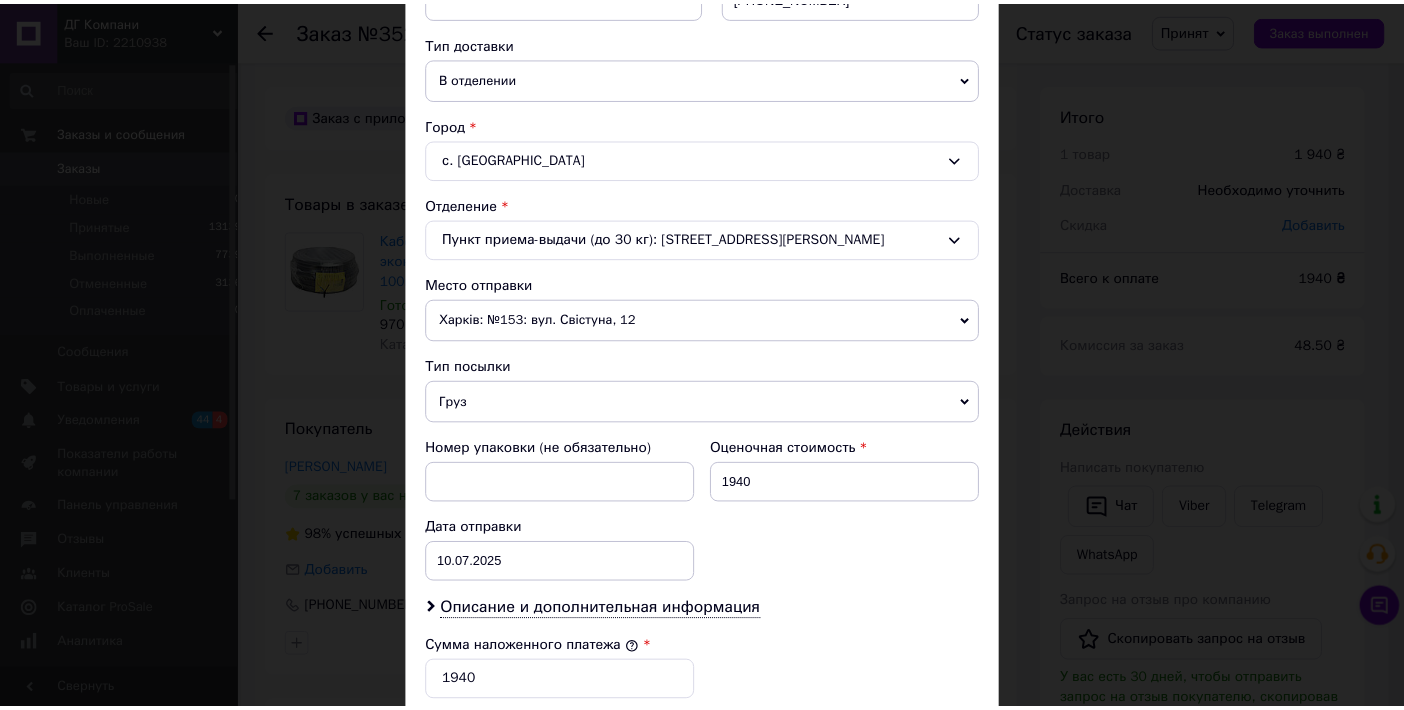 scroll, scrollTop: 814, scrollLeft: 0, axis: vertical 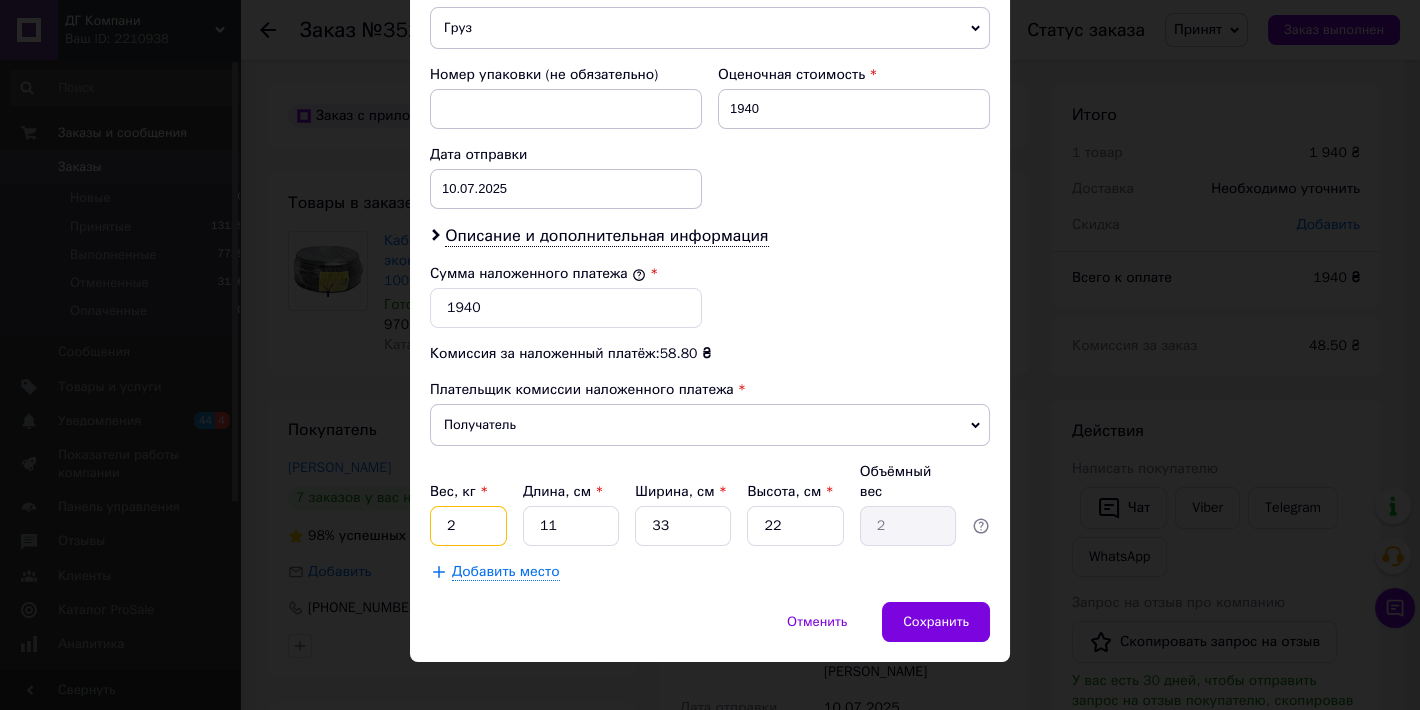 click on "2" at bounding box center [468, 526] 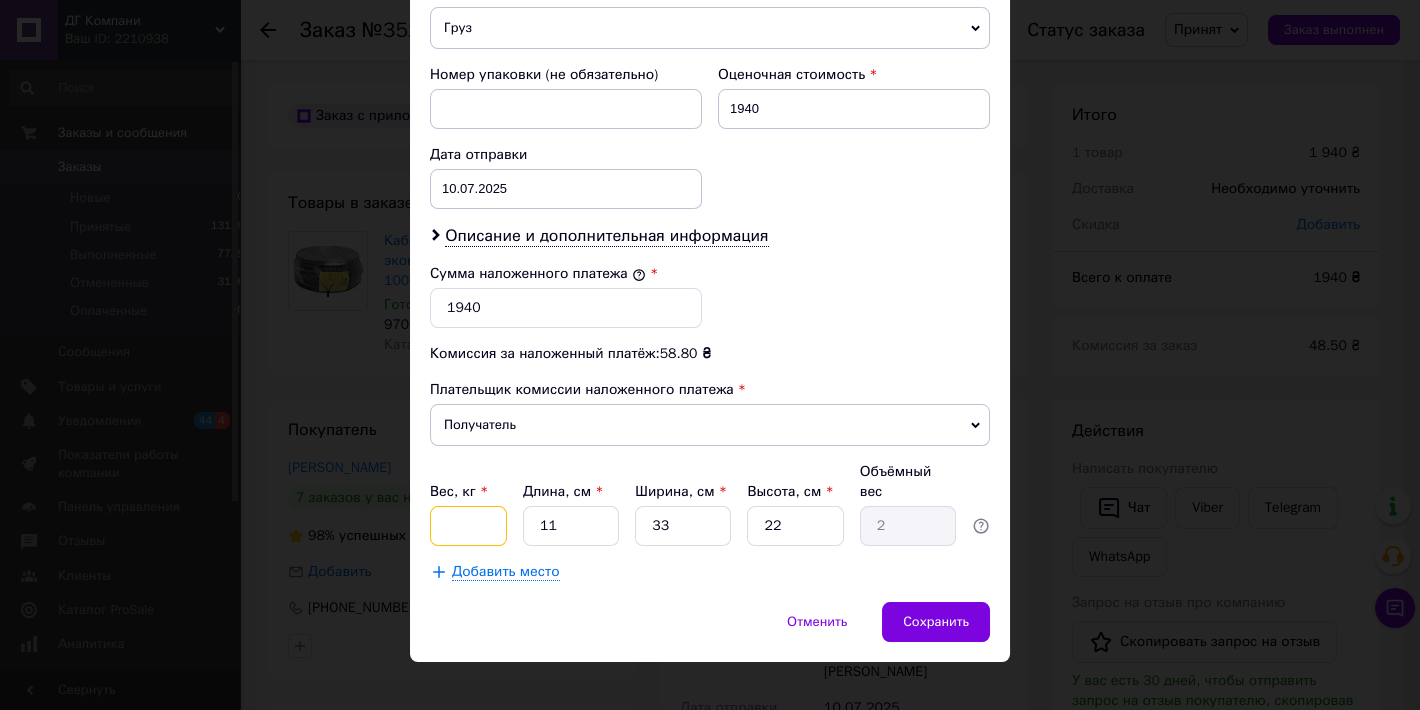 type on "8" 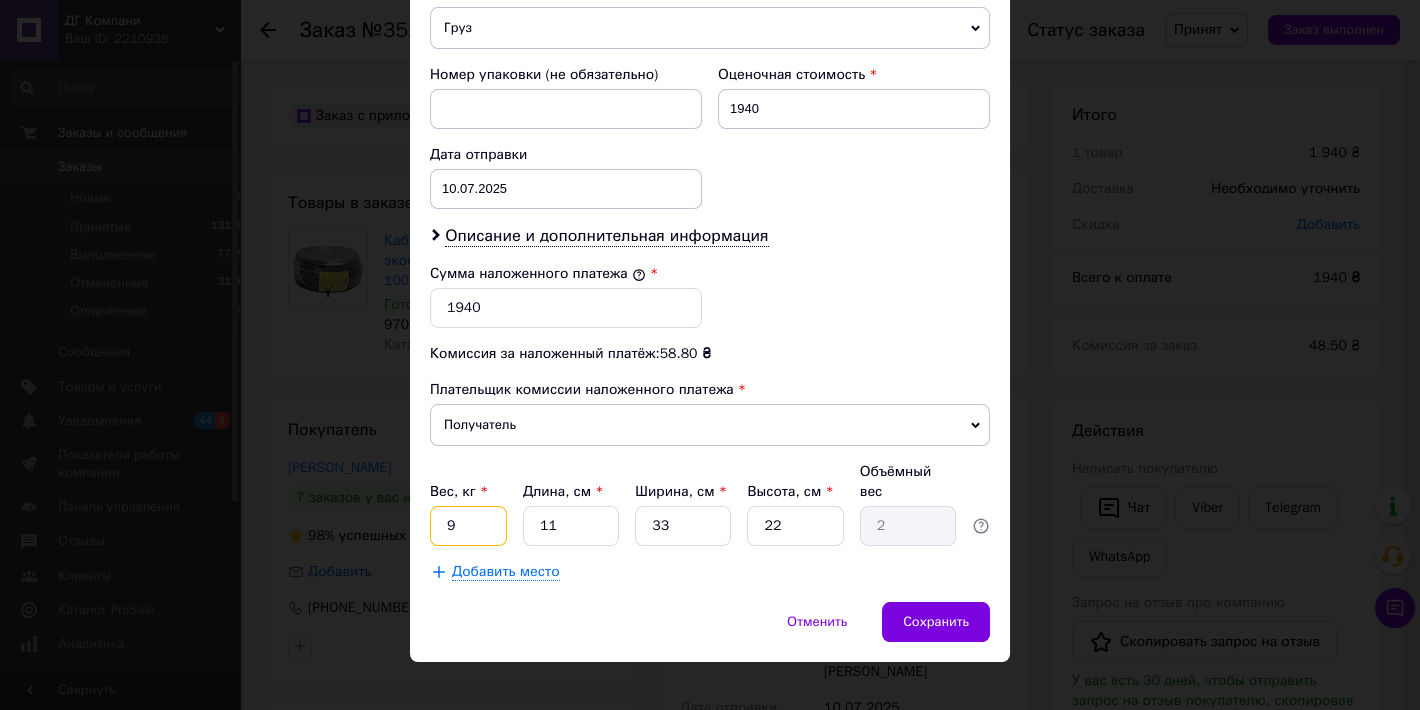 type on "9" 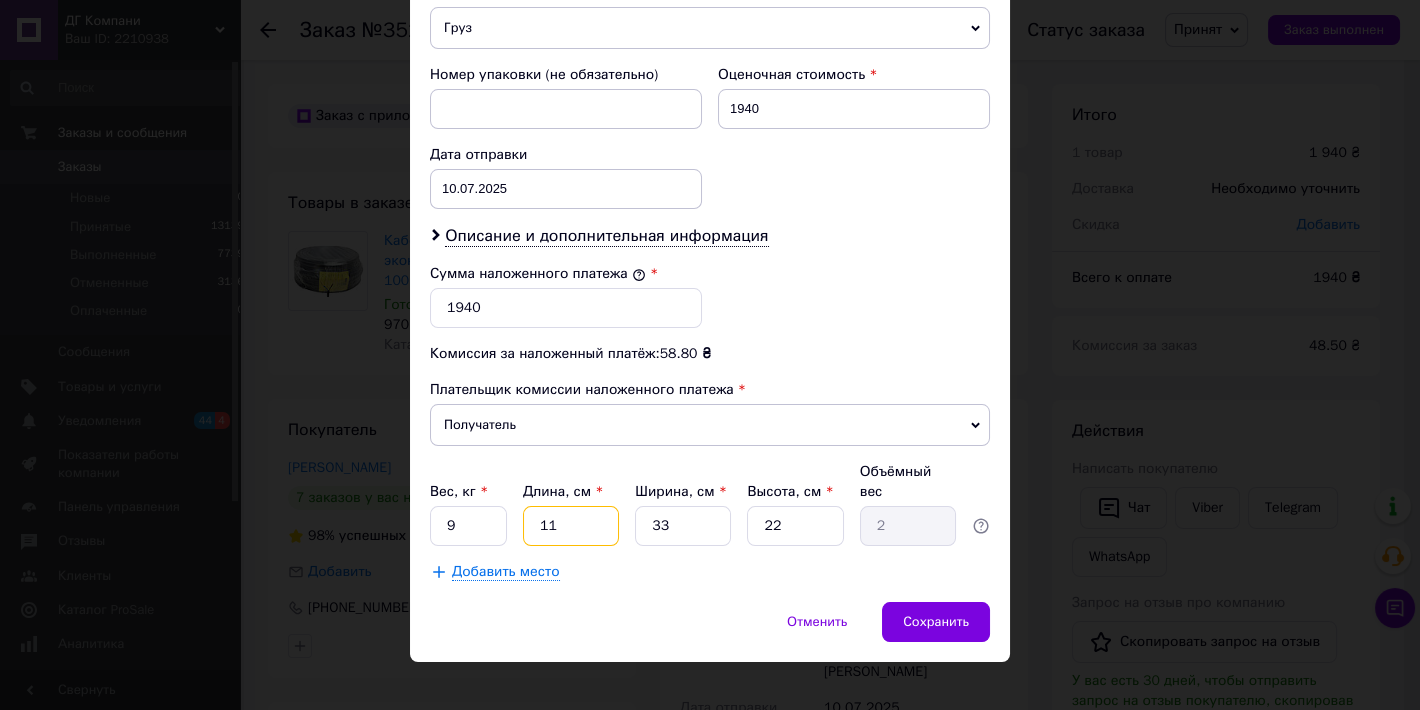 click on "11" at bounding box center (571, 526) 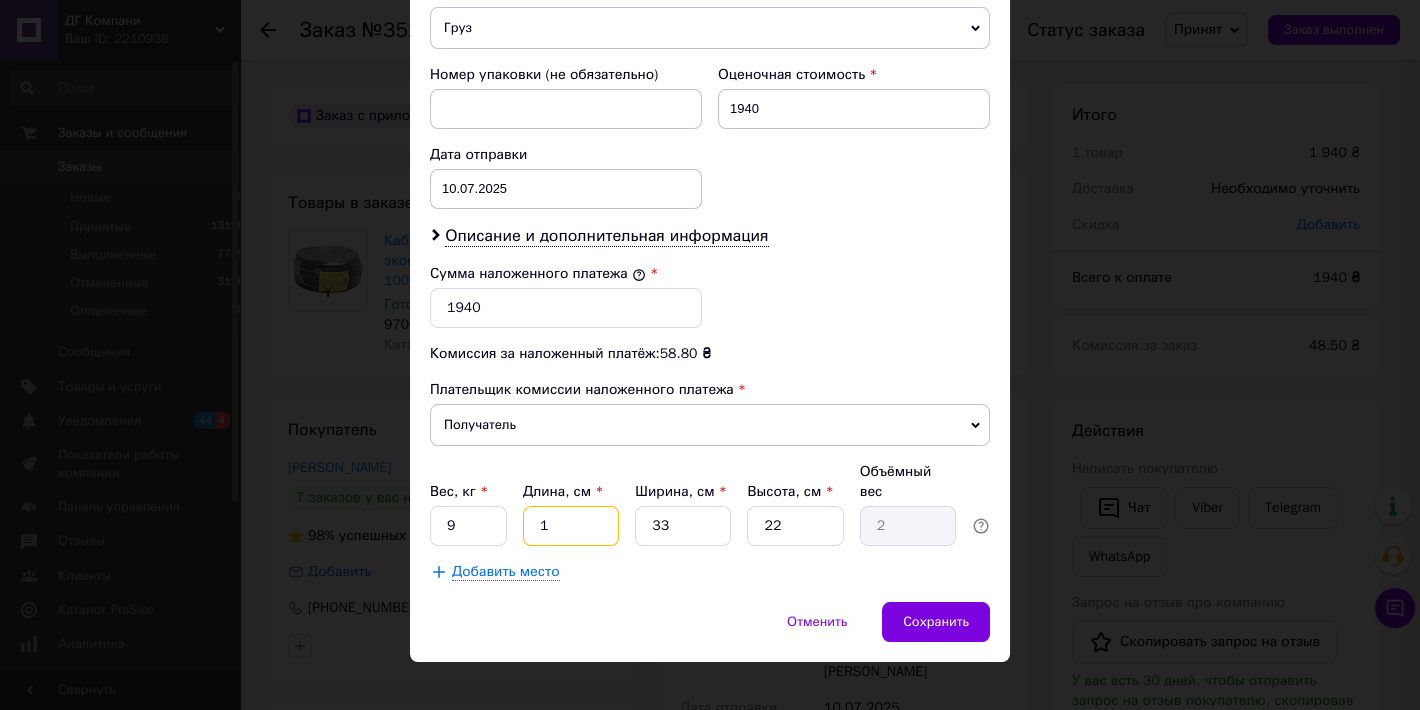 type on "0.18" 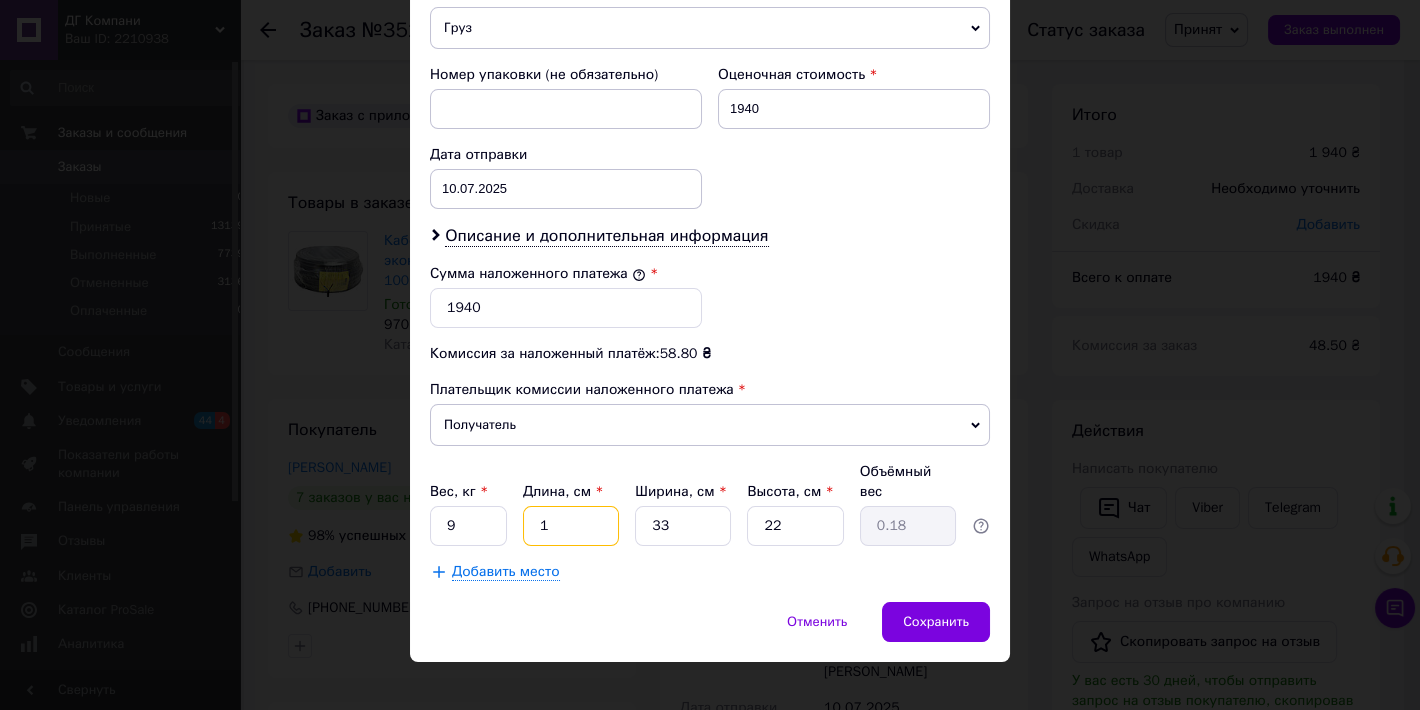 type 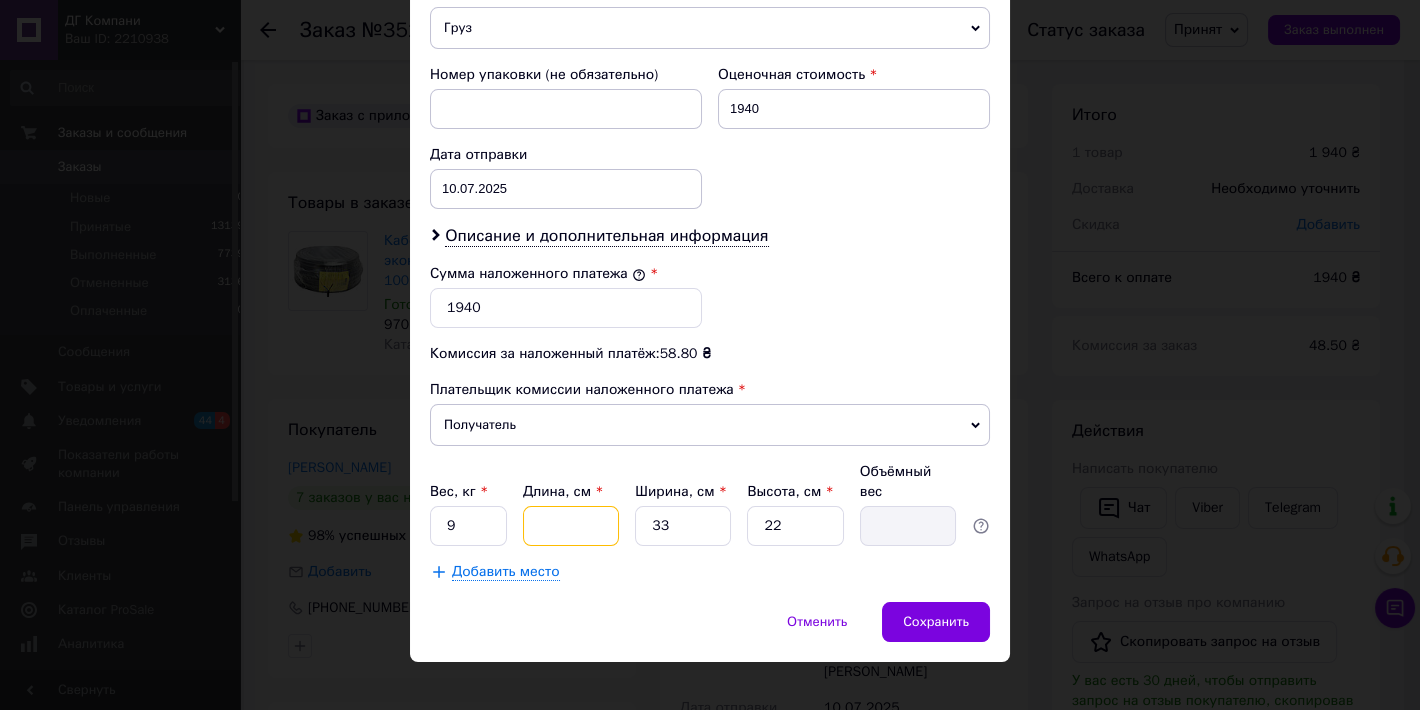 type on "3" 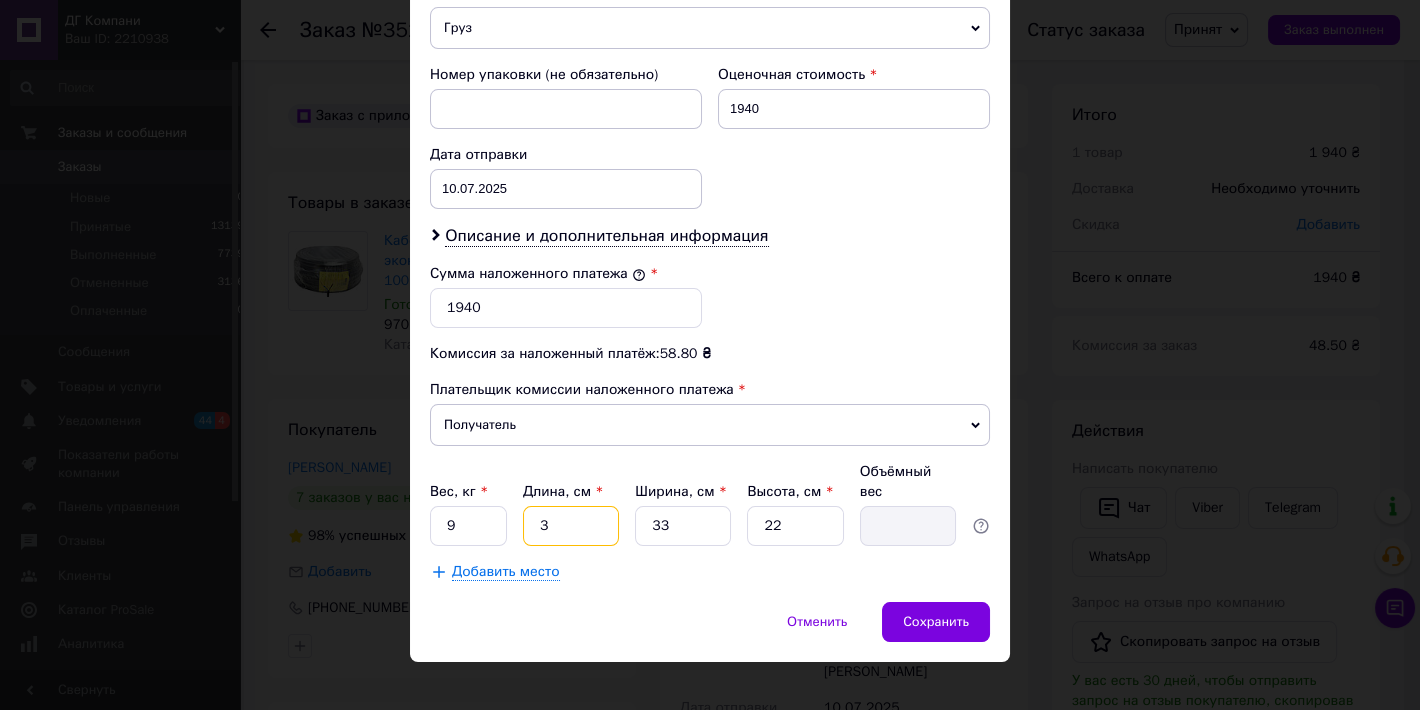 type on "0.54" 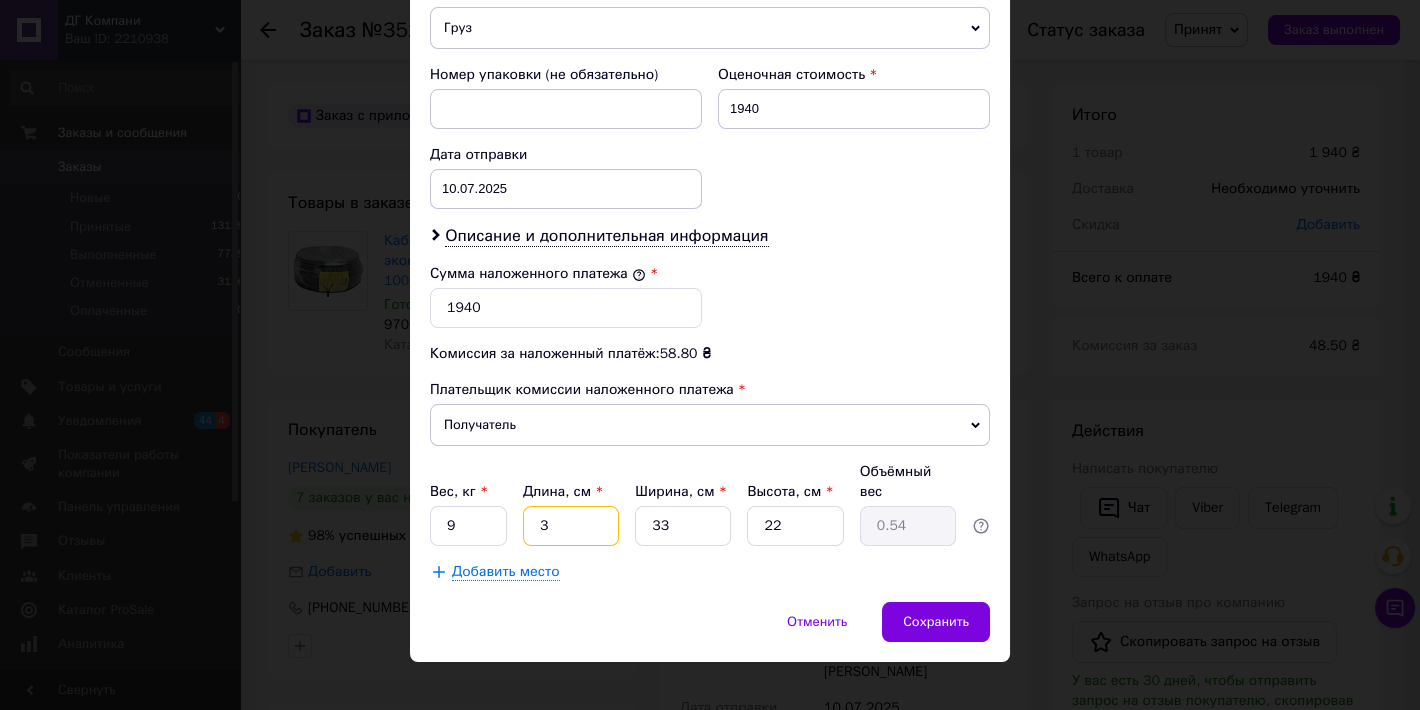 type on "30" 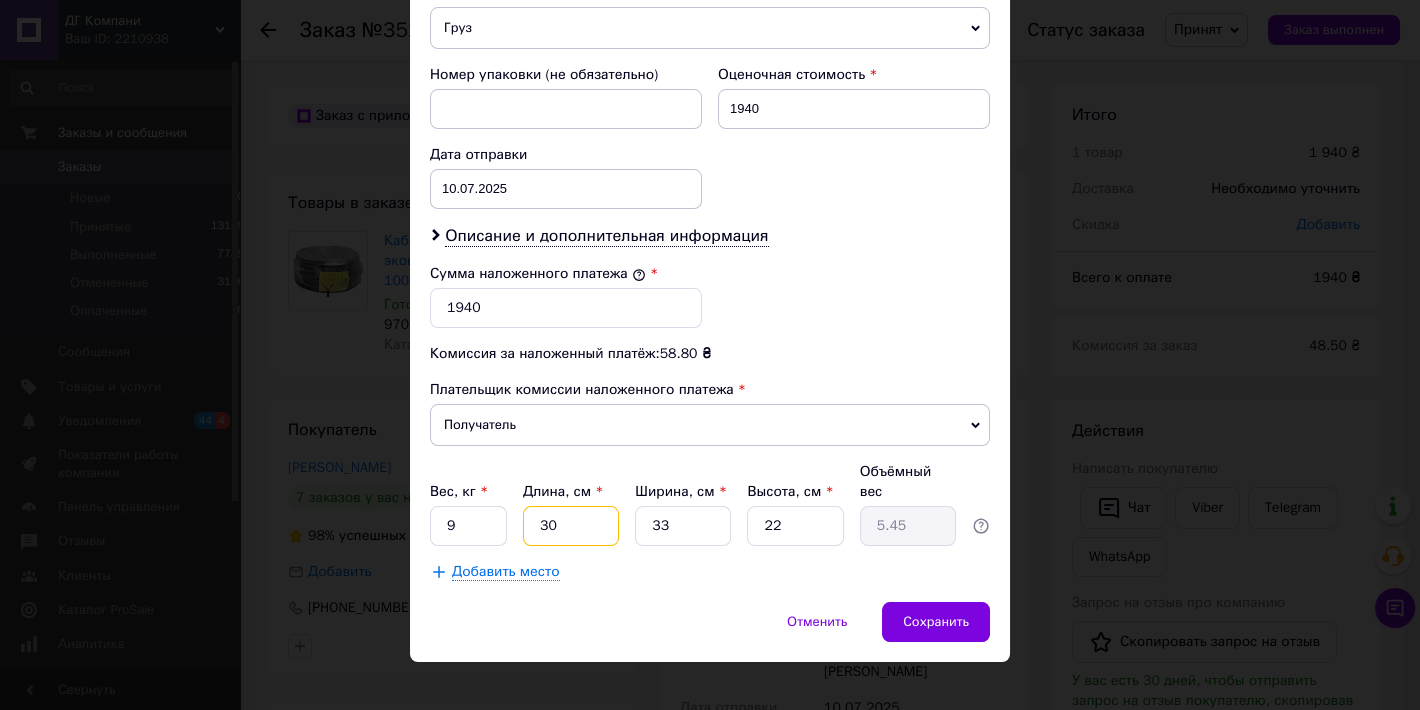 type on "30" 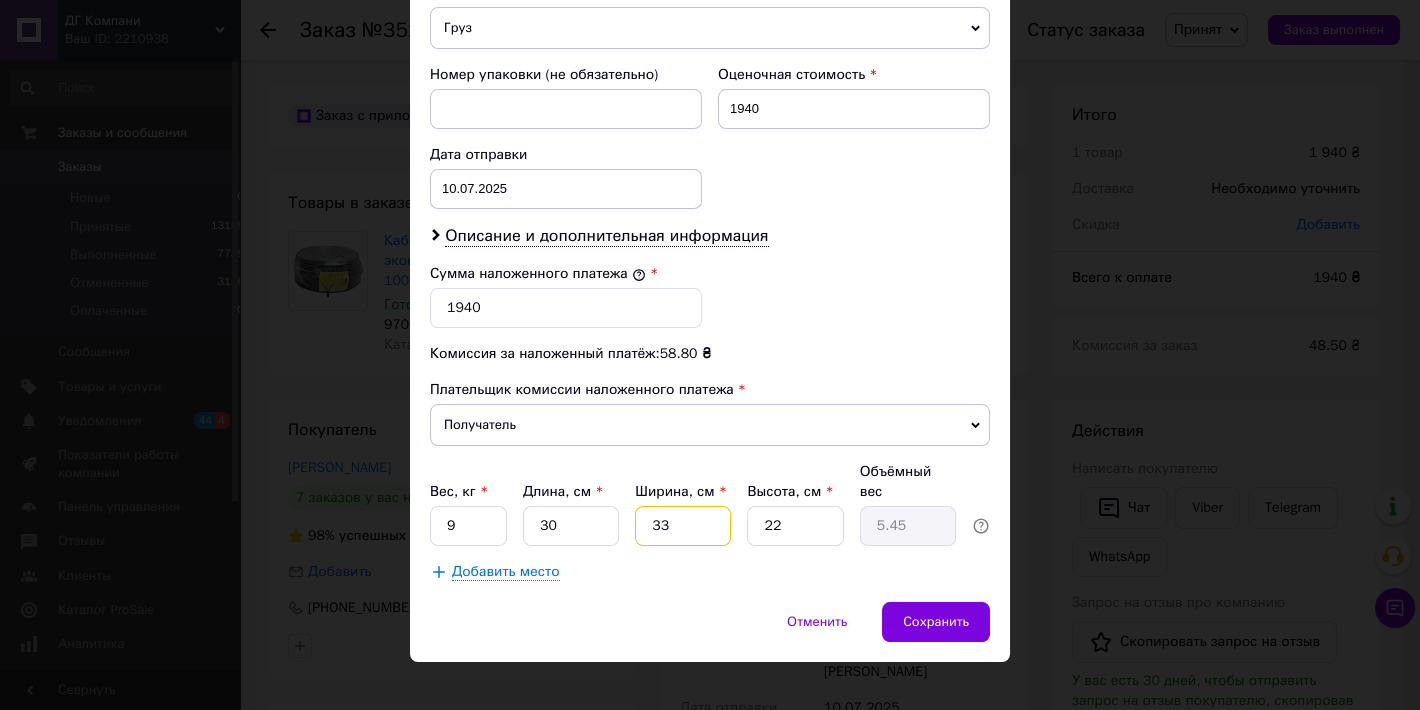 click on "33" at bounding box center (683, 526) 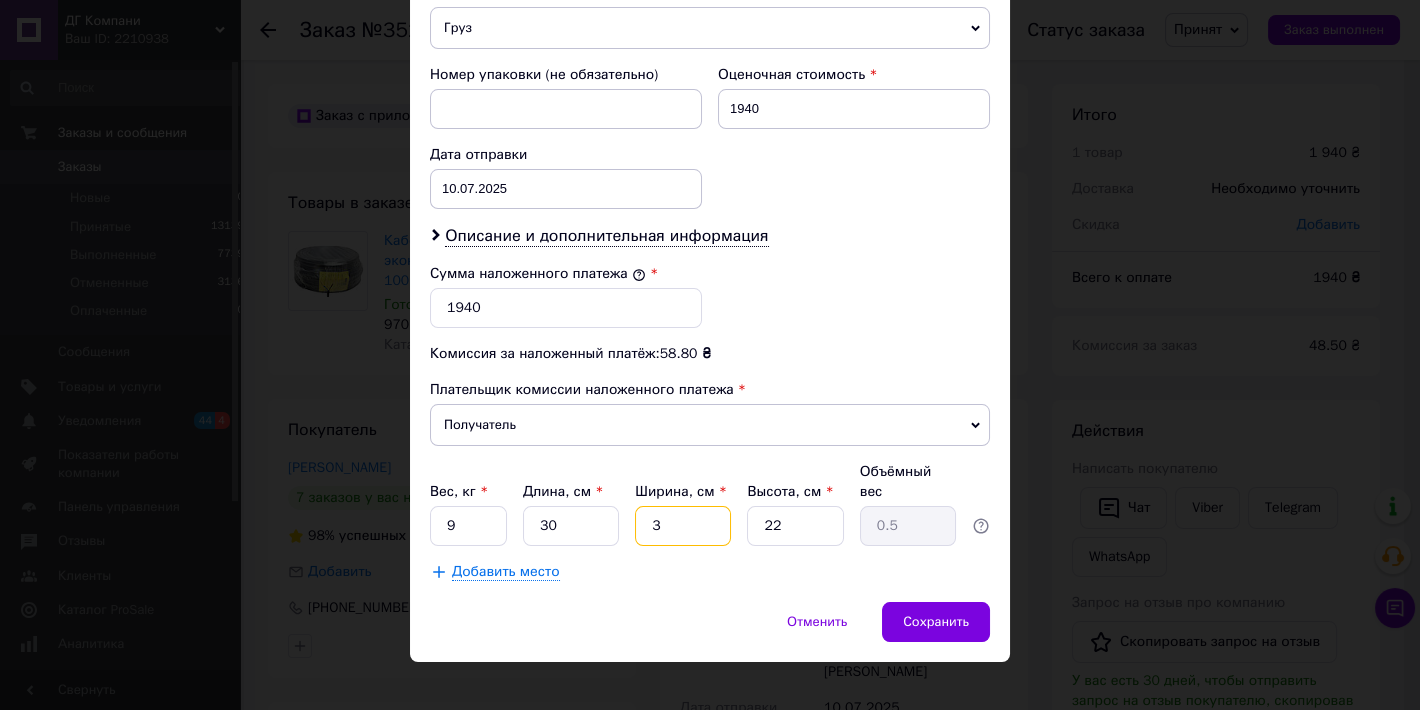 type on "30" 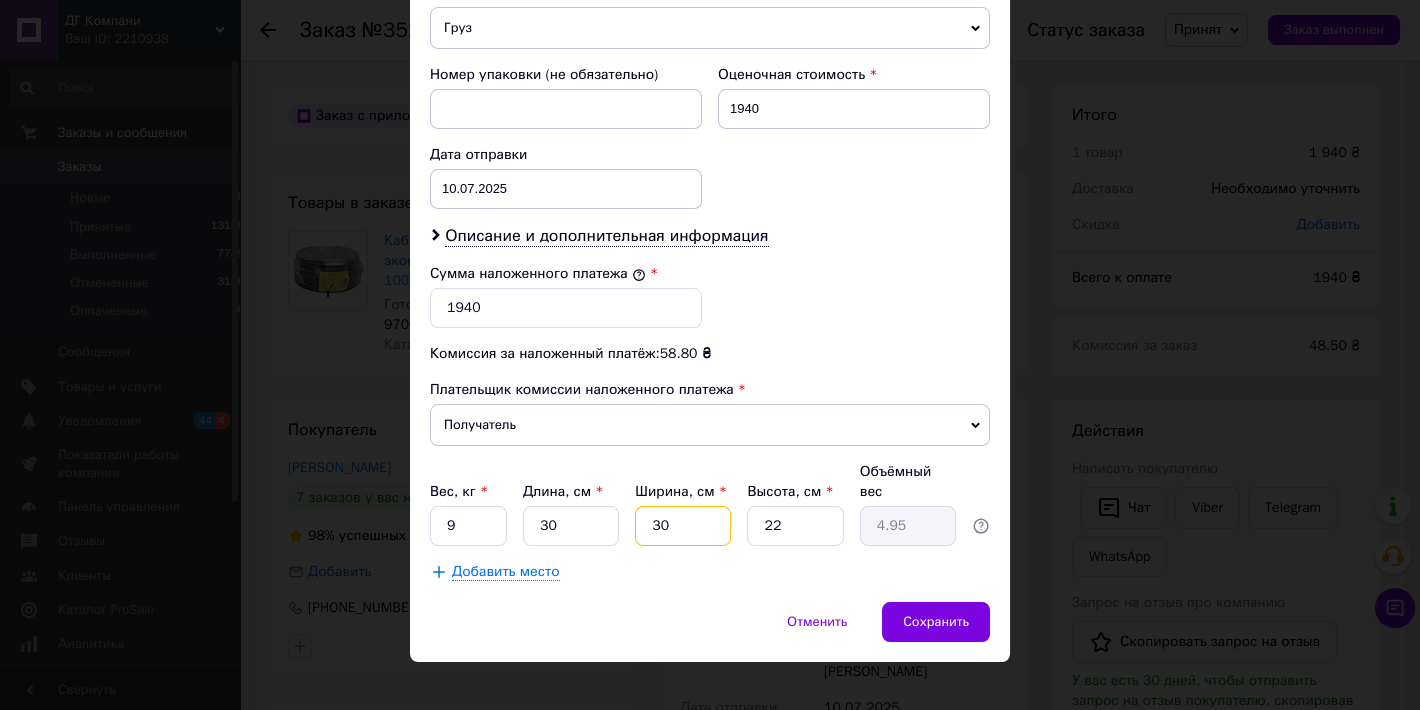 type on "30" 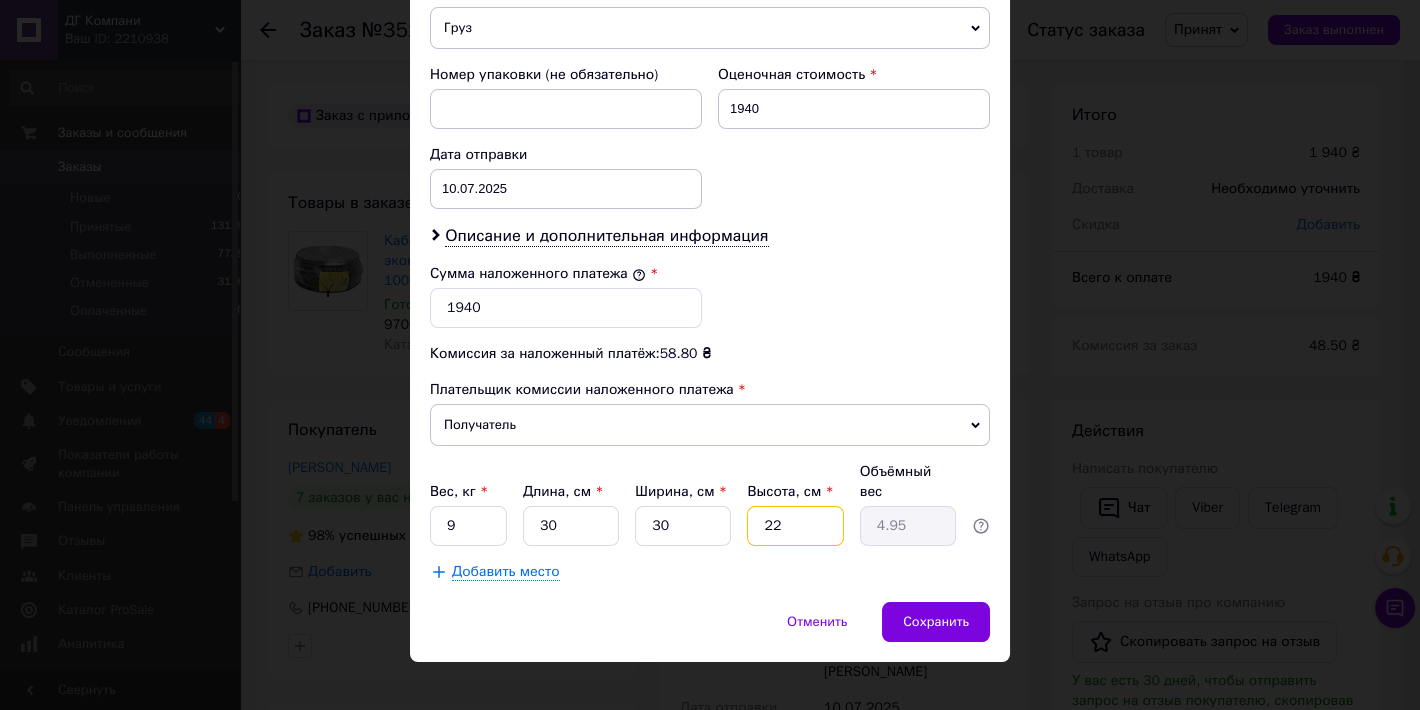 click on "22" at bounding box center (795, 526) 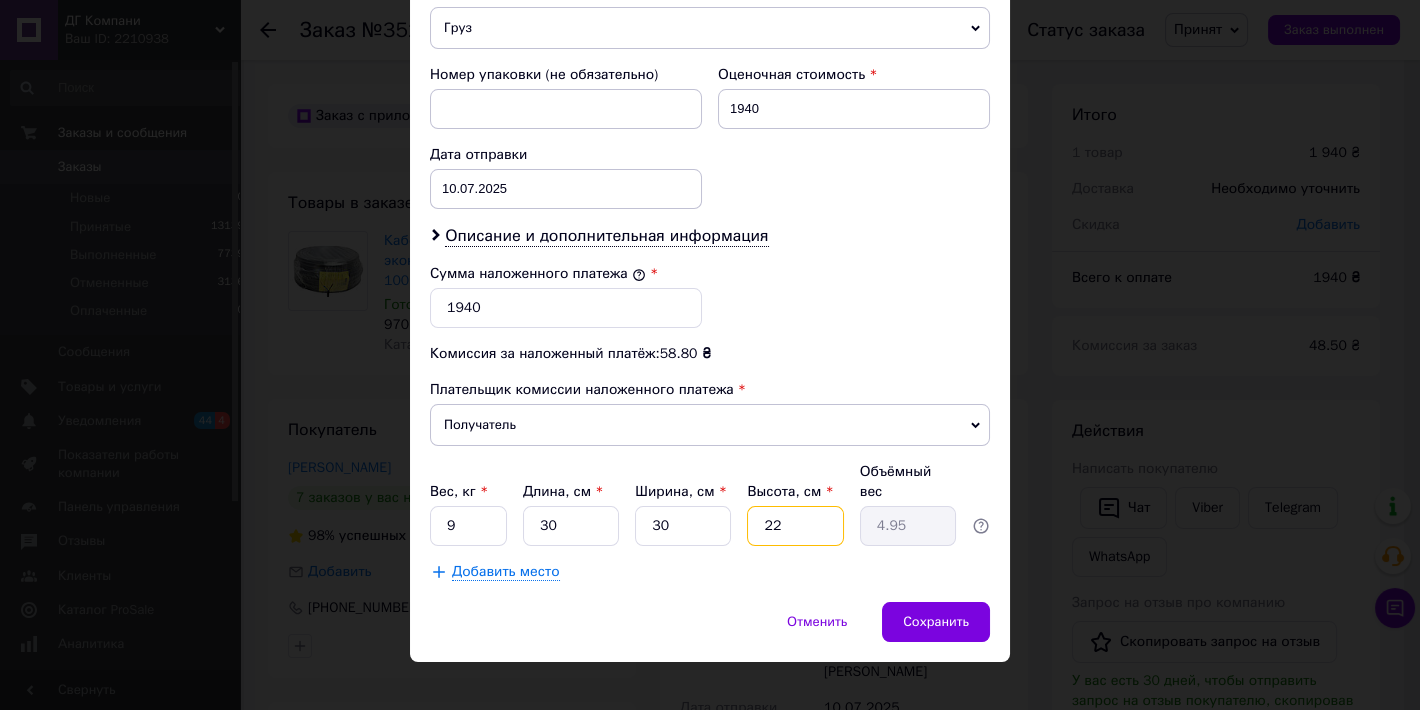 type on "2" 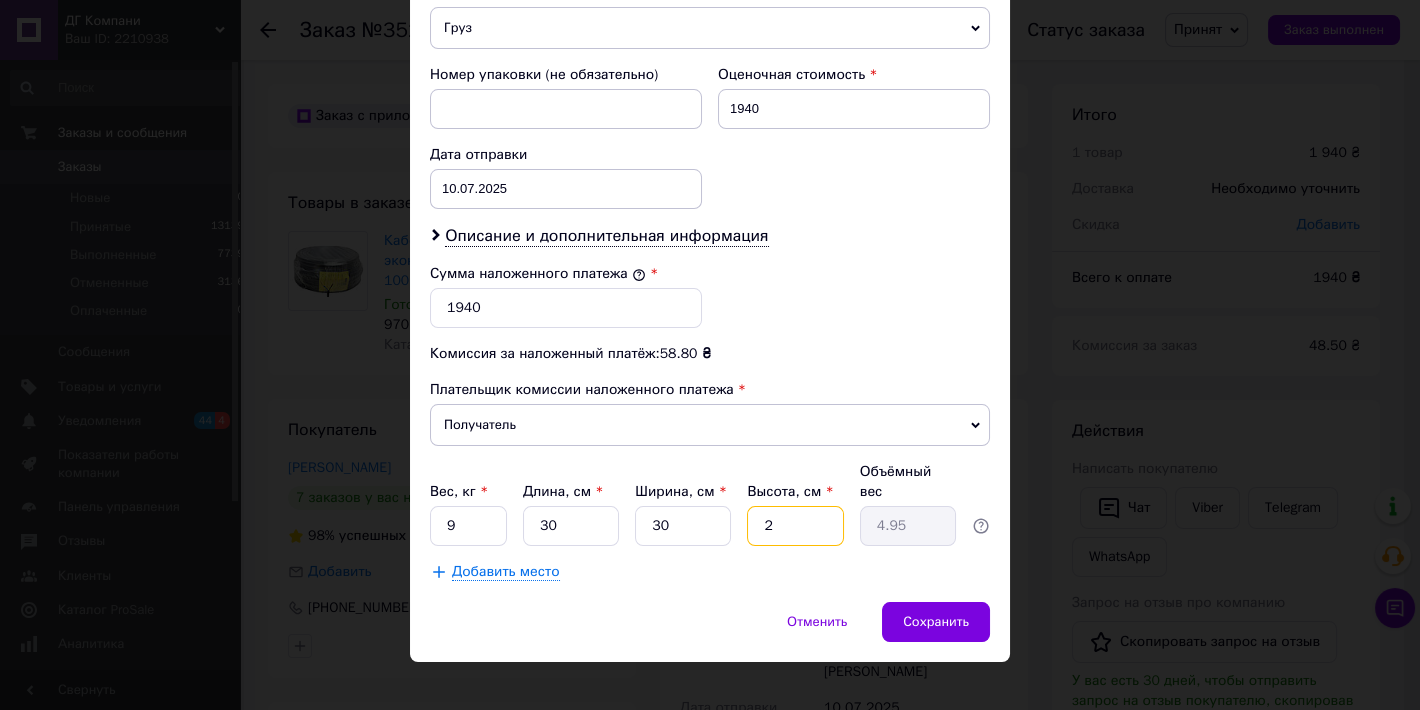 type on "0.45" 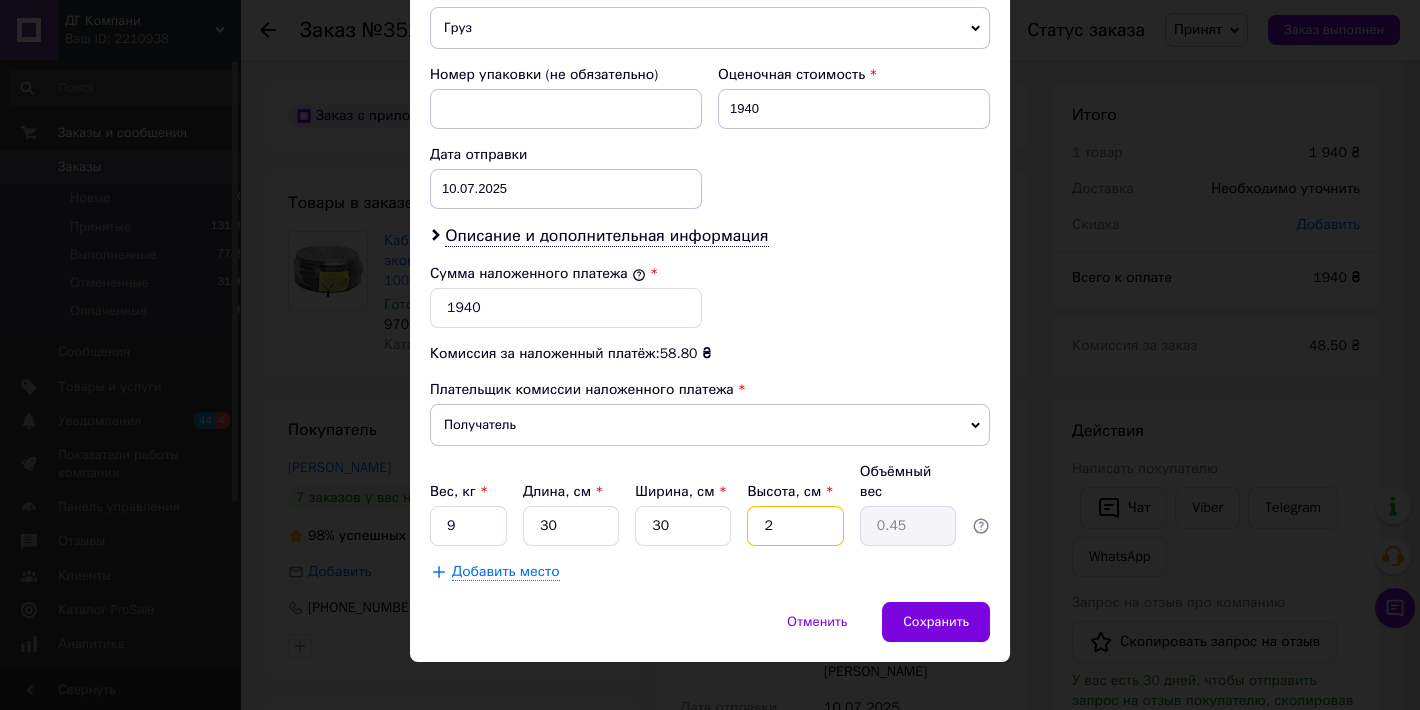 type on "25" 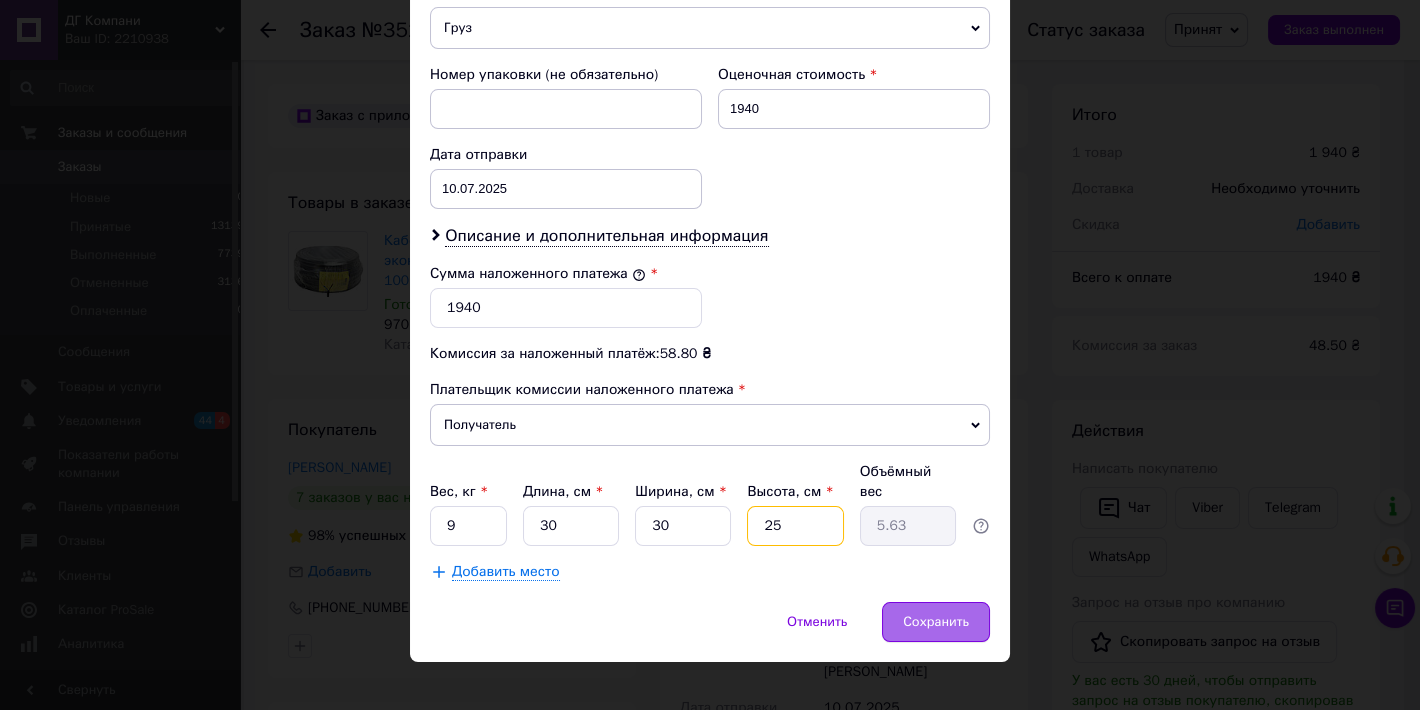 type on "25" 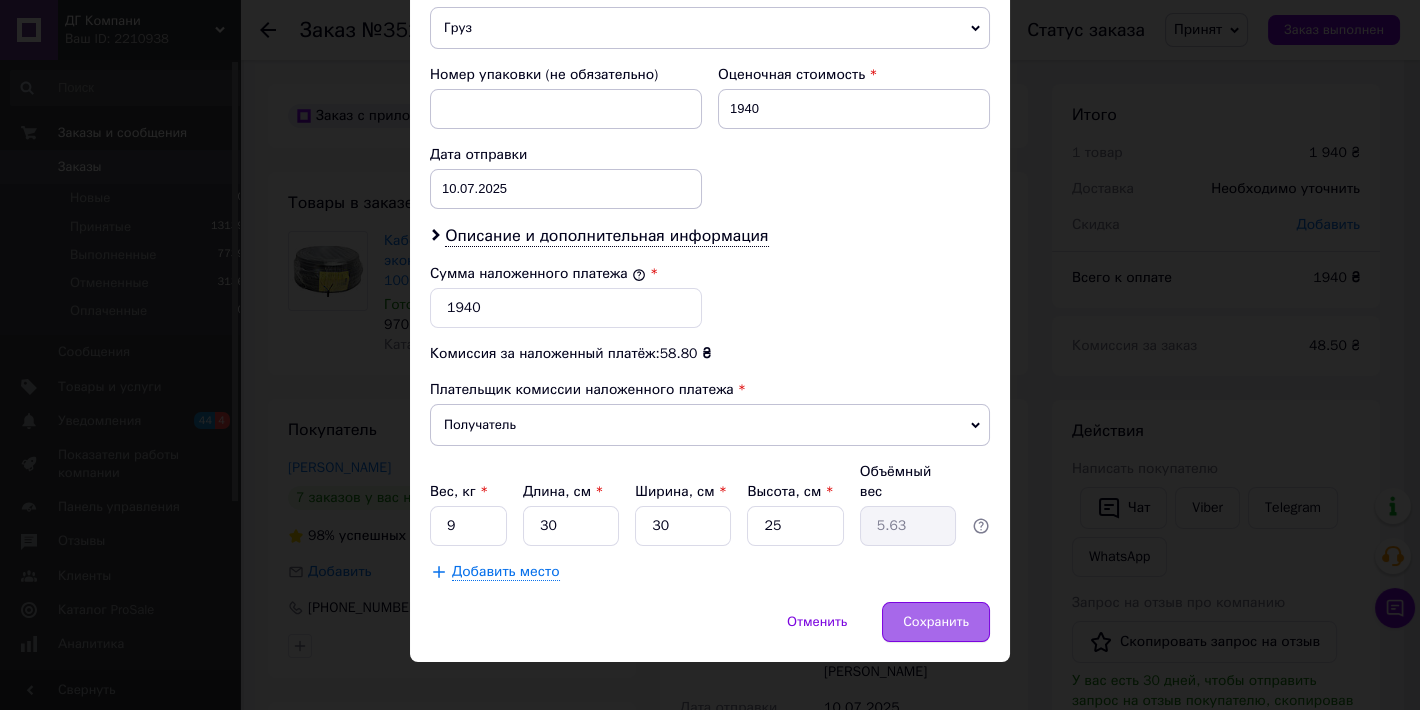 click on "Сохранить" at bounding box center (936, 622) 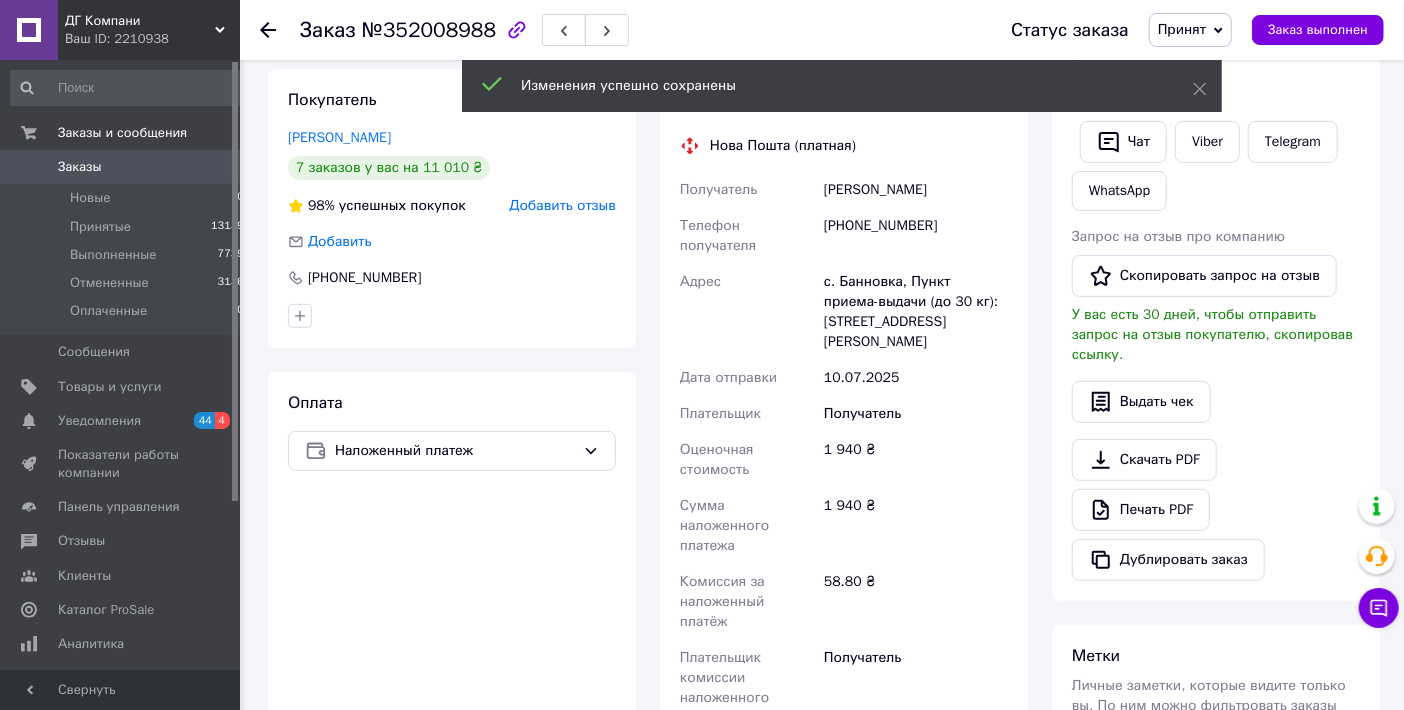 scroll, scrollTop: 550, scrollLeft: 0, axis: vertical 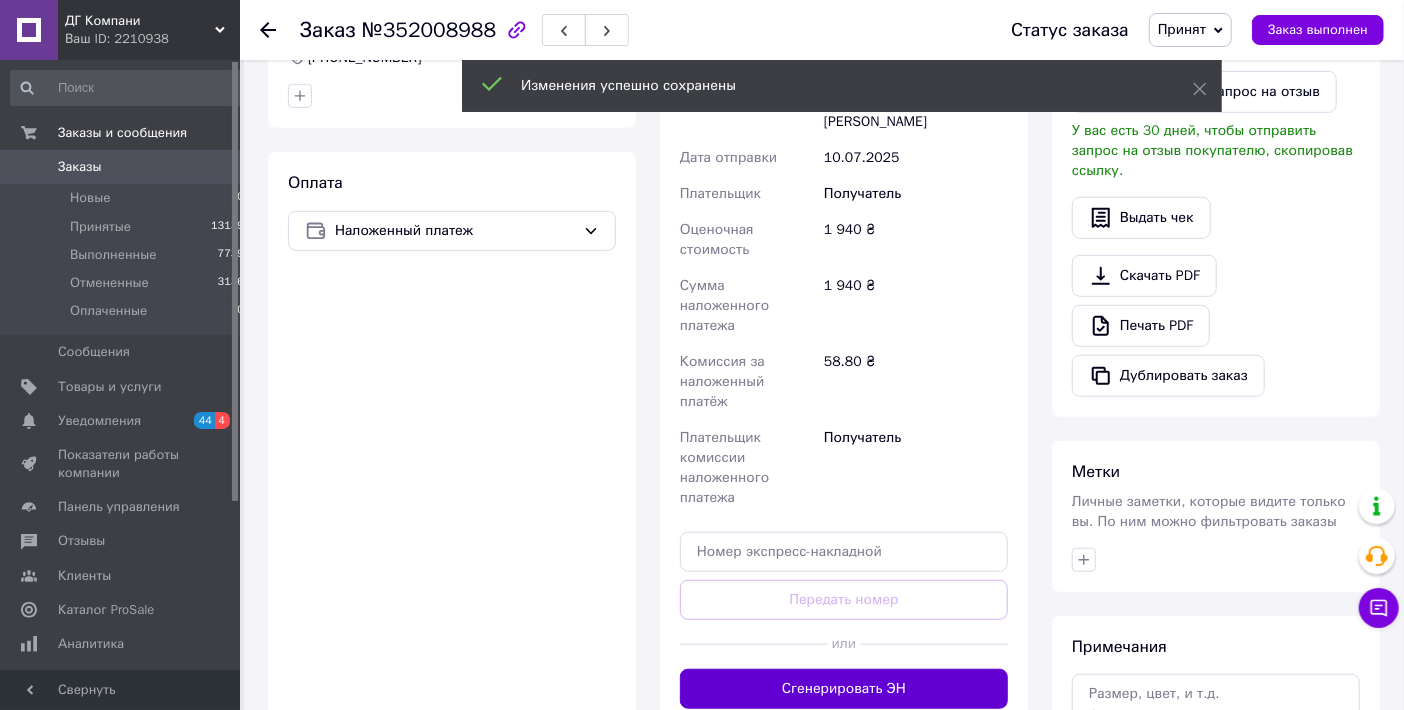 click on "Сгенерировать ЭН" at bounding box center (844, 689) 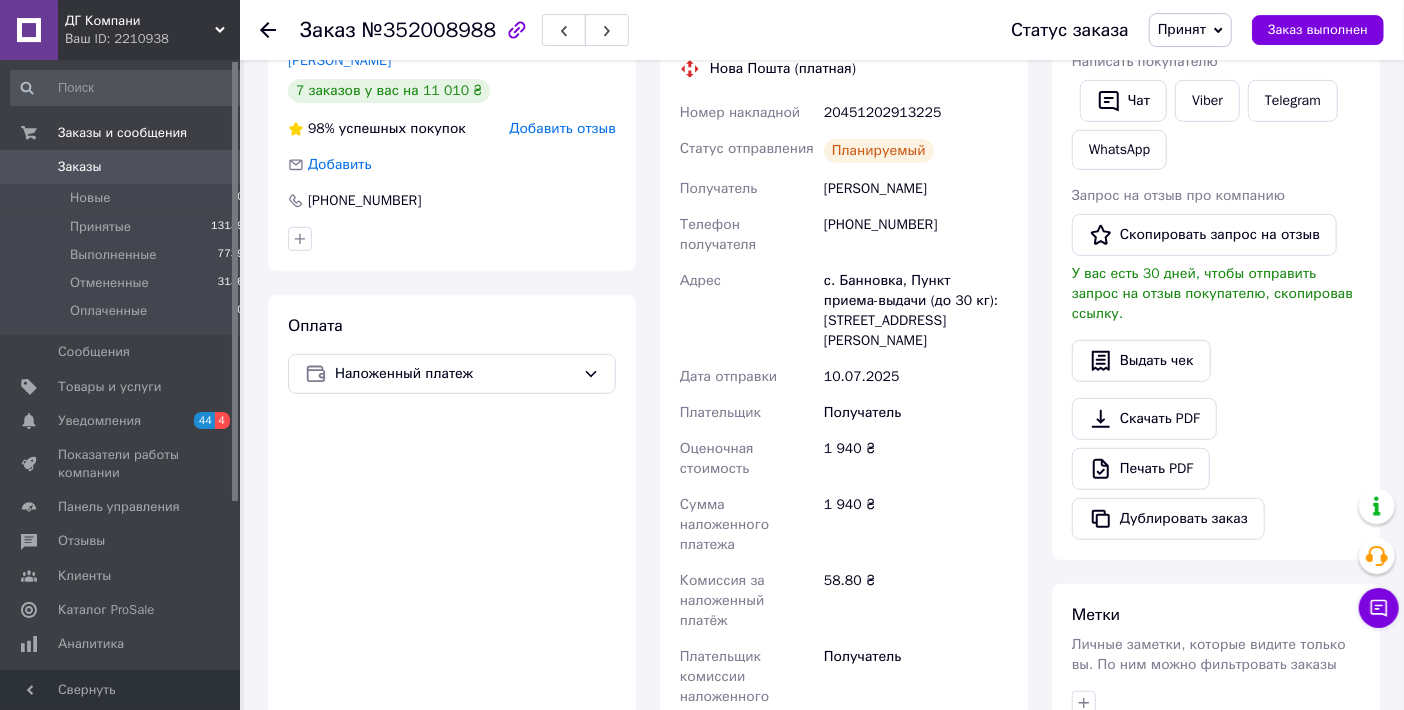 scroll, scrollTop: 330, scrollLeft: 0, axis: vertical 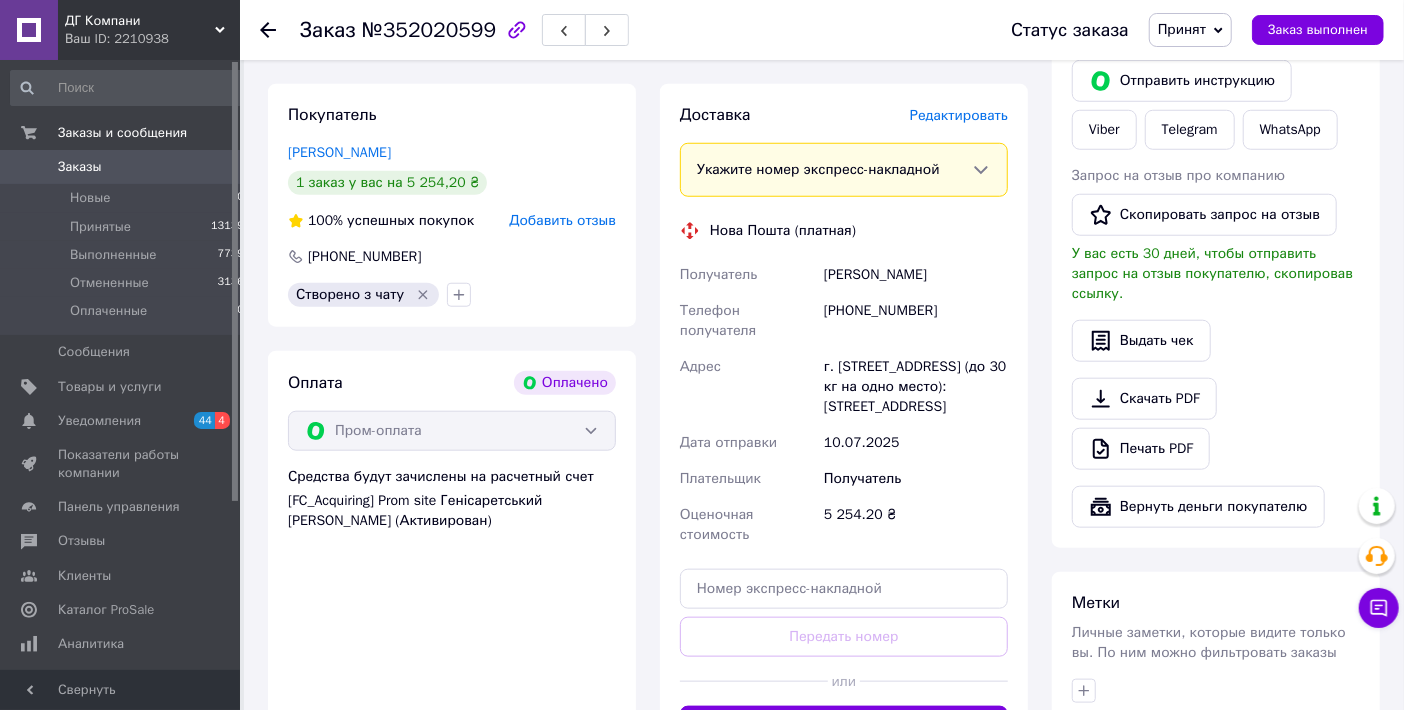 click on "Редактировать" at bounding box center (959, 115) 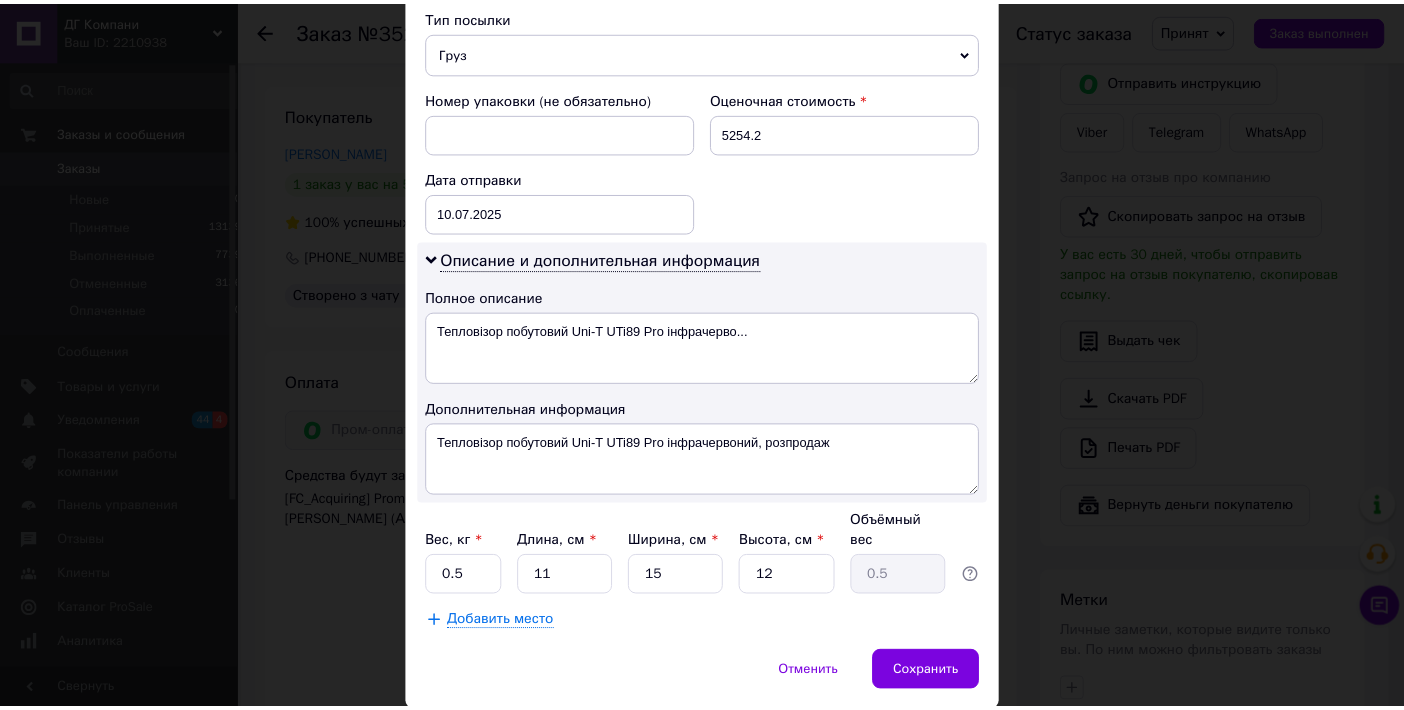 scroll, scrollTop: 840, scrollLeft: 0, axis: vertical 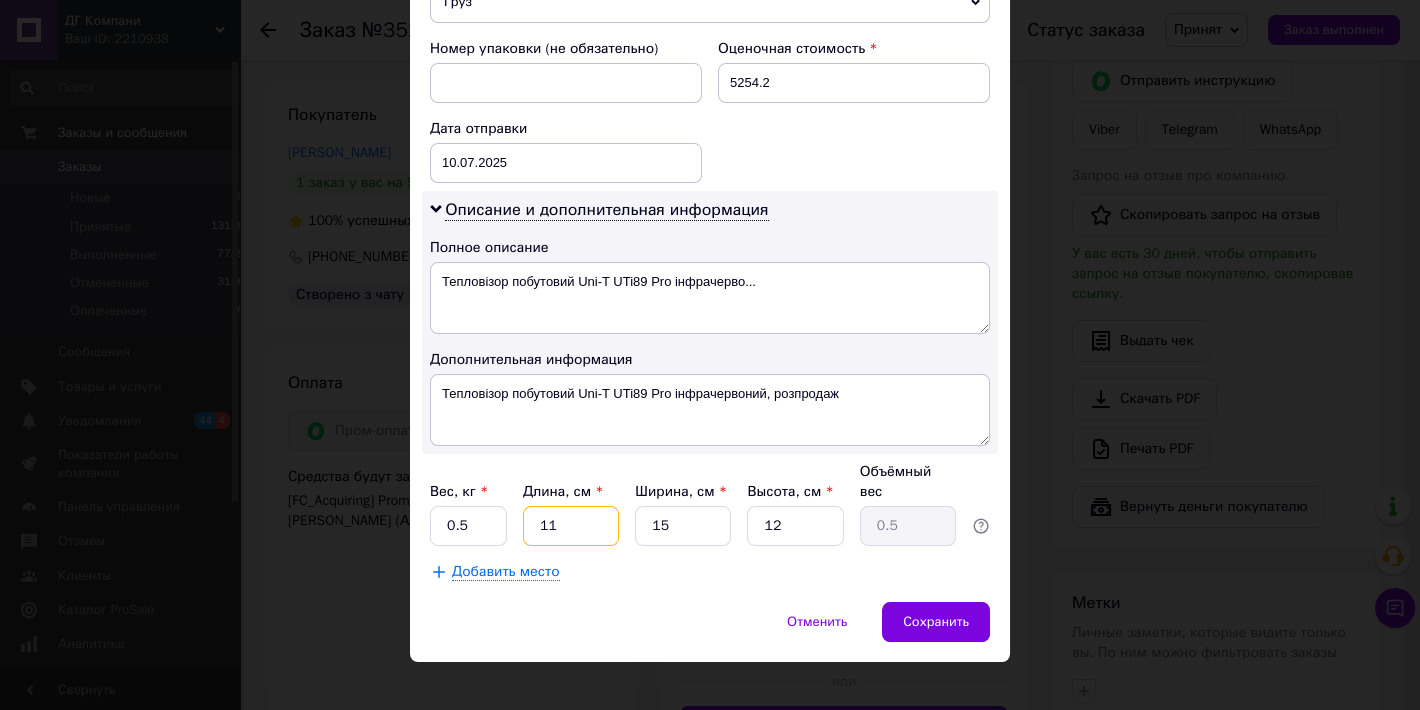 click on "11" at bounding box center (571, 526) 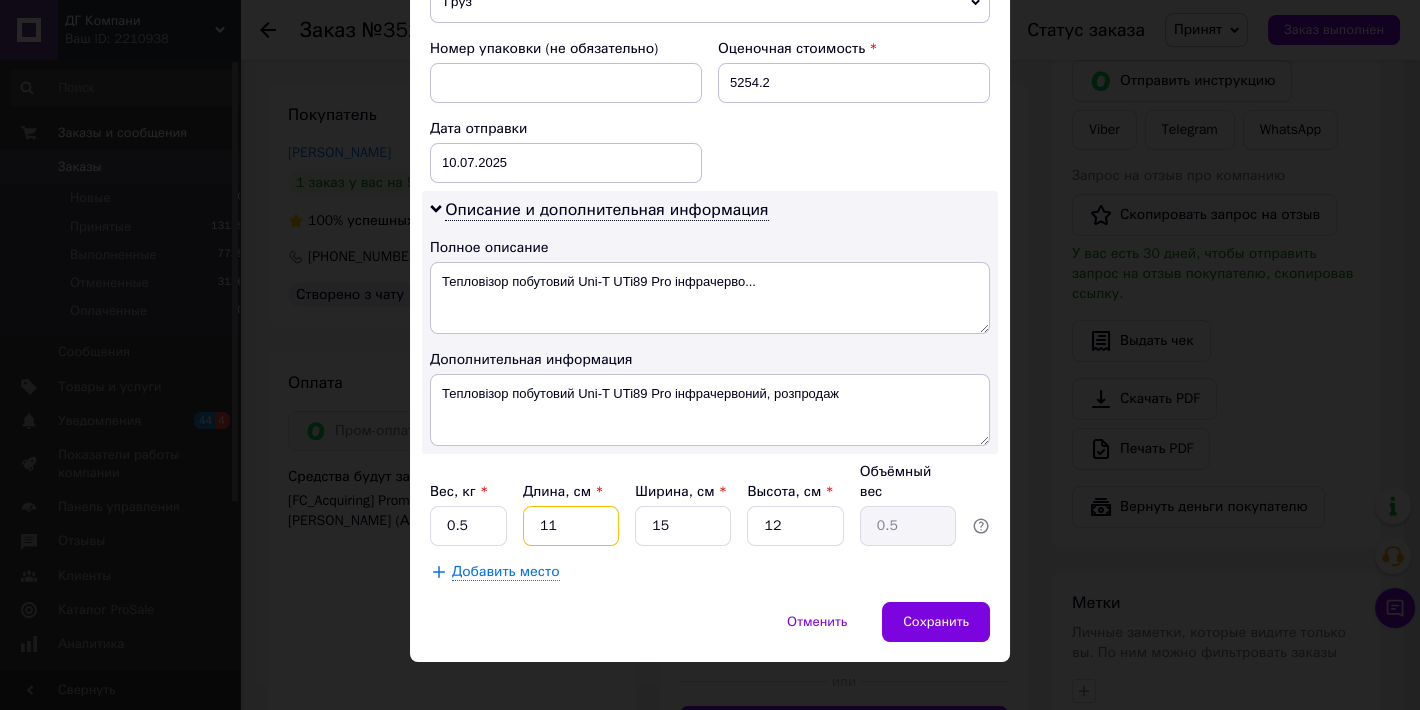type on "1" 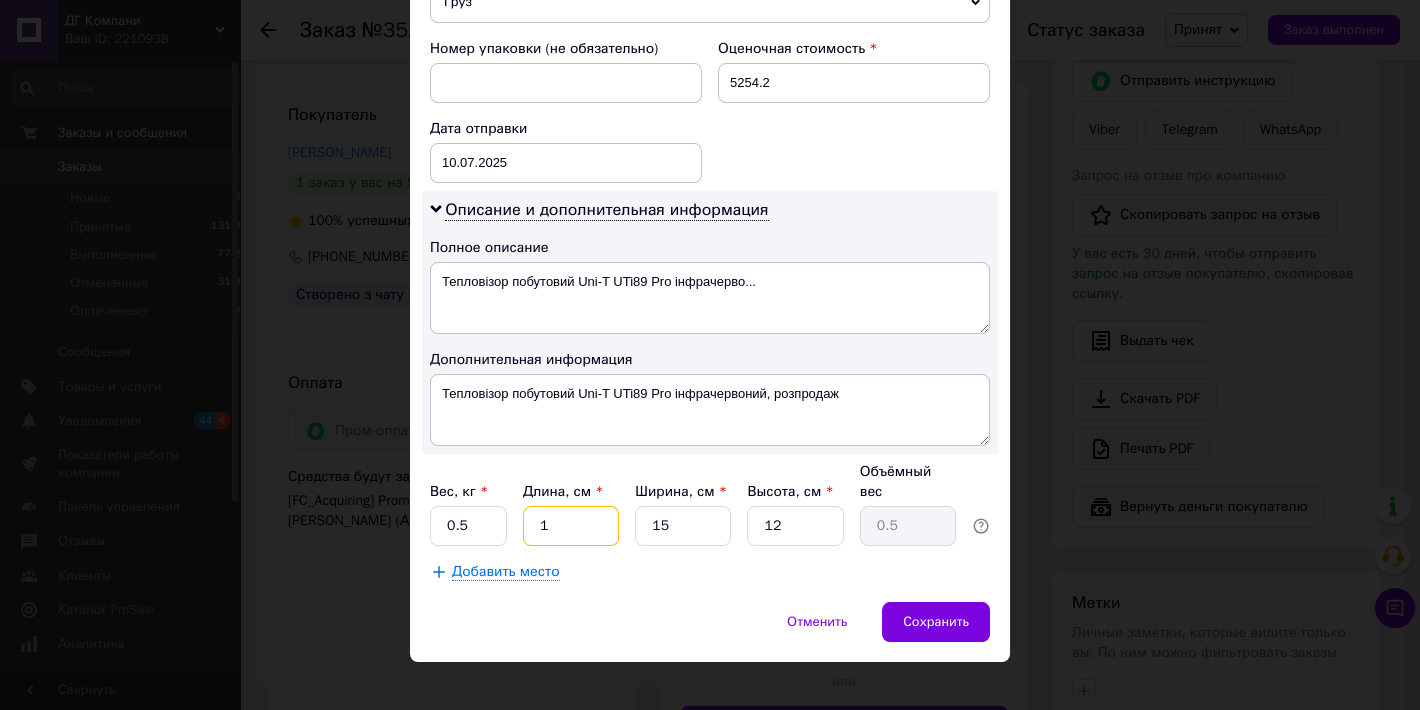 type on "0.1" 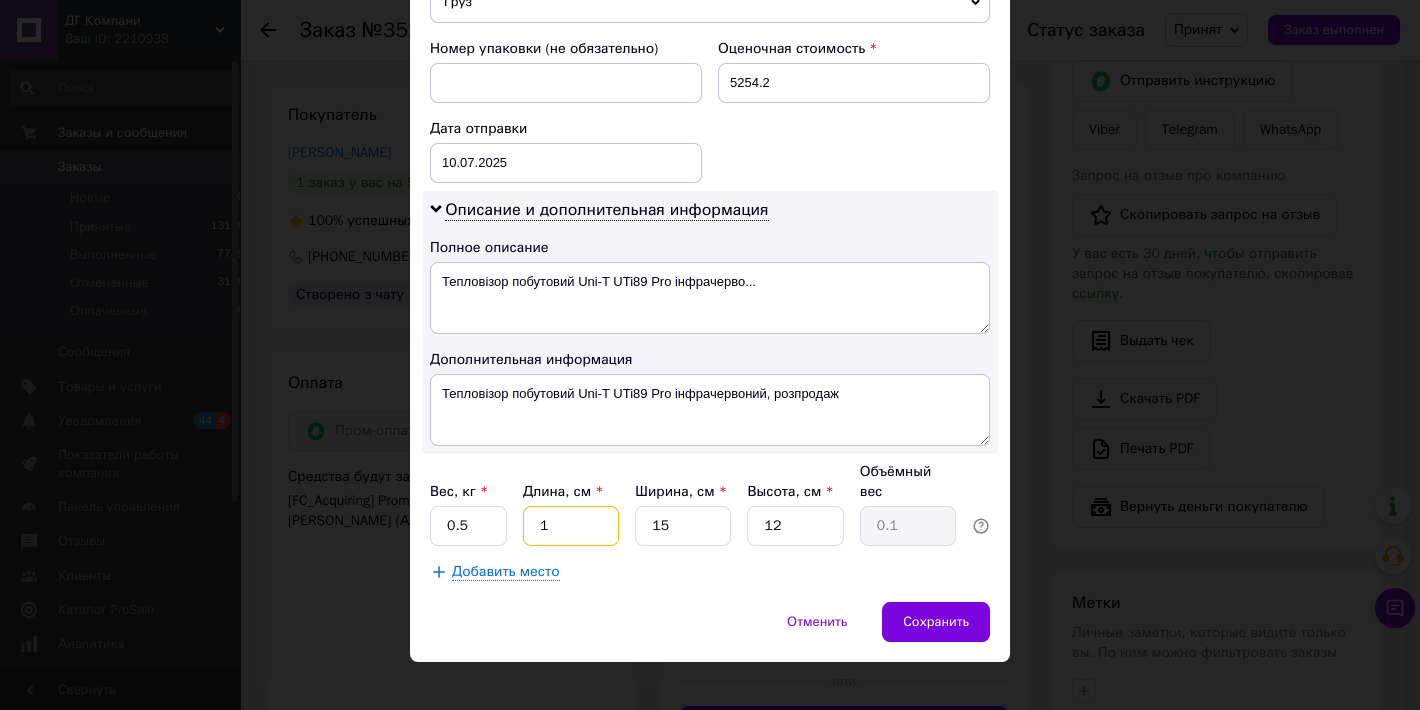 type 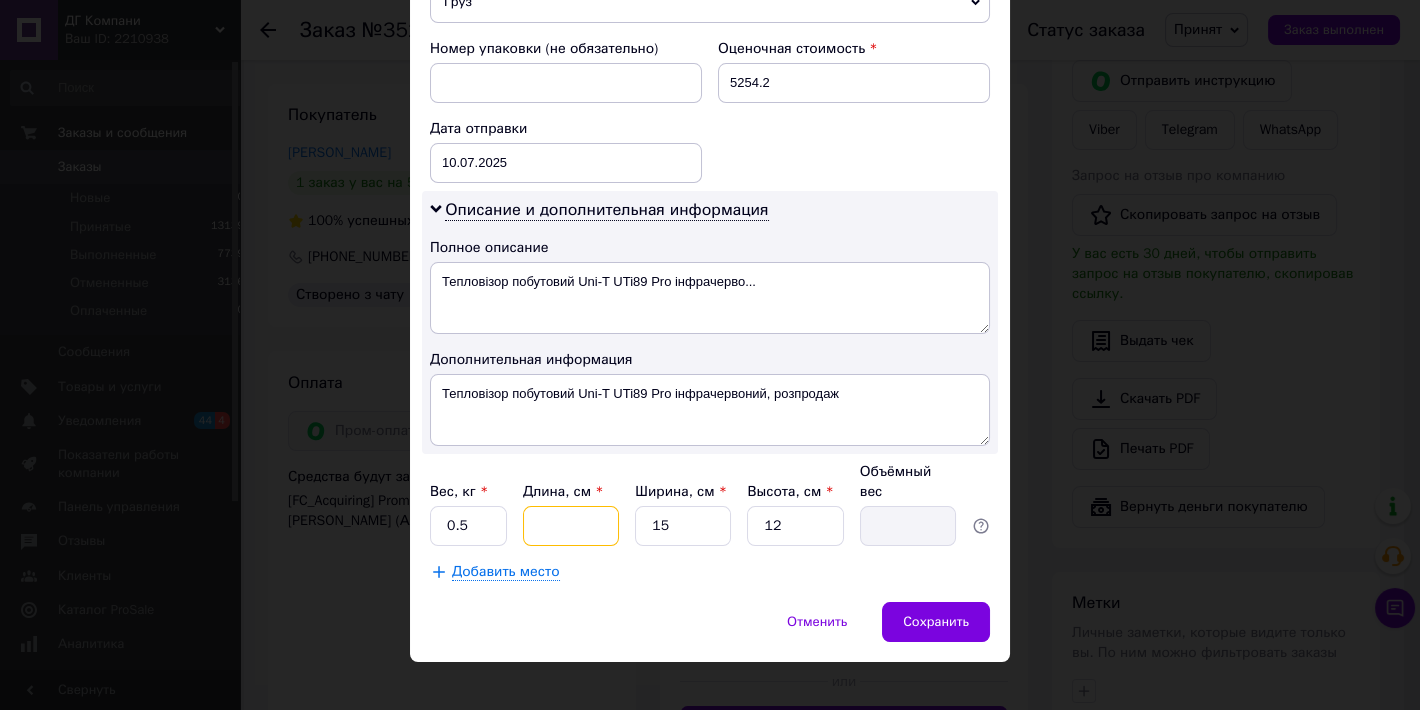 type on "2" 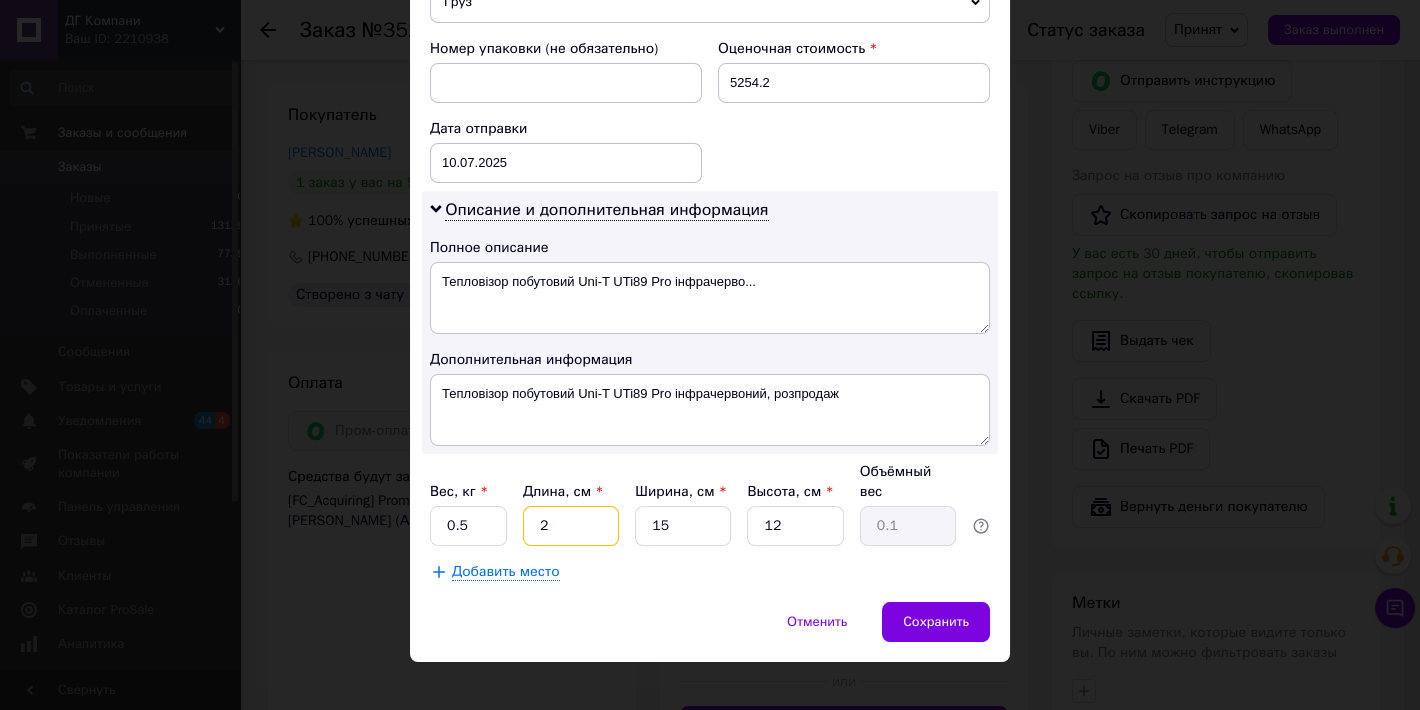 type on "28" 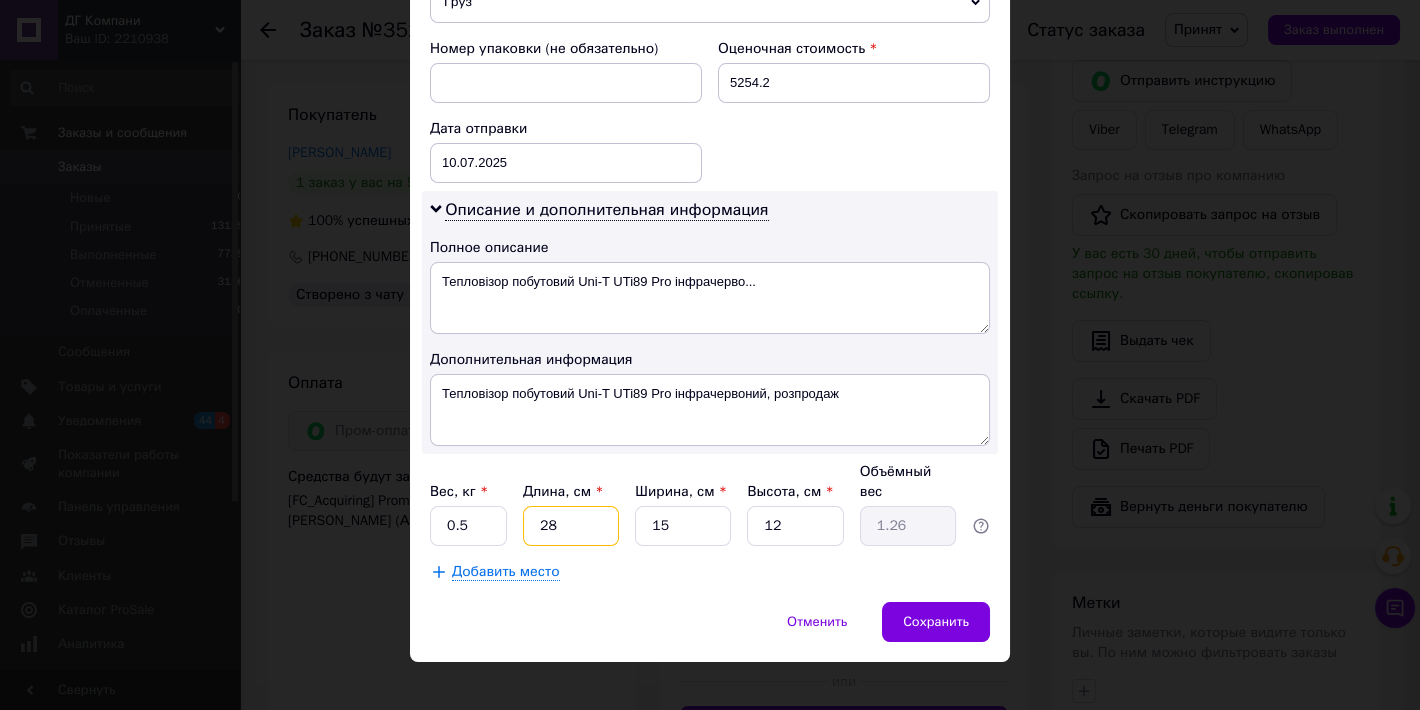 type on "28" 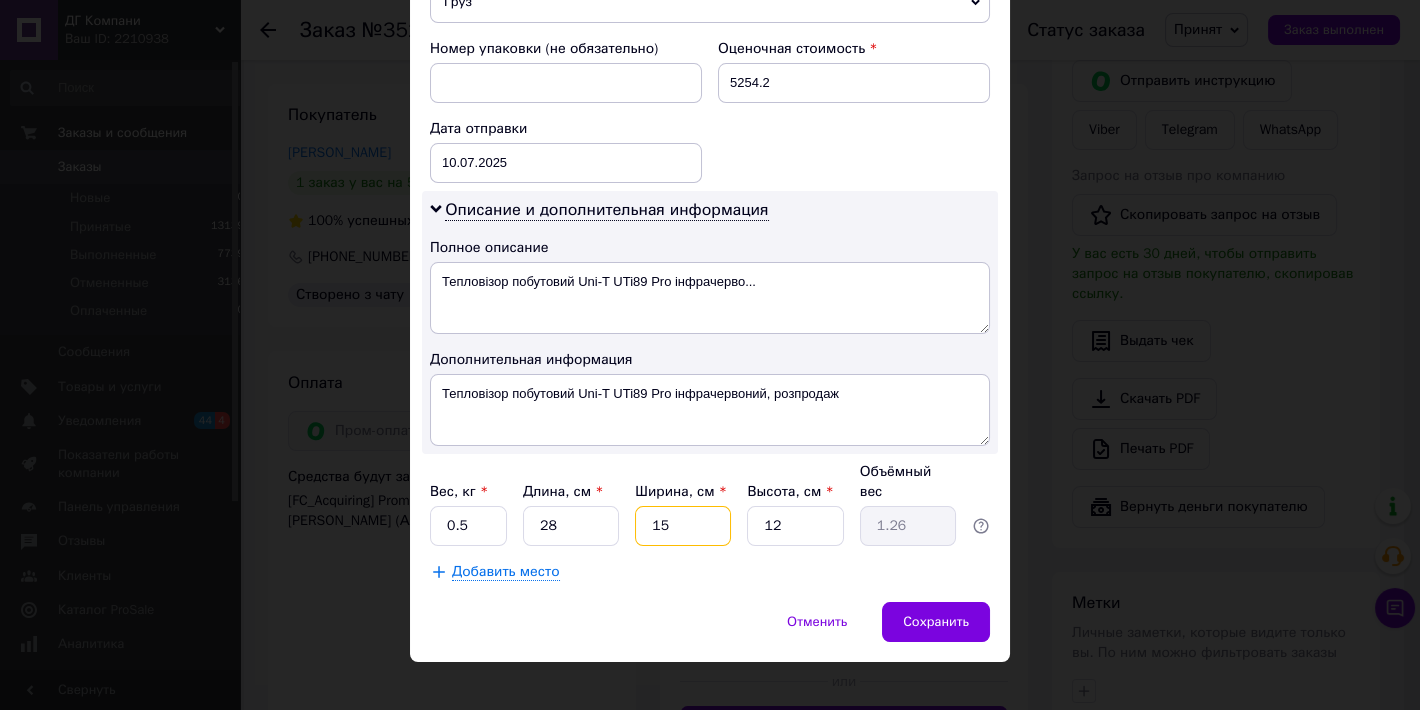click on "15" at bounding box center [683, 526] 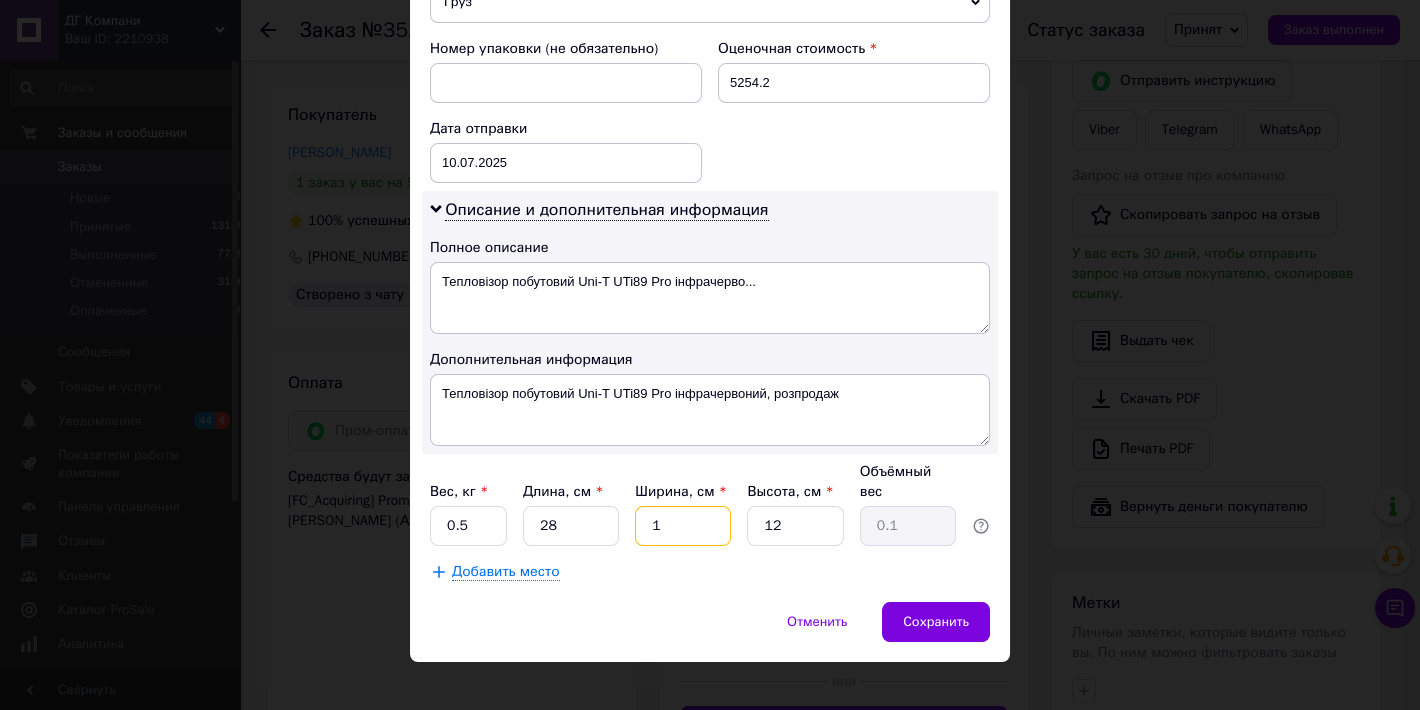 type on "16" 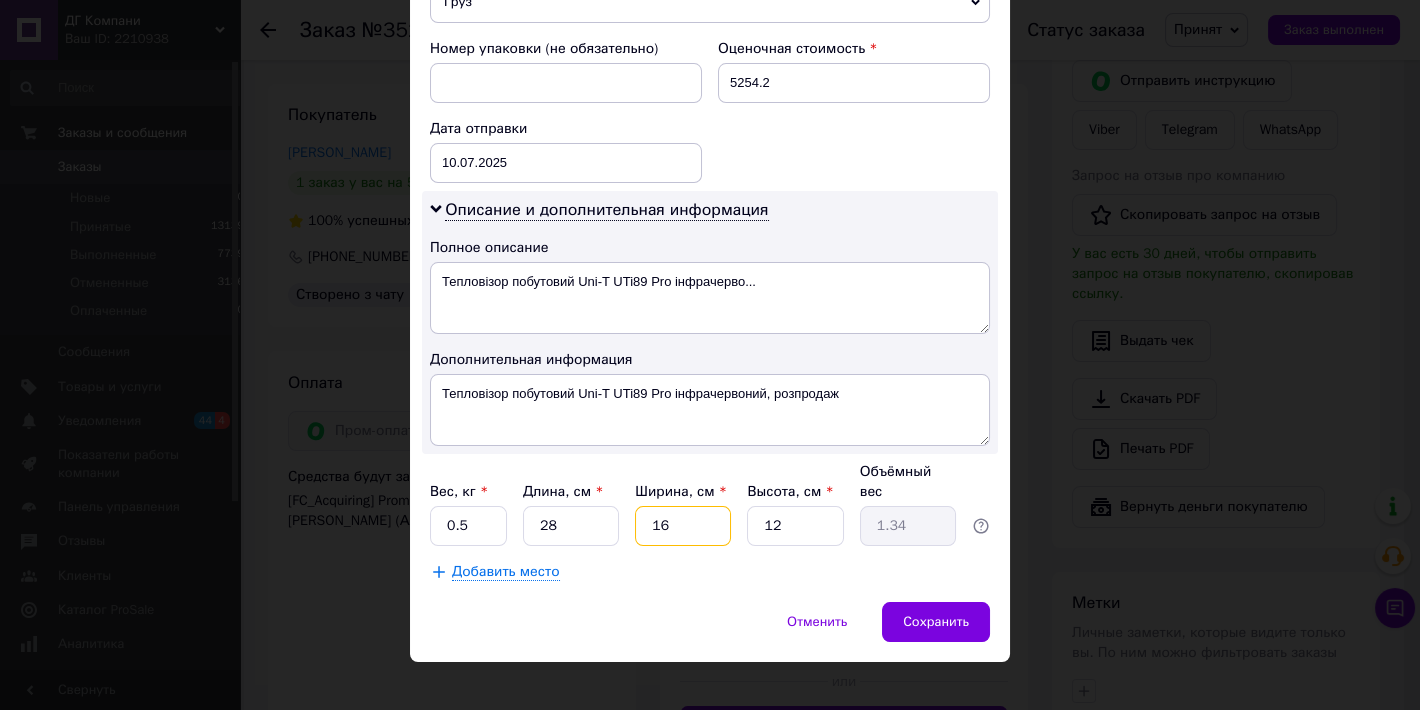 type on "16" 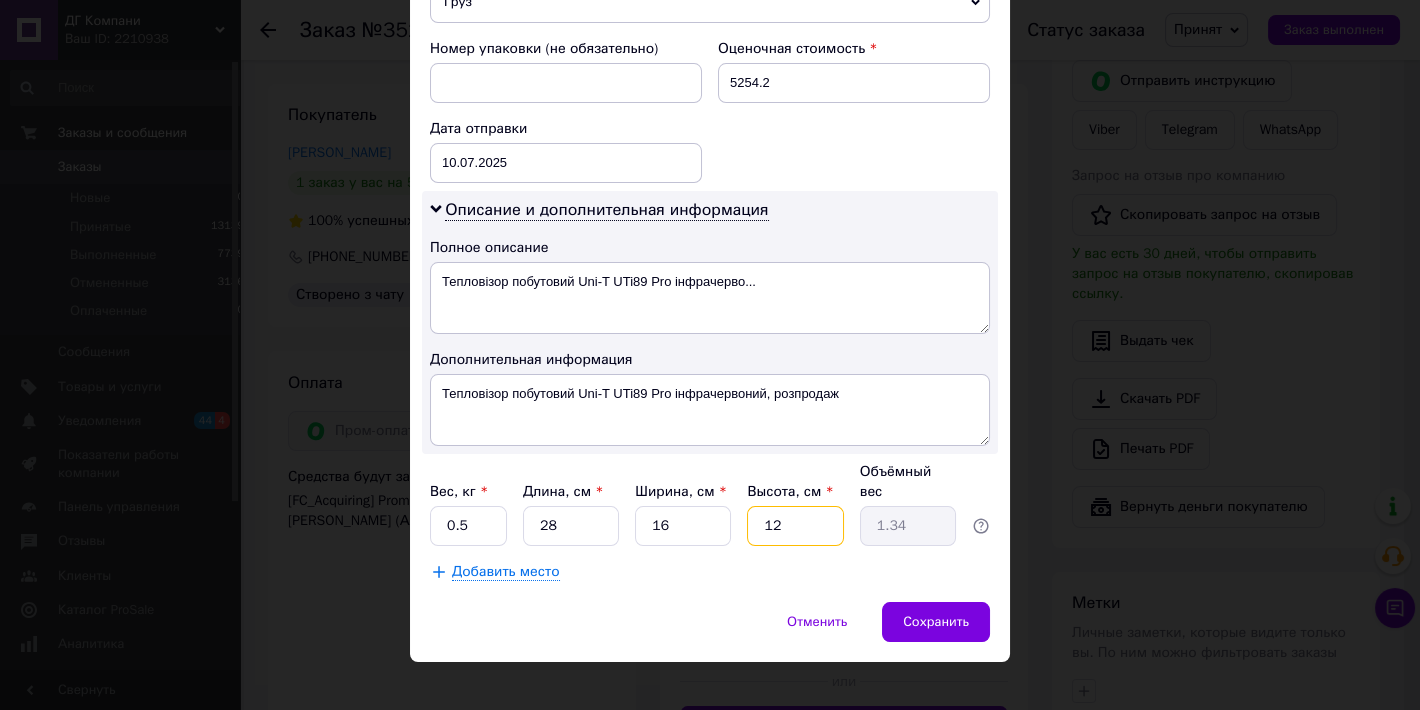 click on "12" at bounding box center [795, 526] 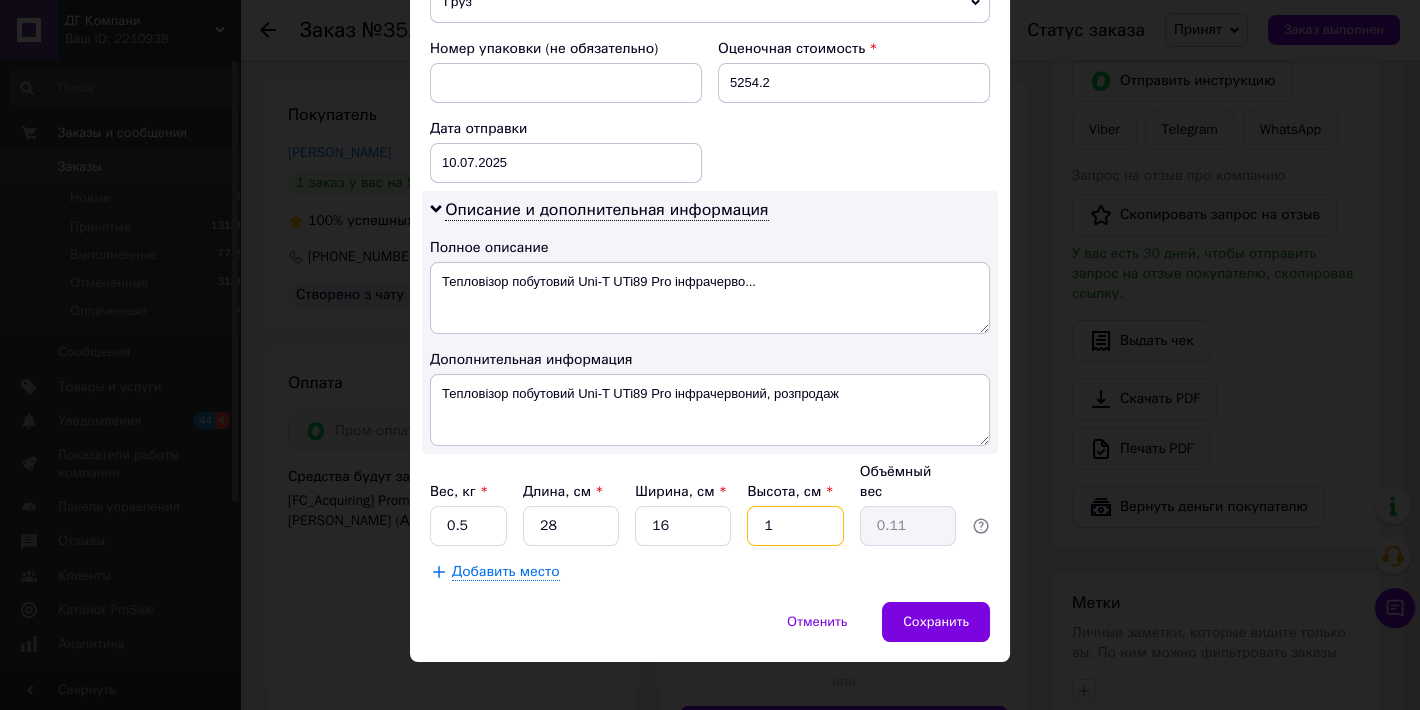 type 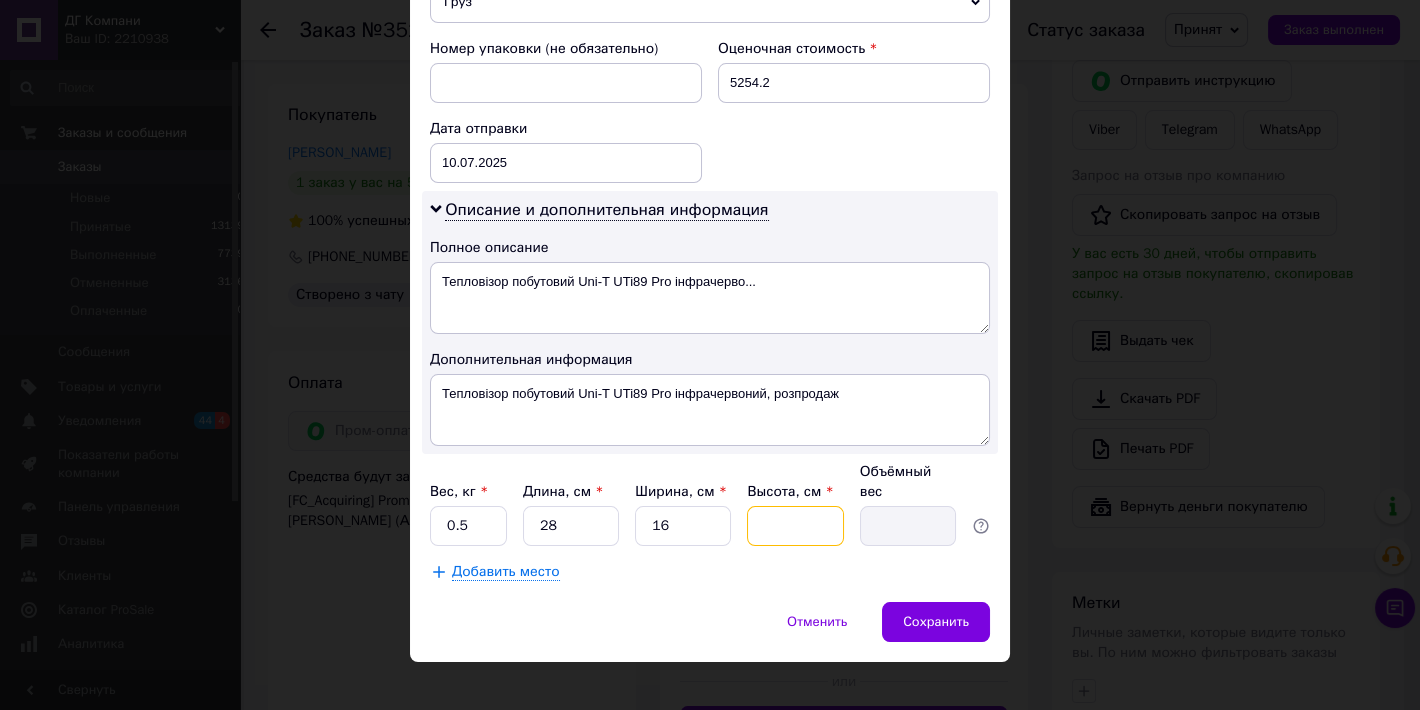 type on "9" 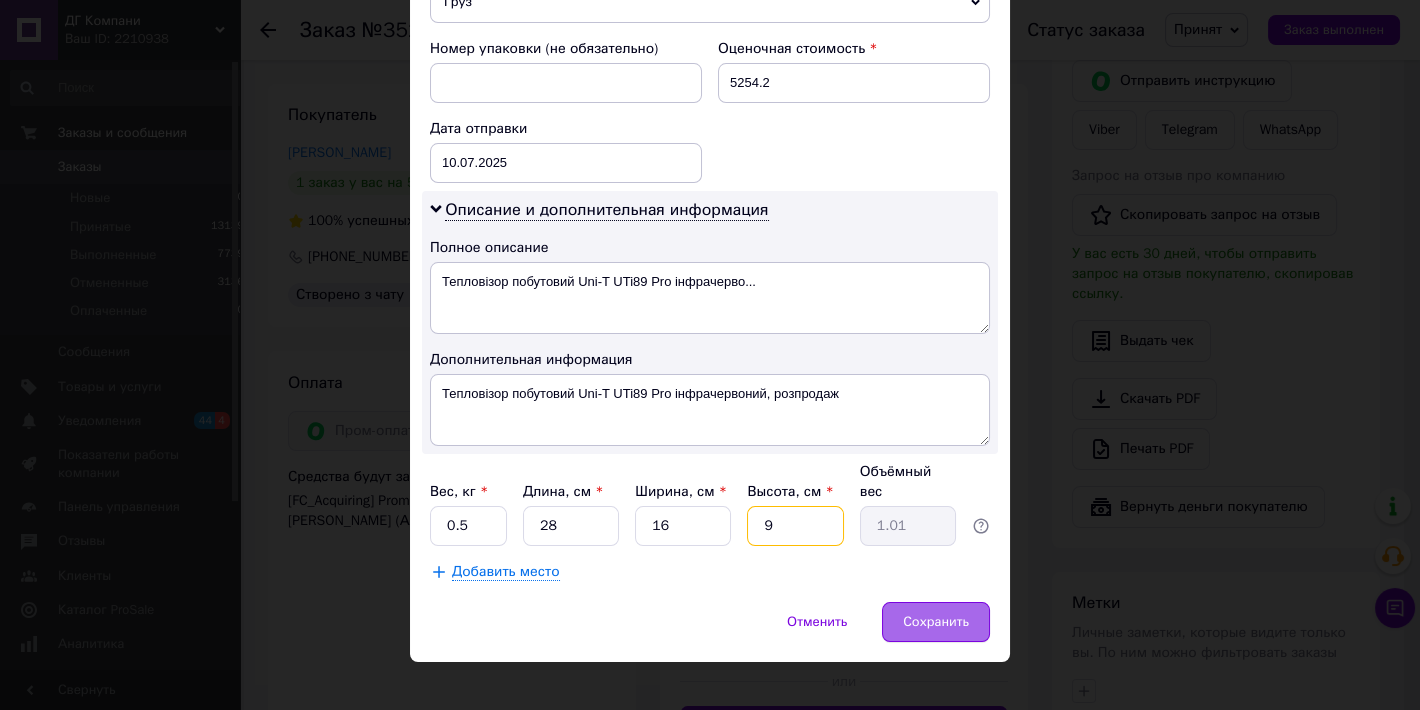 type on "9" 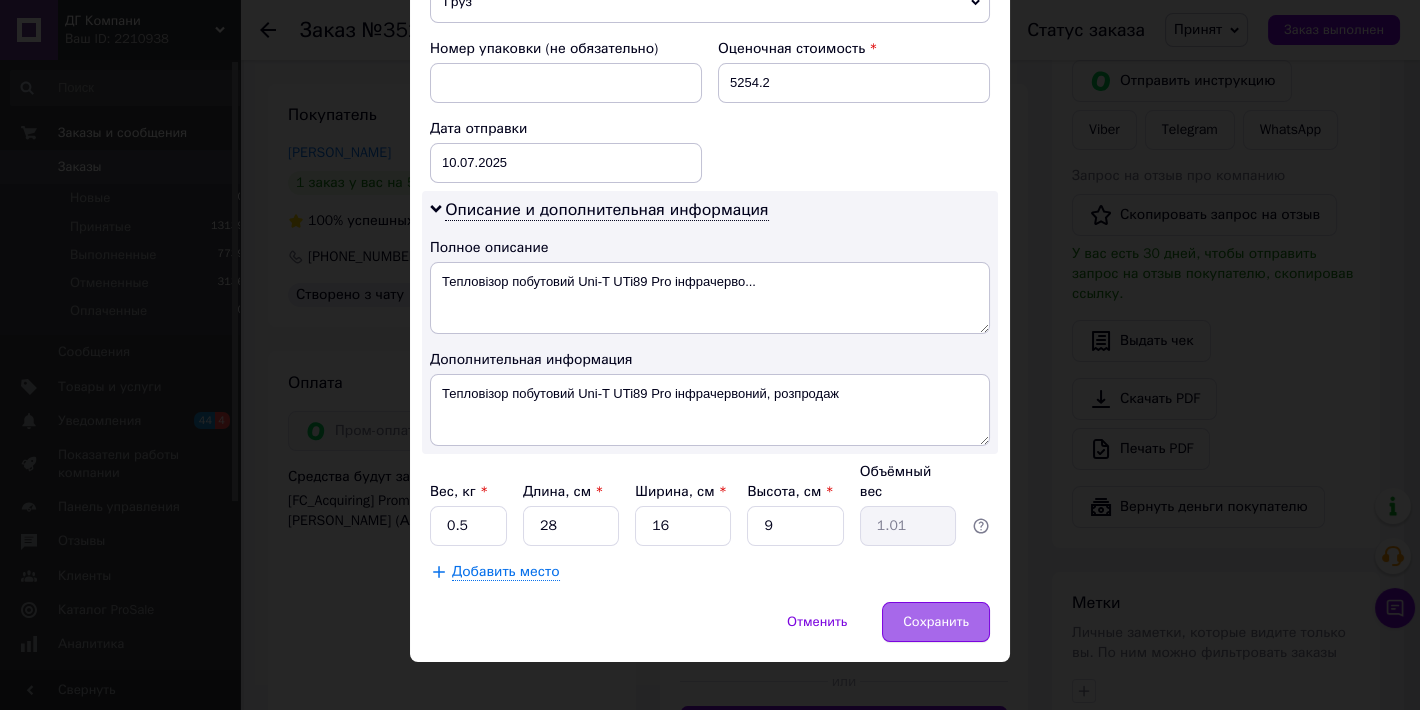 click on "Сохранить" at bounding box center (936, 622) 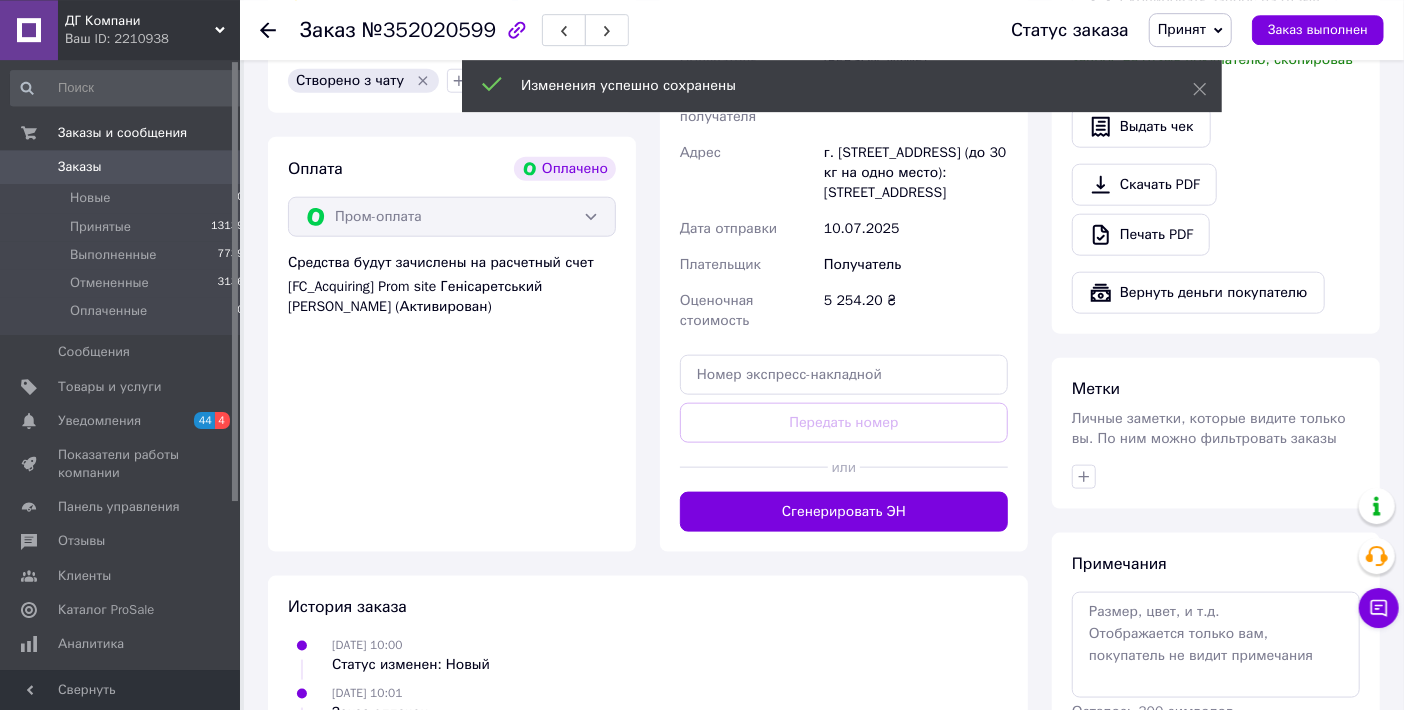 scroll, scrollTop: 1100, scrollLeft: 0, axis: vertical 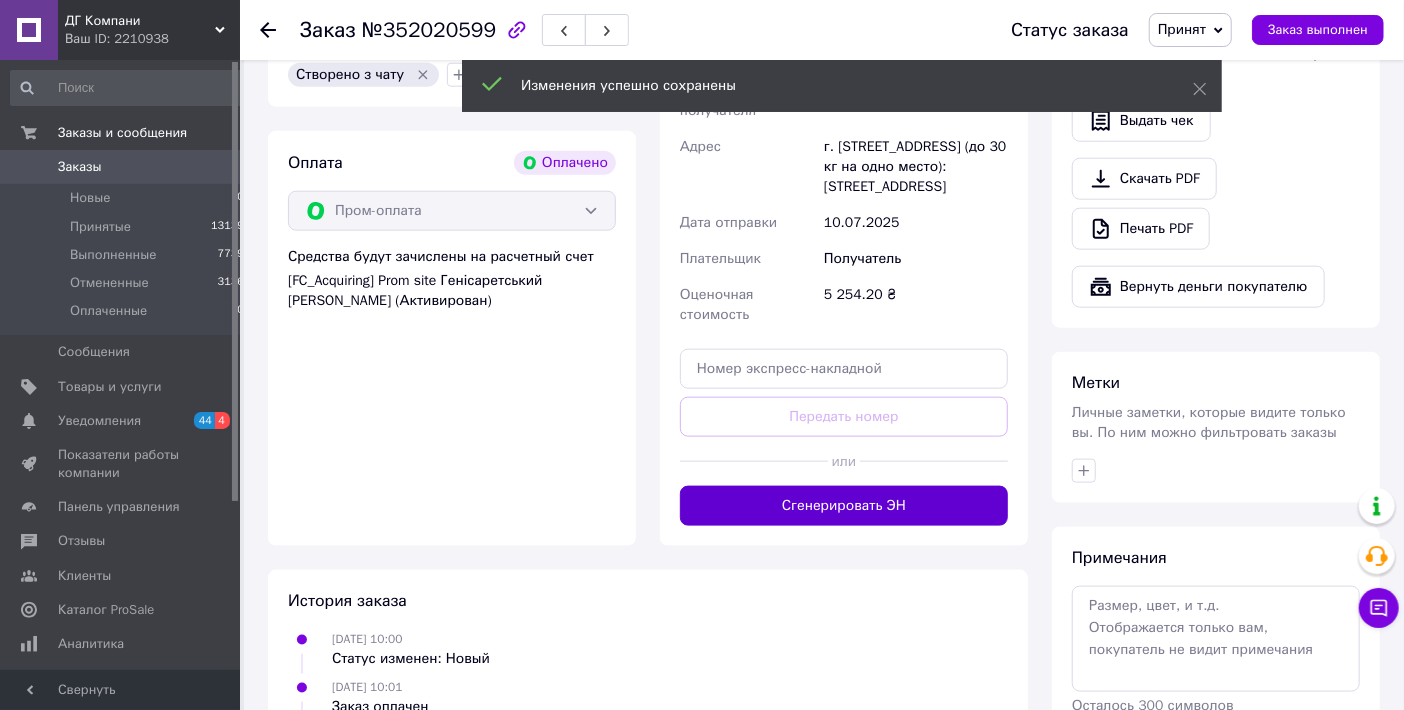 click on "Сгенерировать ЭН" at bounding box center [844, 506] 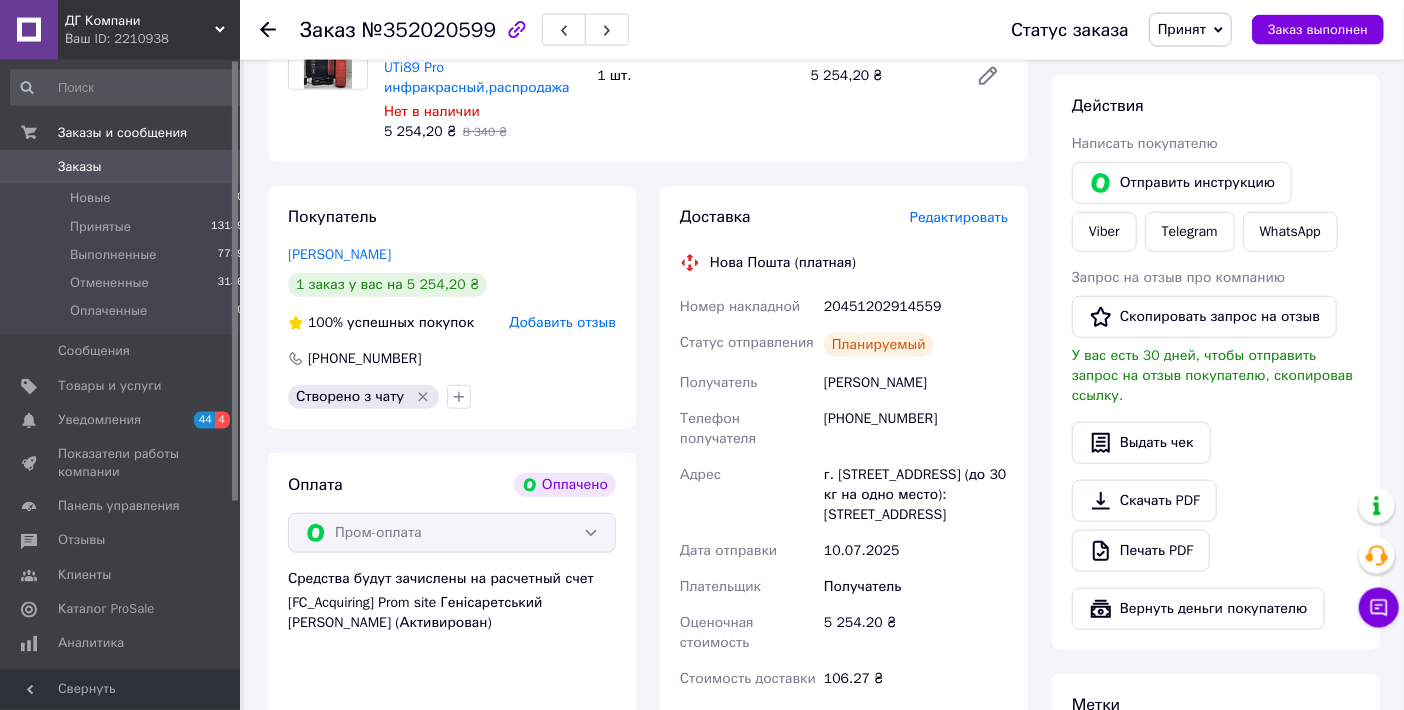 scroll, scrollTop: 770, scrollLeft: 0, axis: vertical 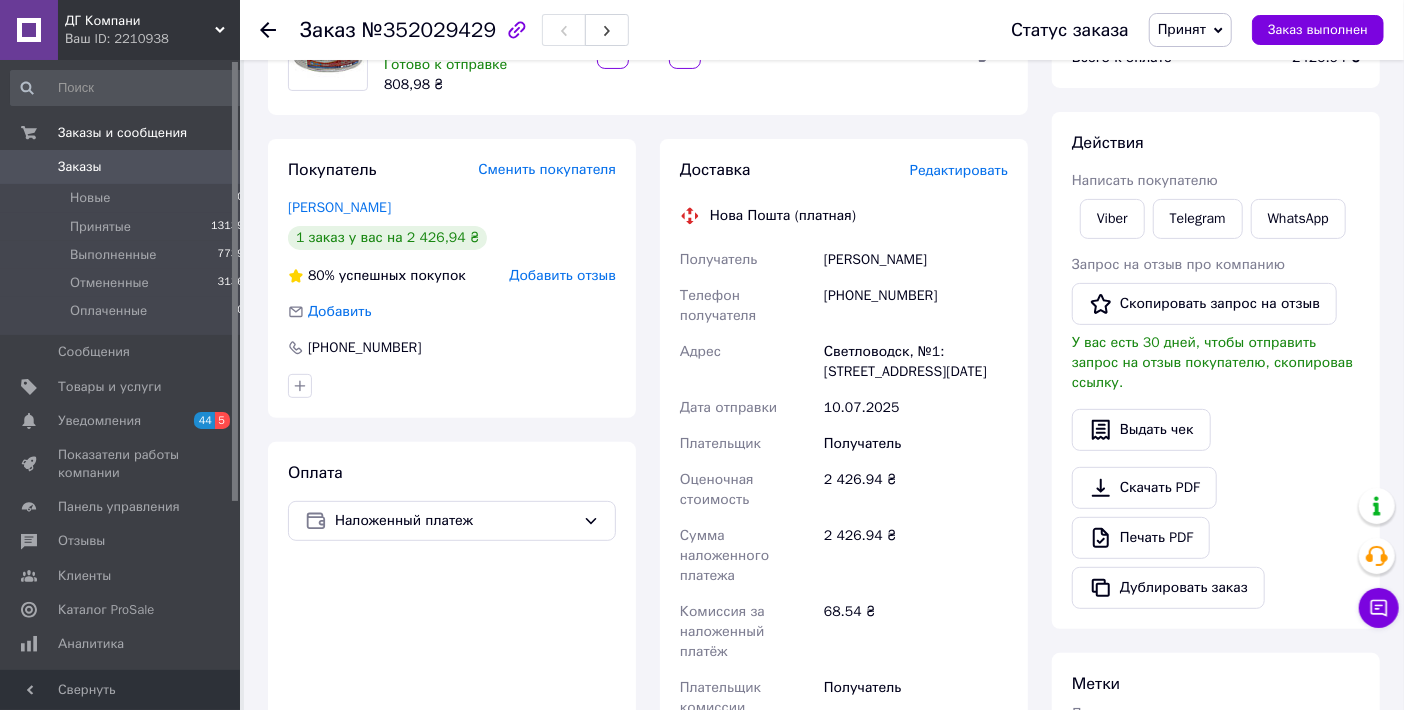 click on "Редактировать" at bounding box center [959, 170] 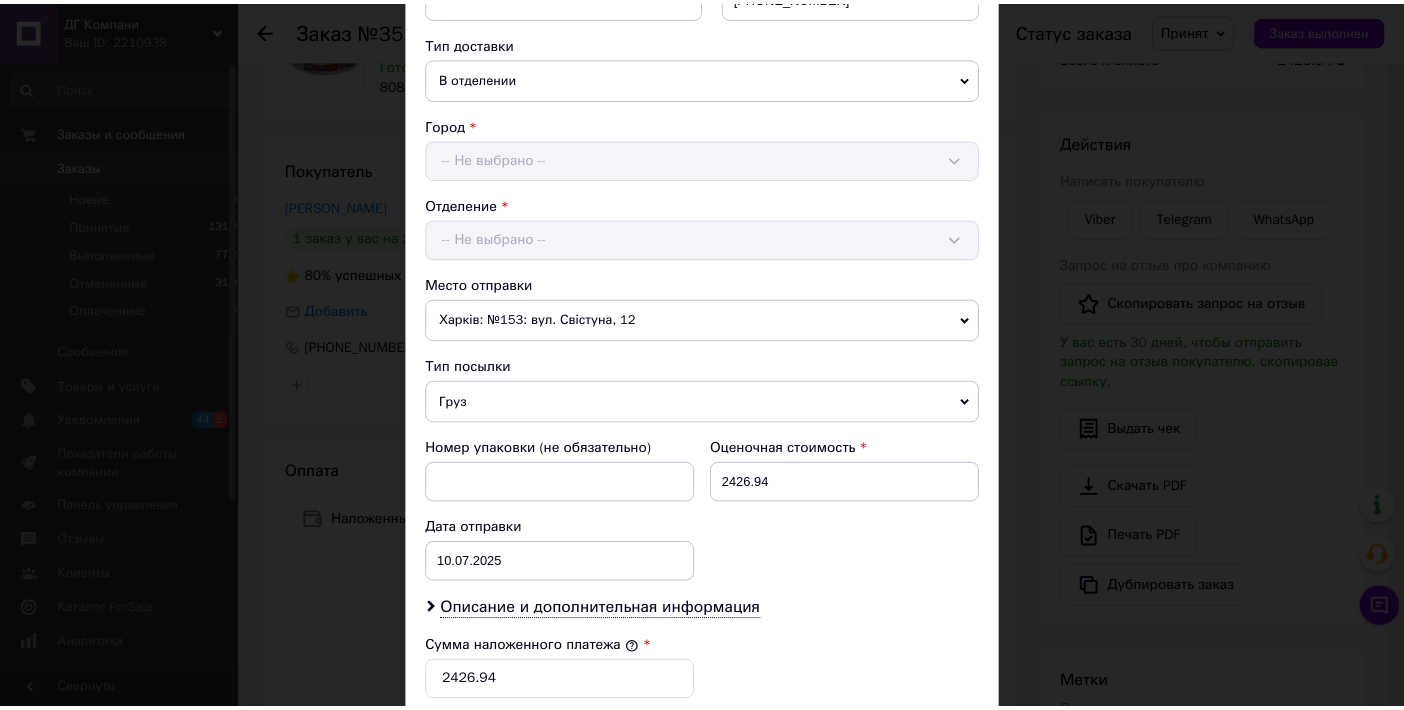 scroll, scrollTop: 770, scrollLeft: 0, axis: vertical 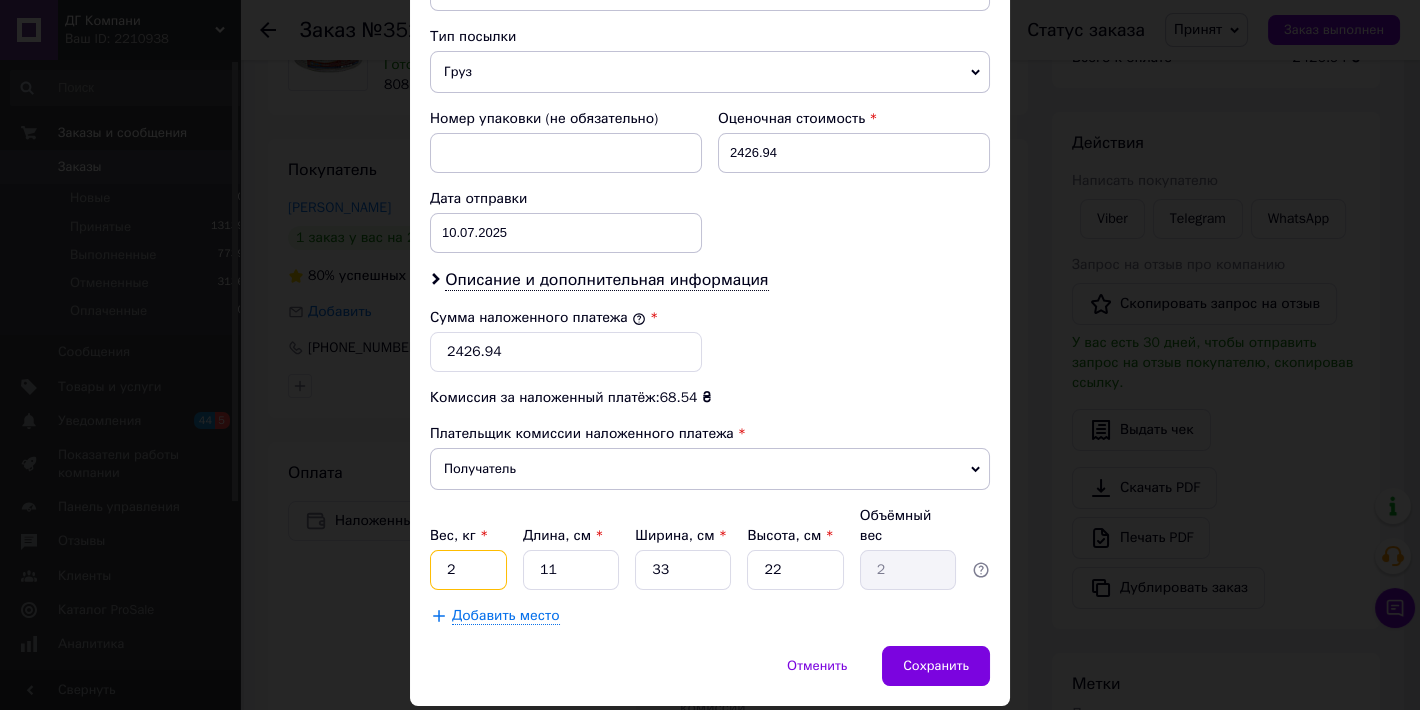 click on "2" at bounding box center (468, 570) 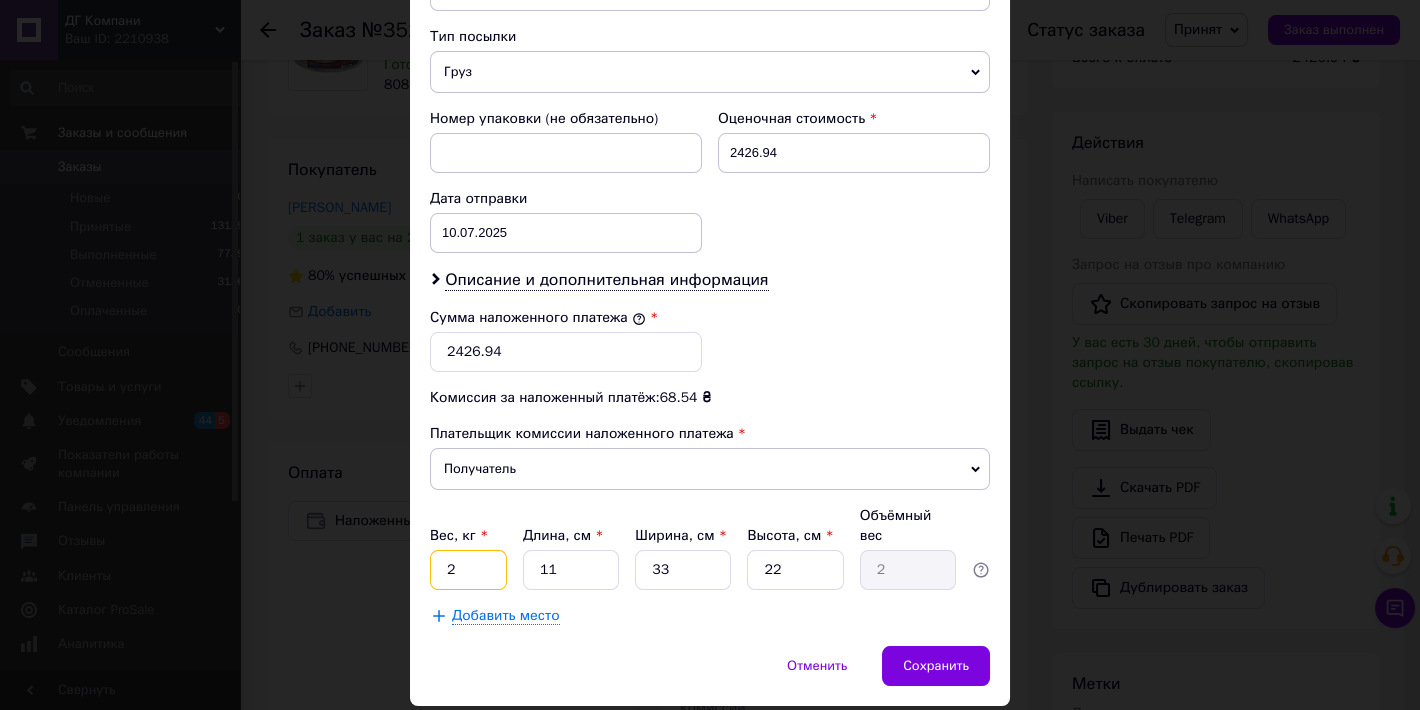 click on "2" at bounding box center (468, 570) 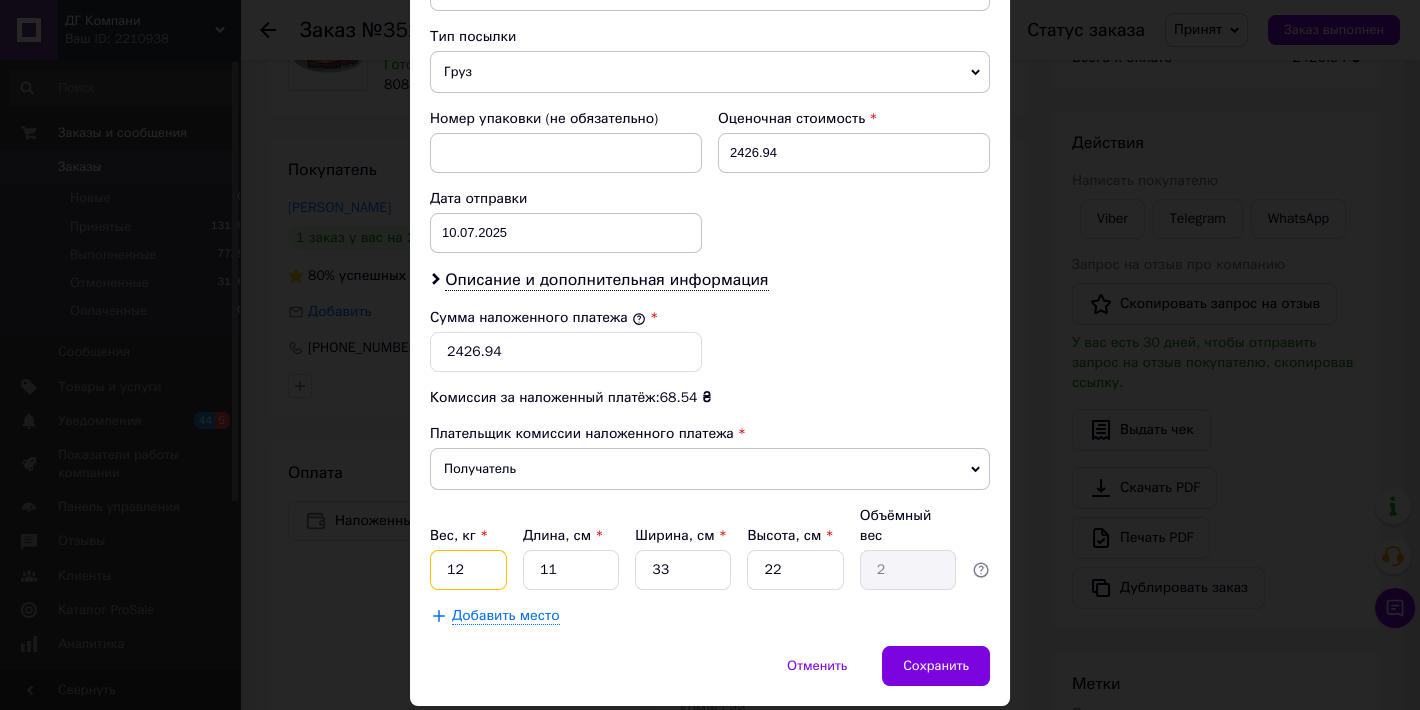 type on "12" 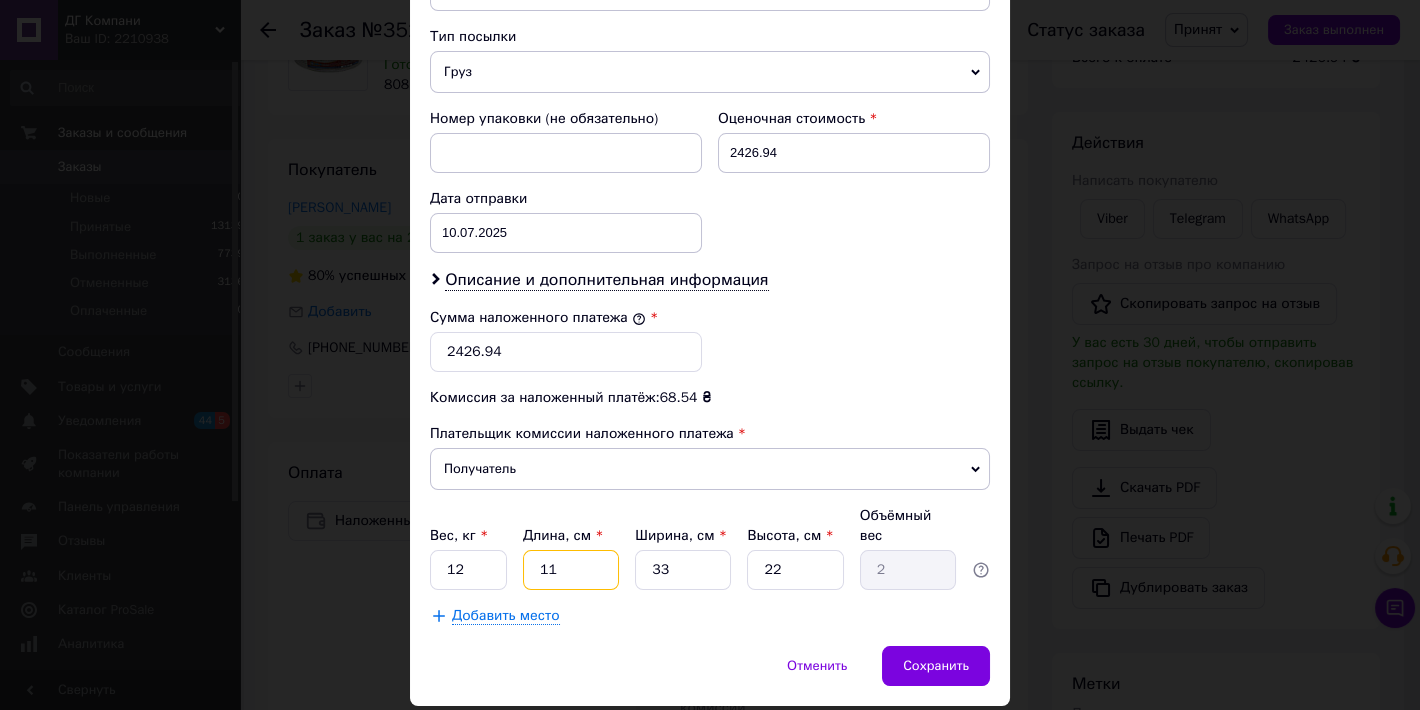 click on "11" at bounding box center [571, 570] 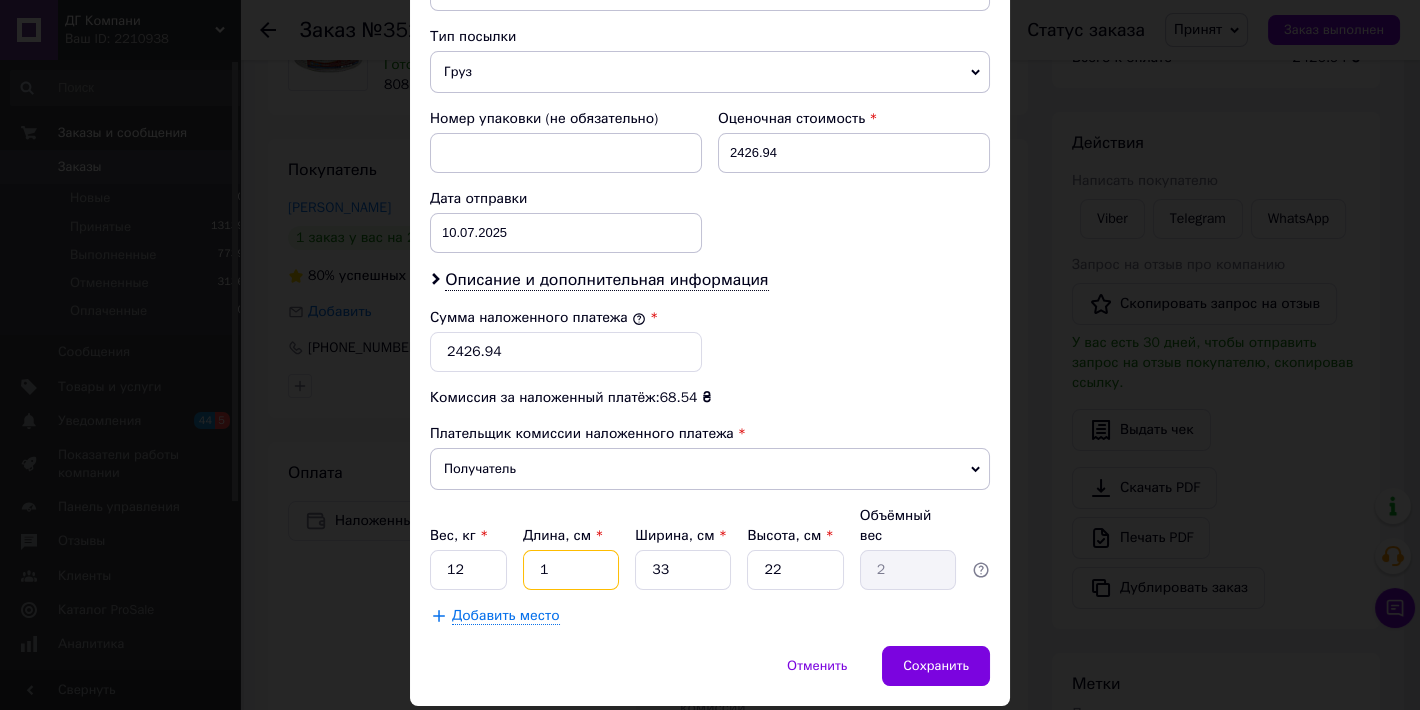 type on "0.18" 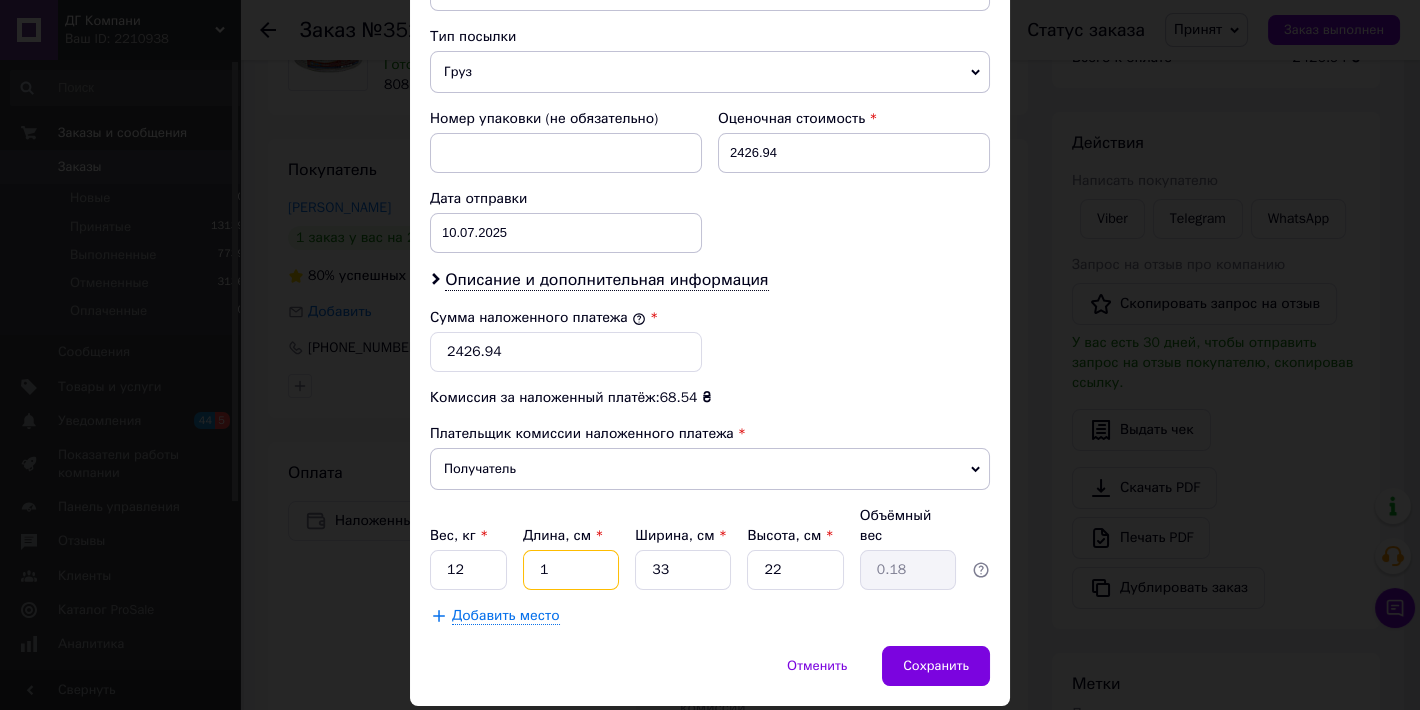 type 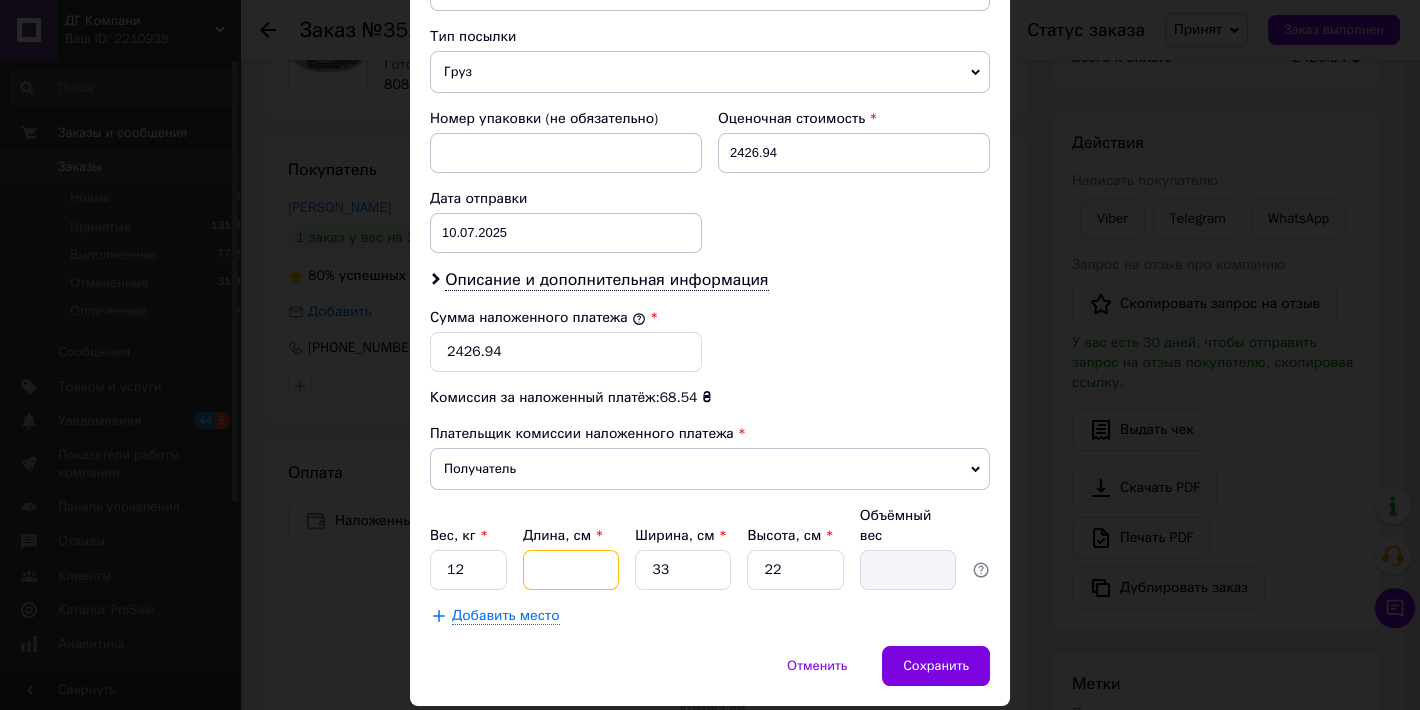 type on "3" 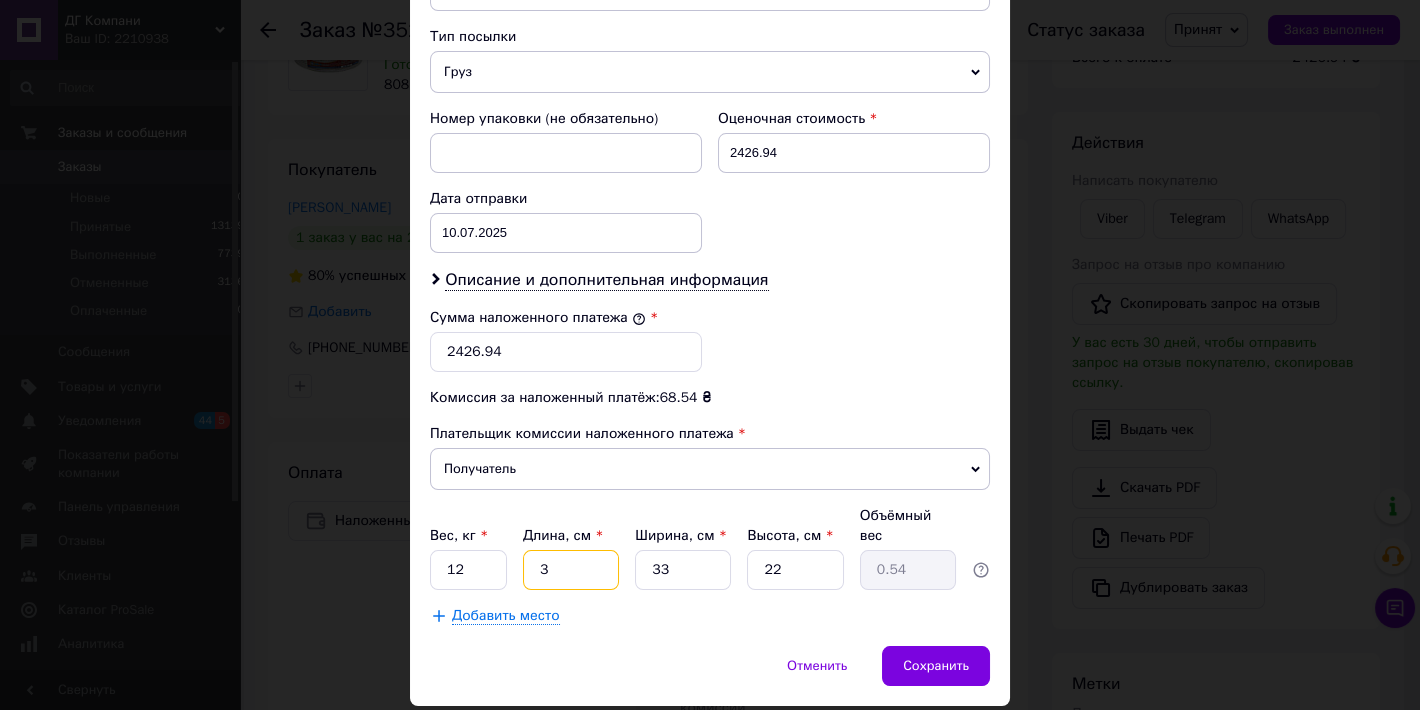 type on "30" 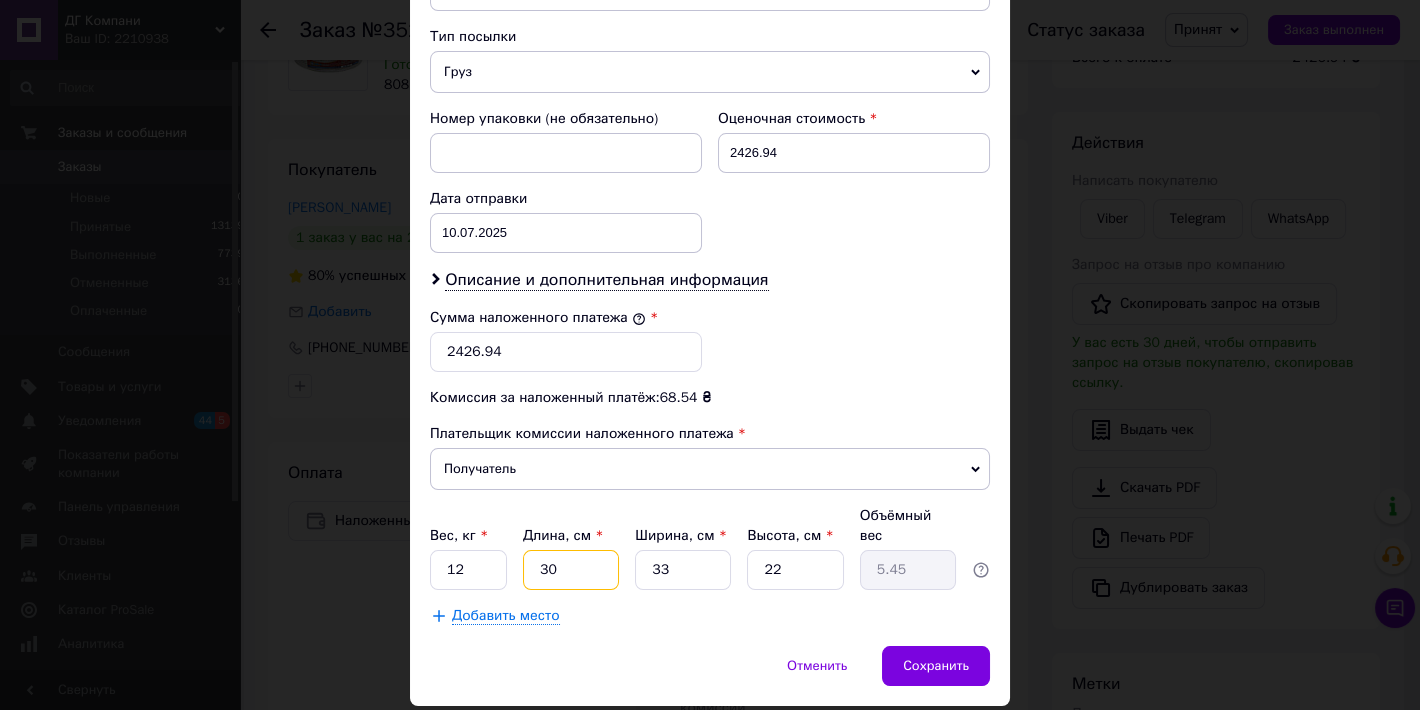 type on "30" 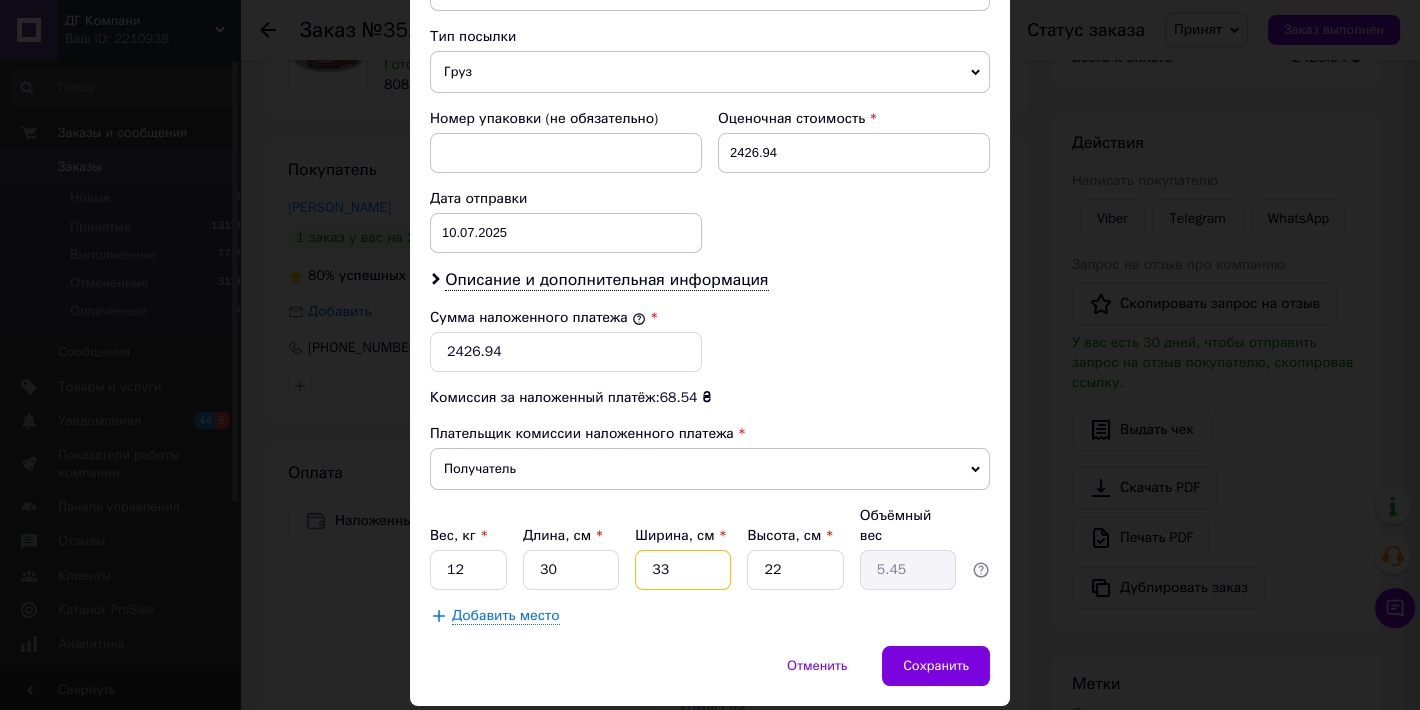 click on "33" at bounding box center (683, 570) 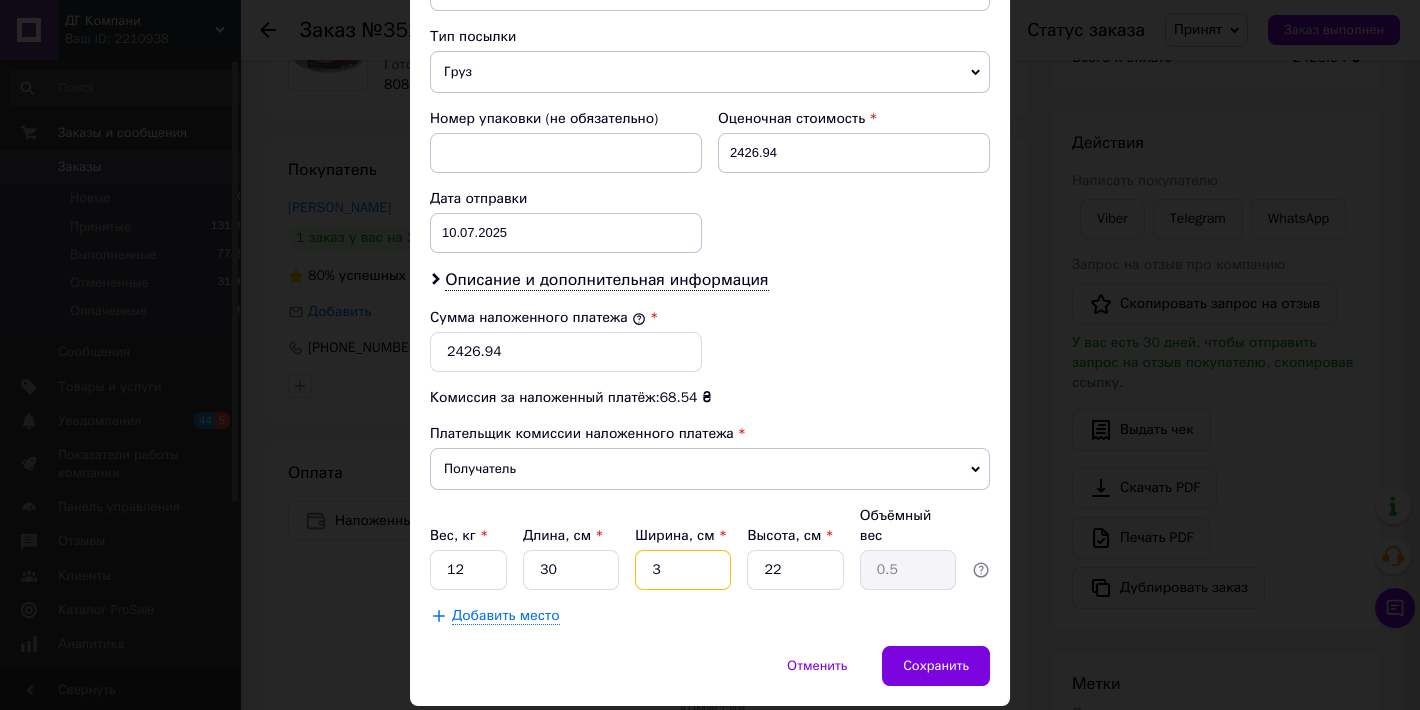 type on "30" 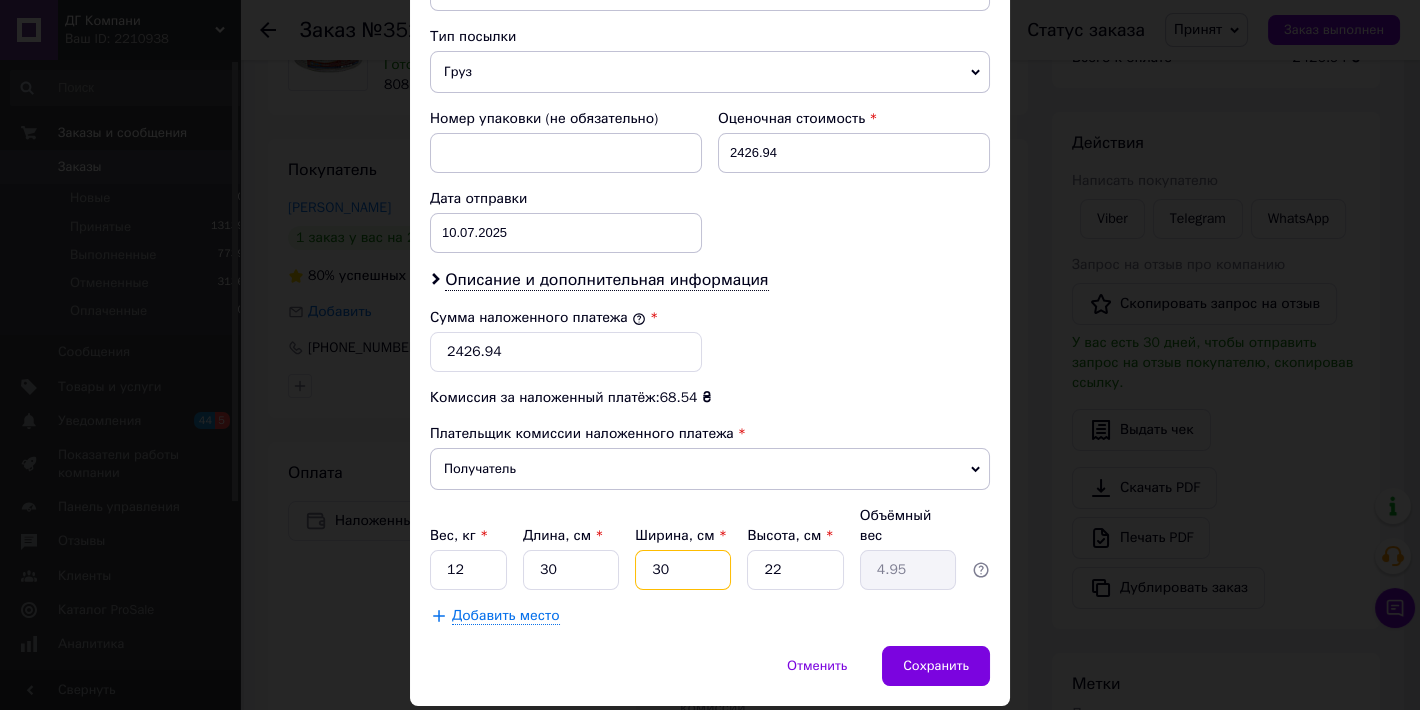 type on "30" 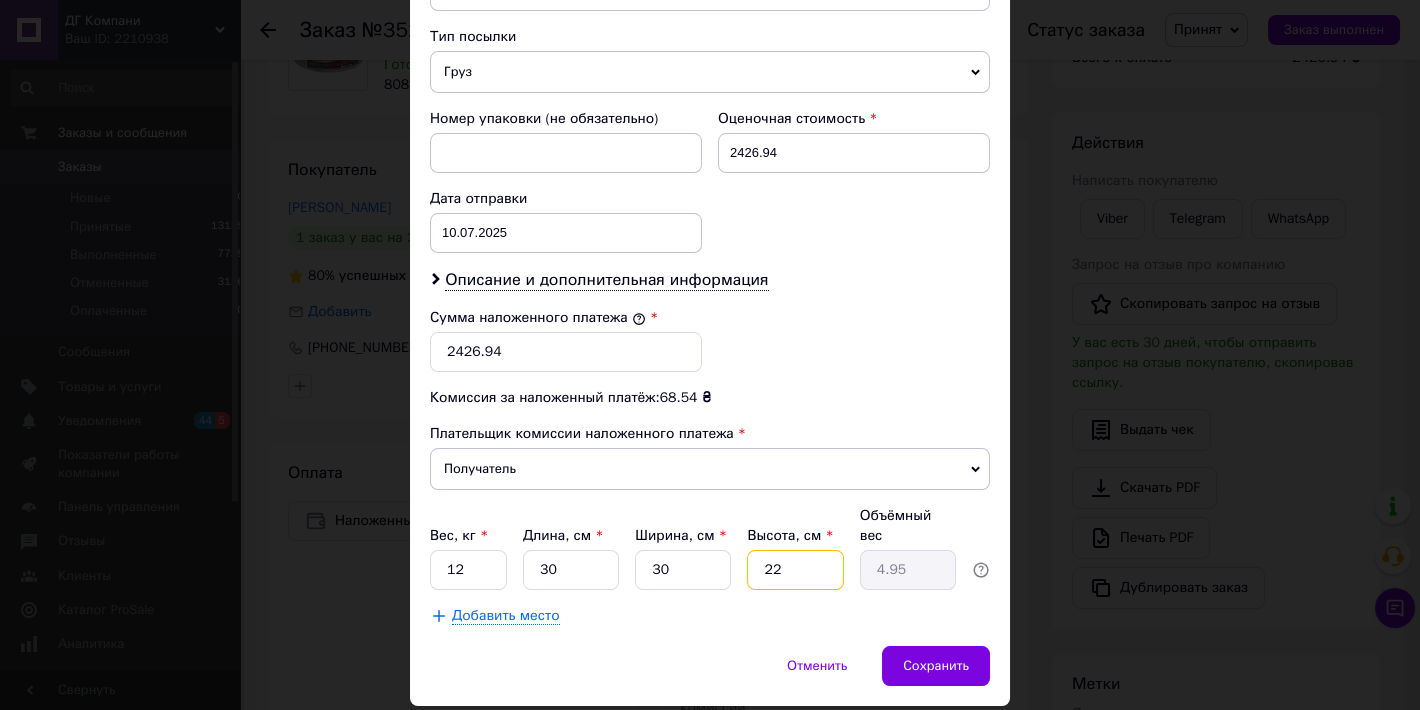 click on "22" at bounding box center (795, 570) 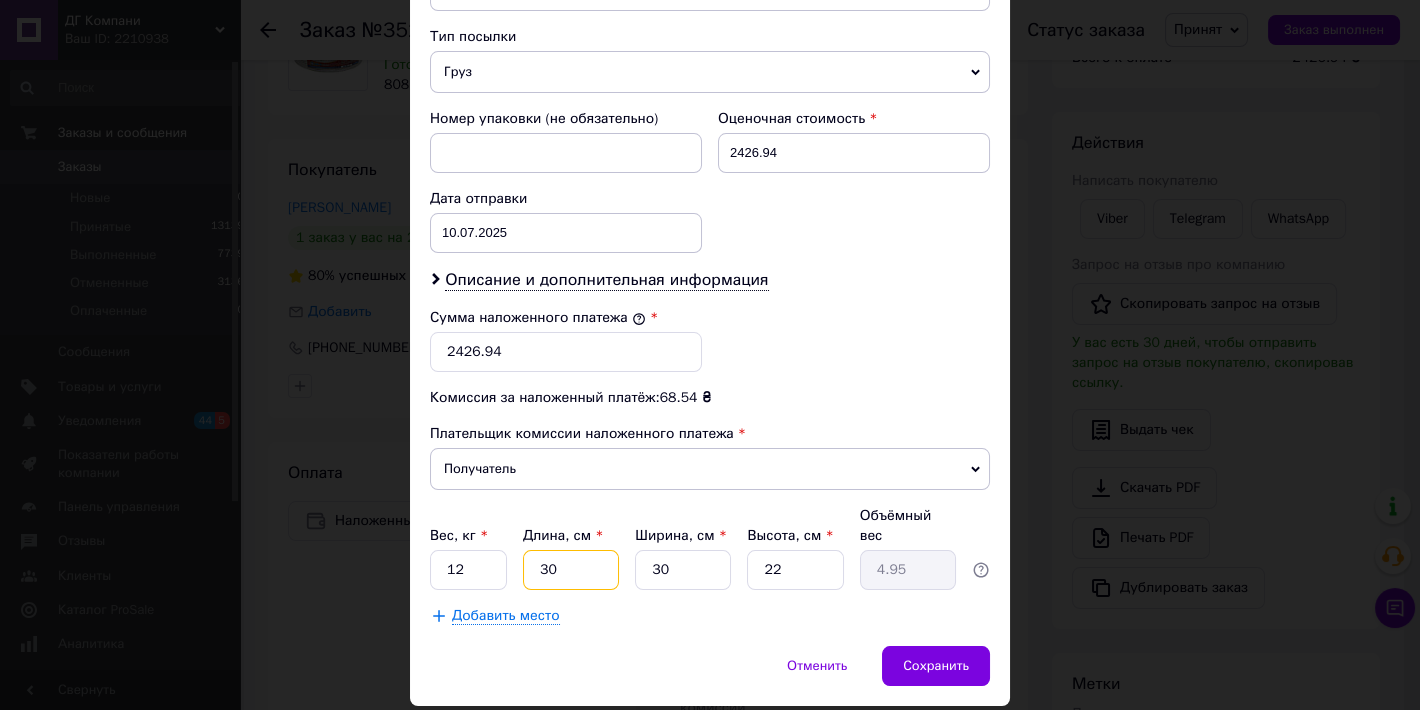 click on "30" at bounding box center (571, 570) 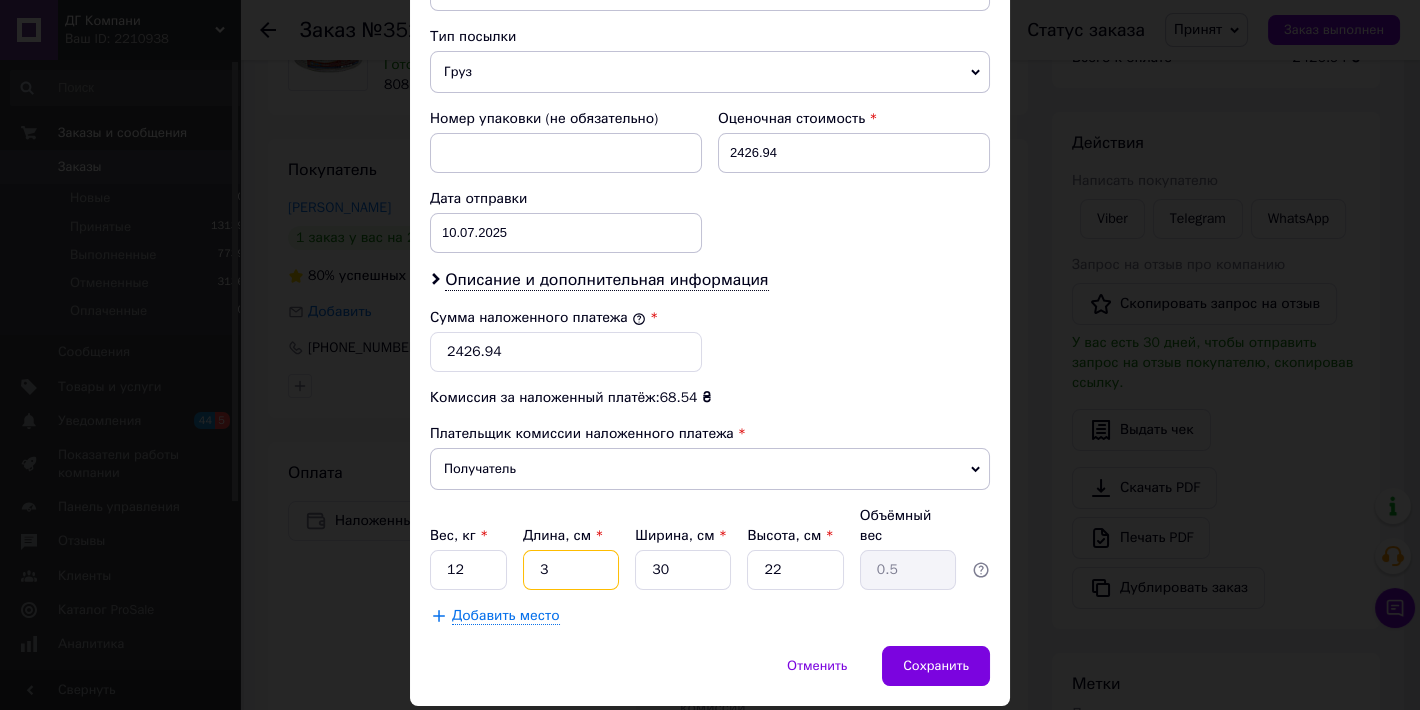type 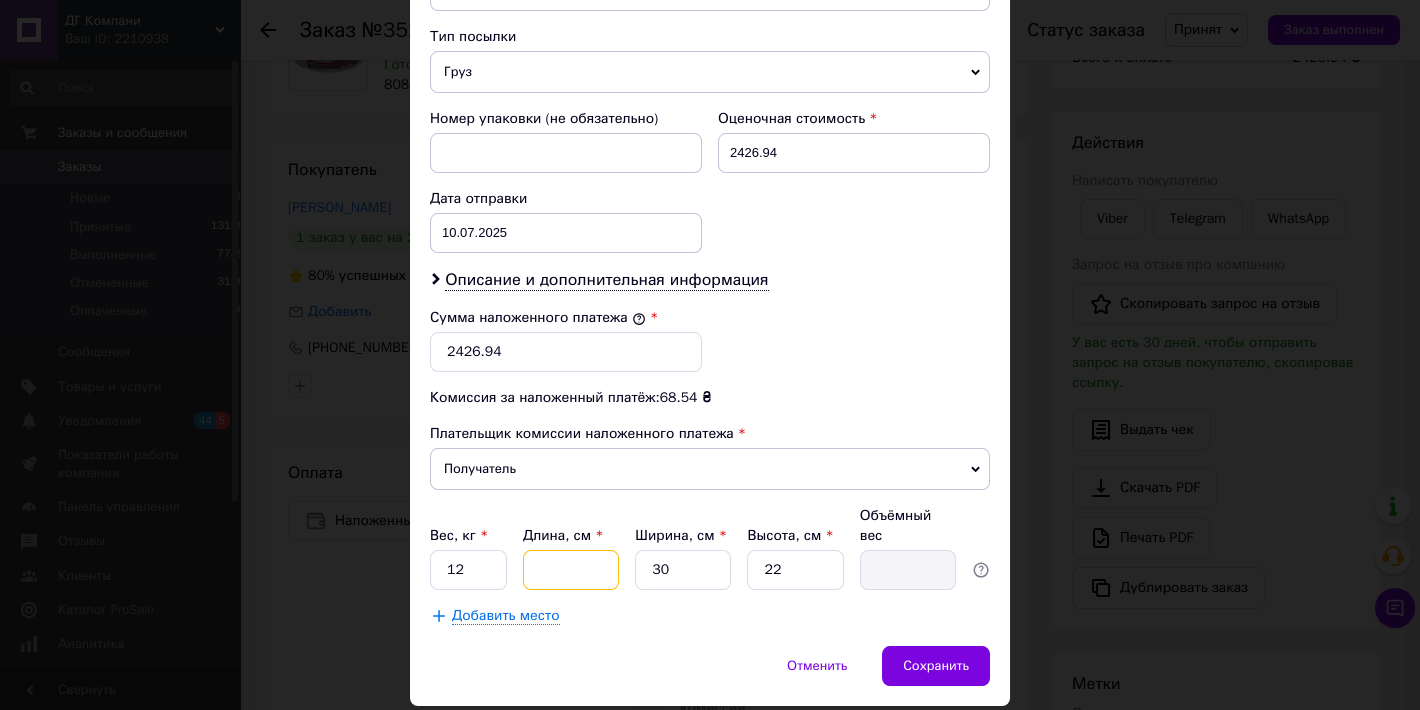 type on "2" 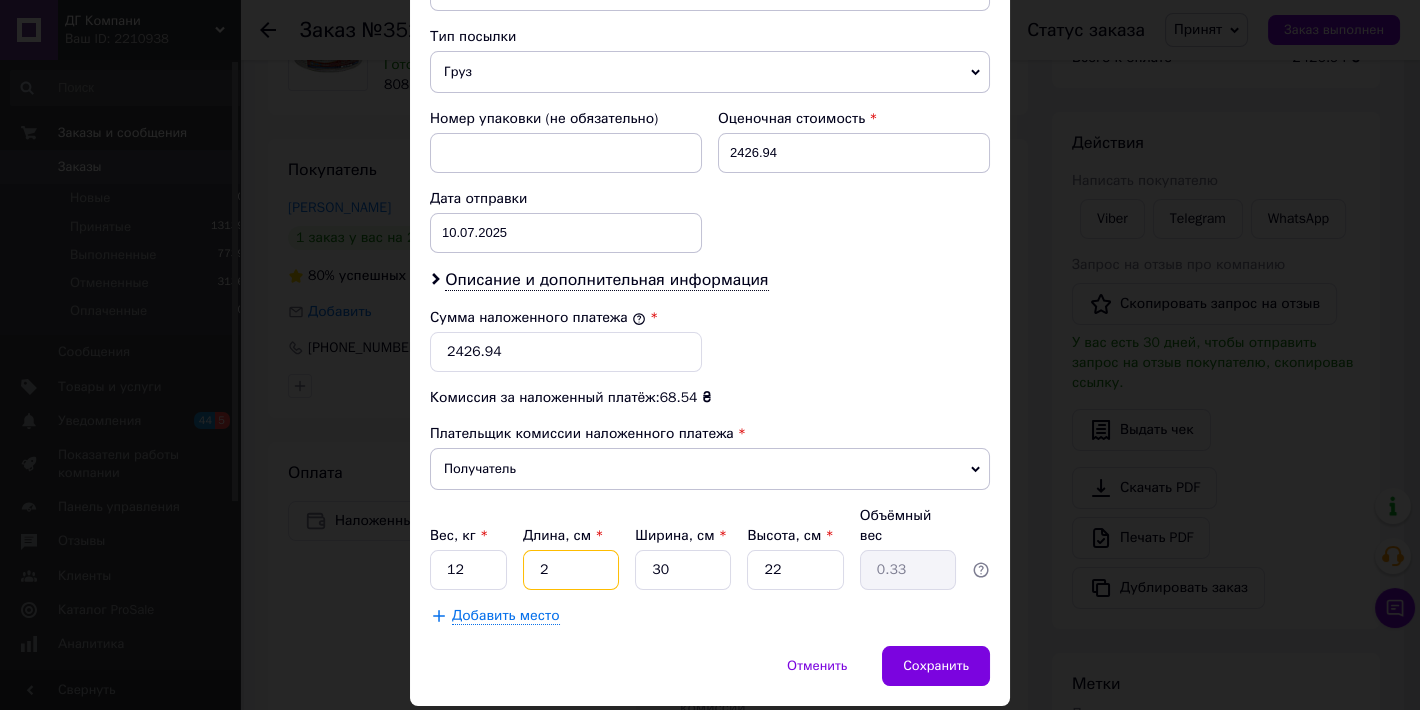 type on "29" 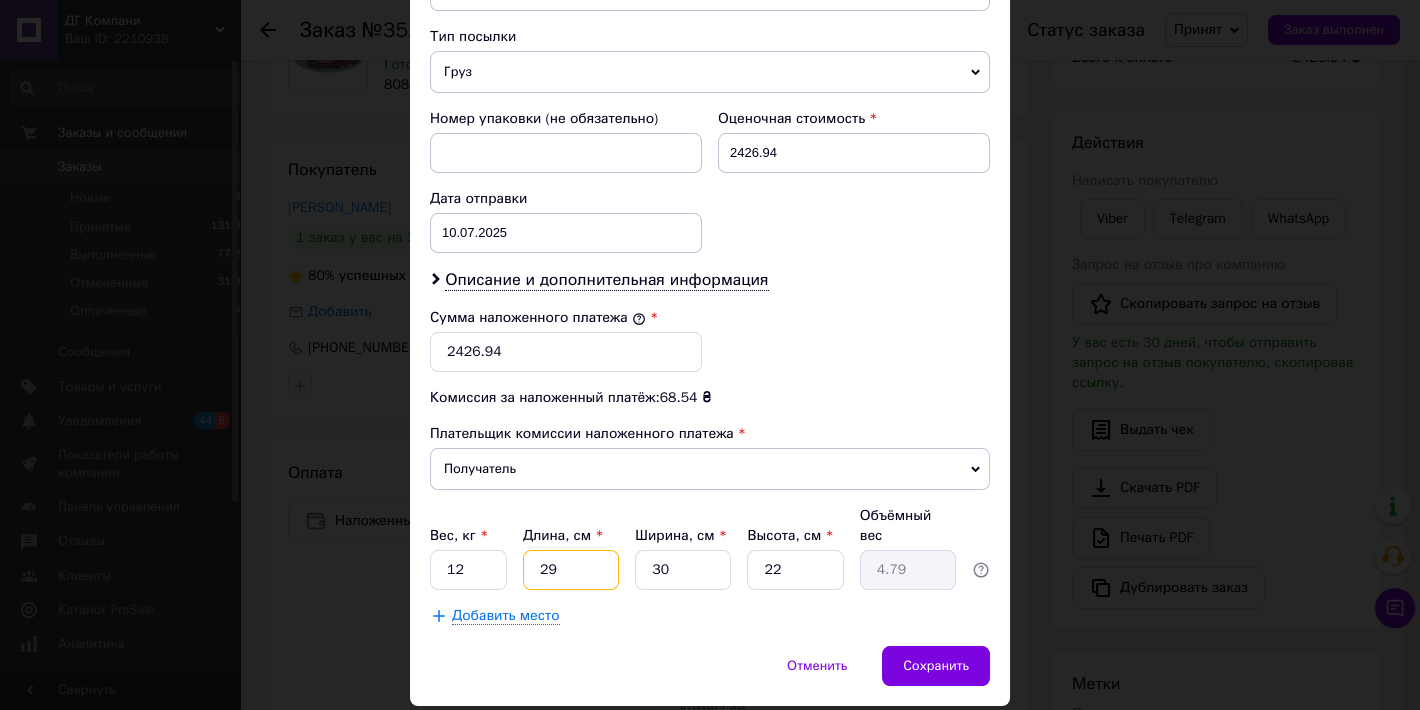 type on "29" 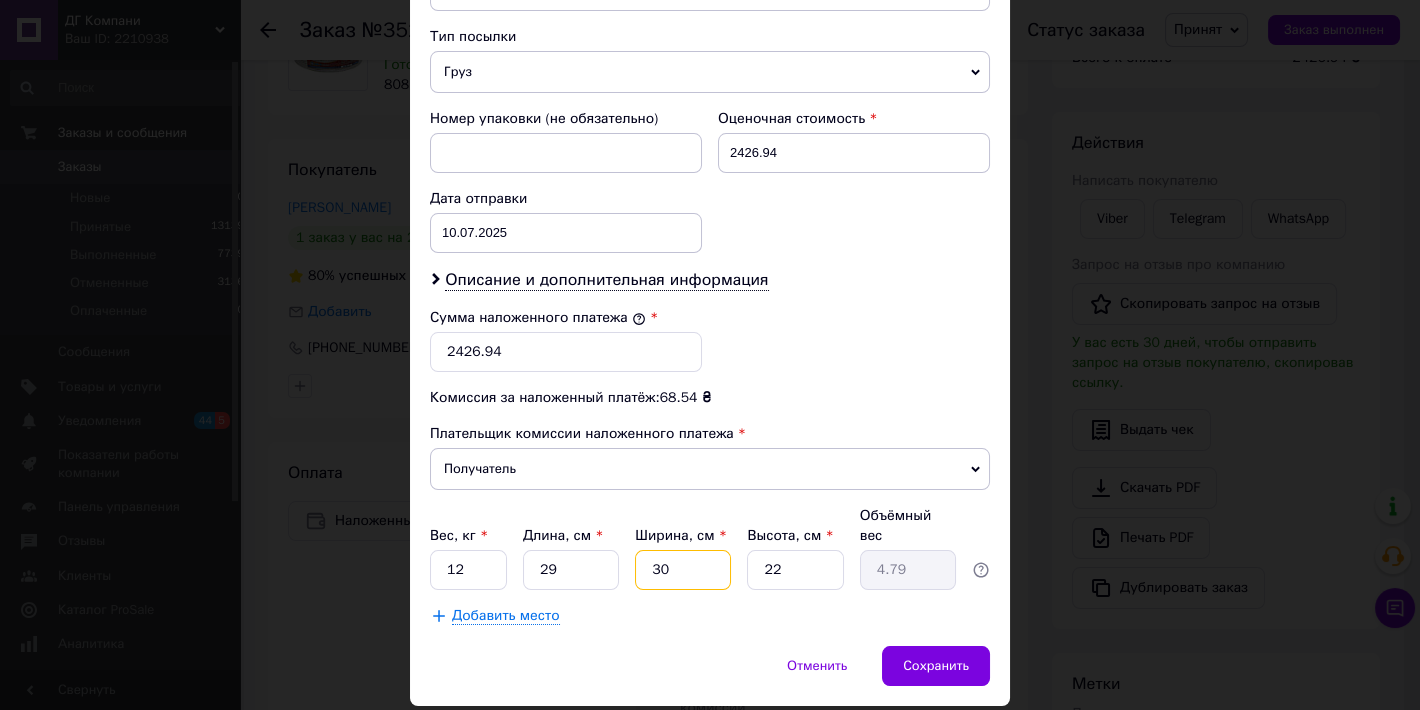 click on "30" at bounding box center (683, 570) 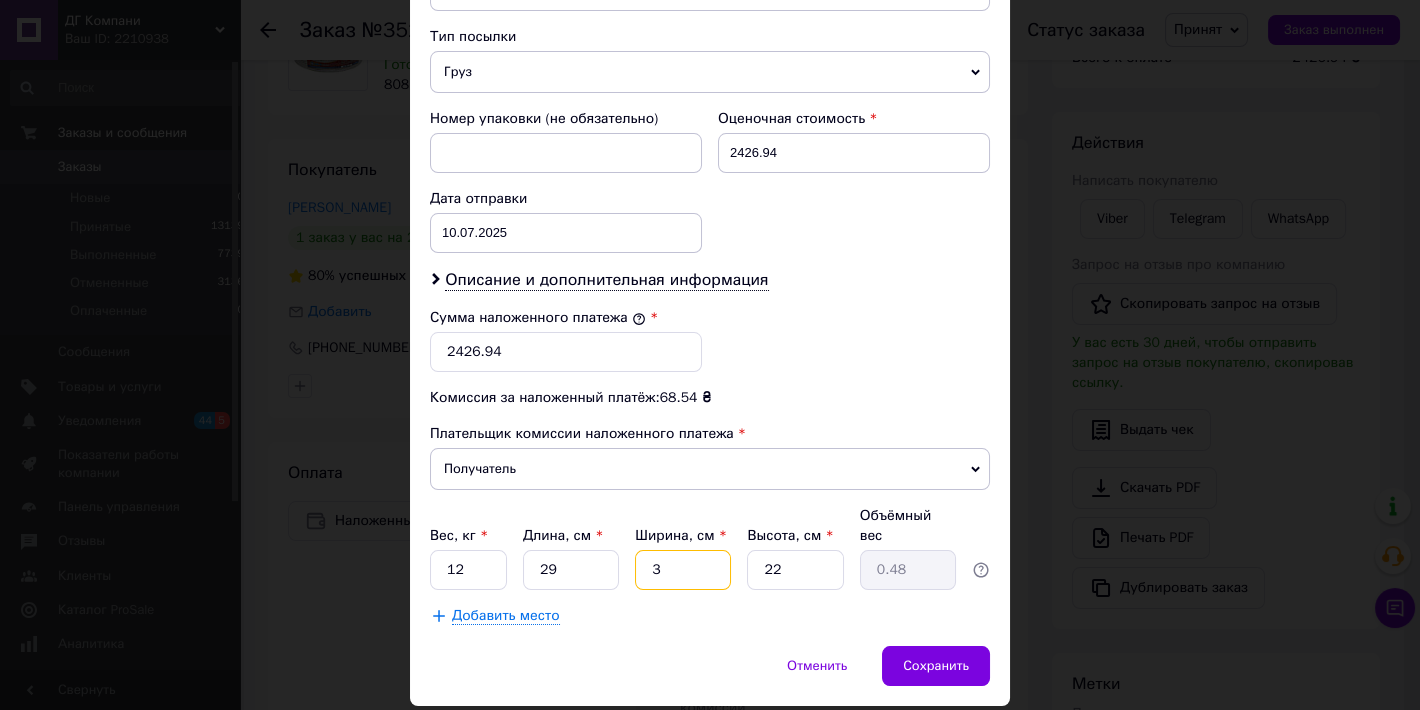 type 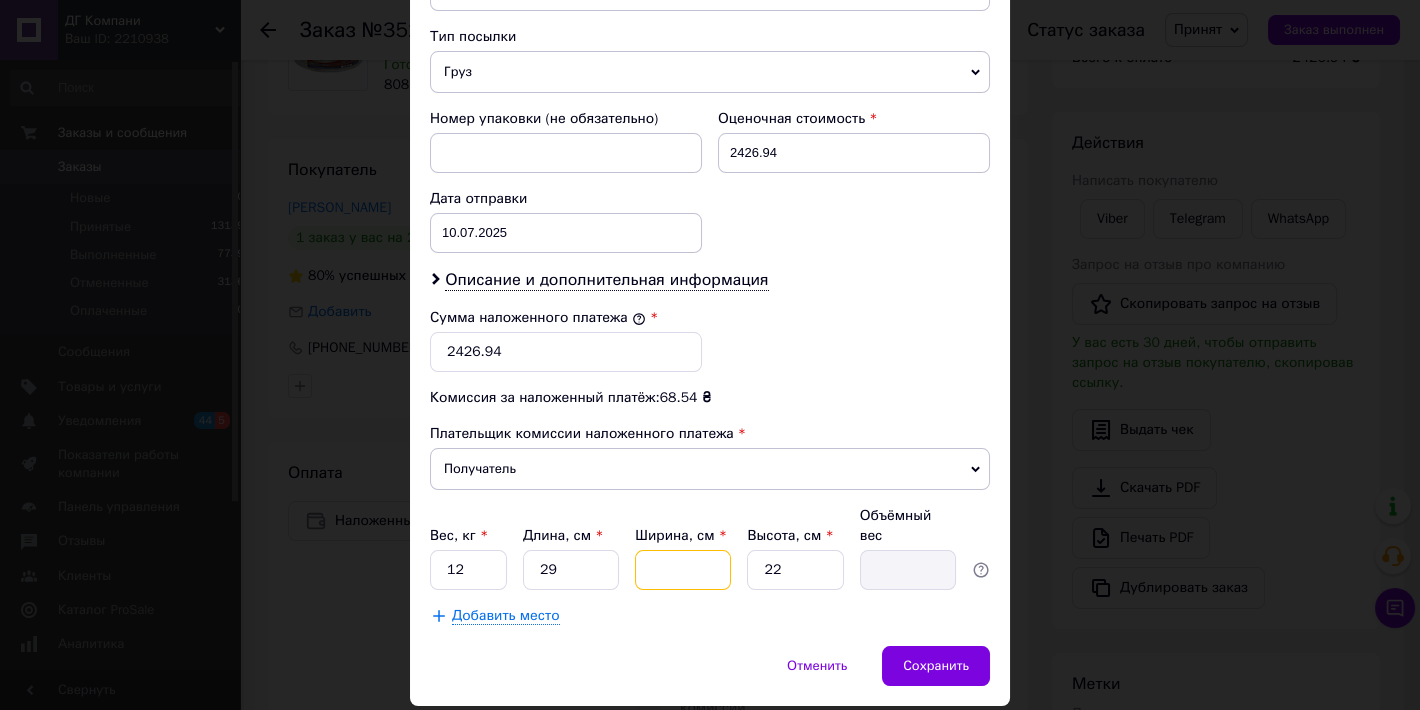 type on "2" 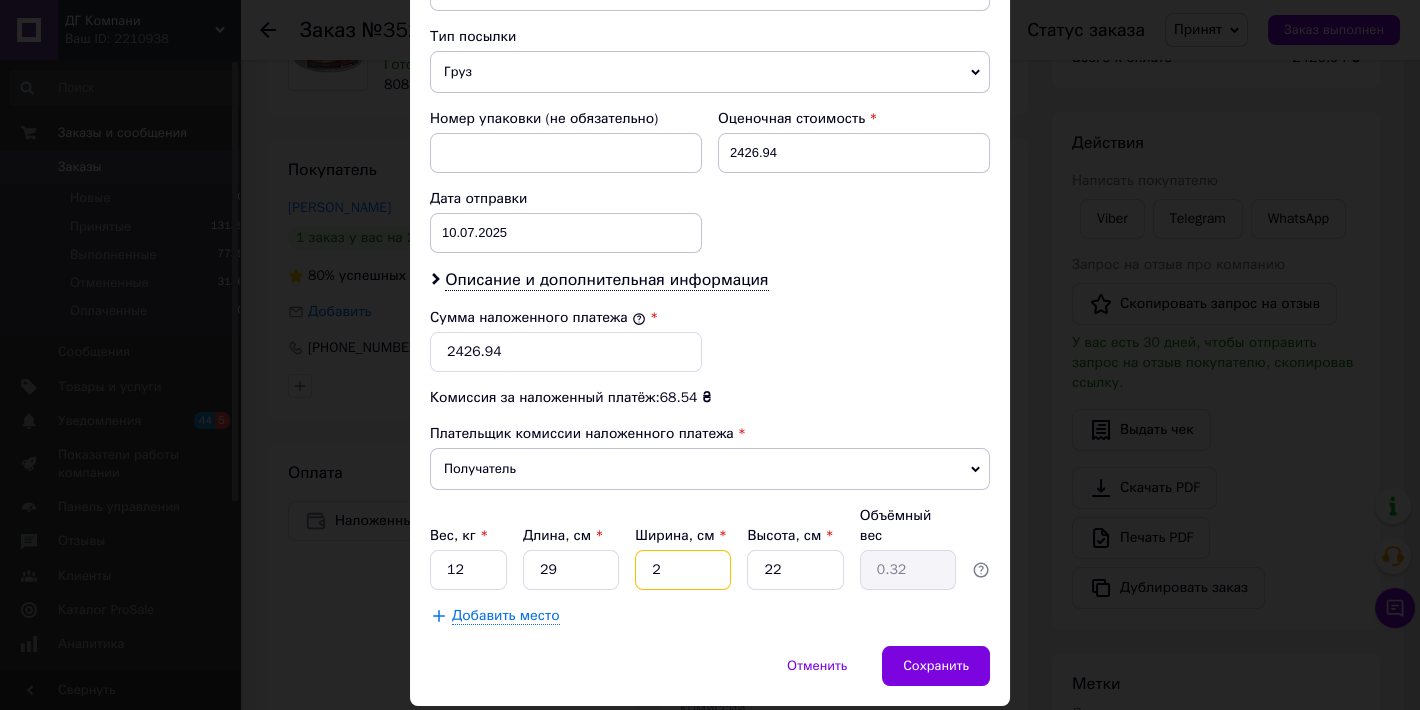 type on "29" 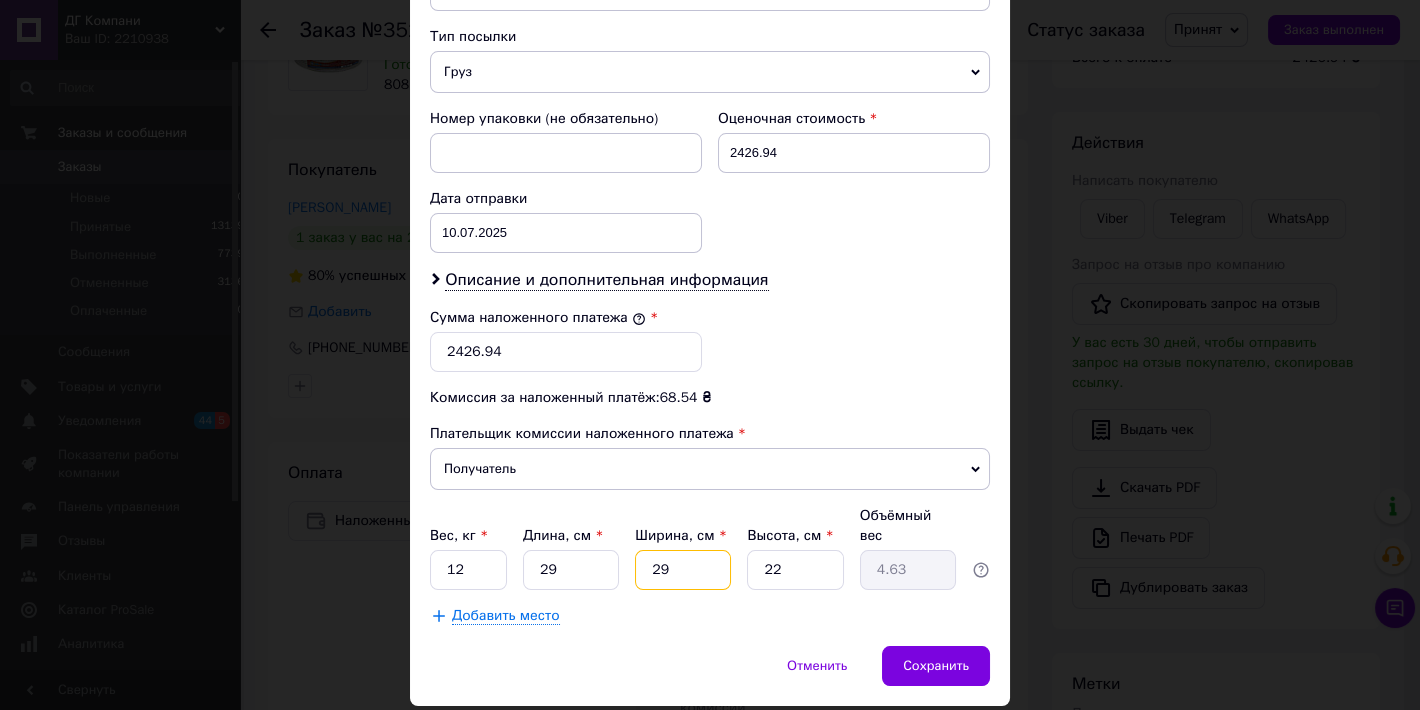 type on "29" 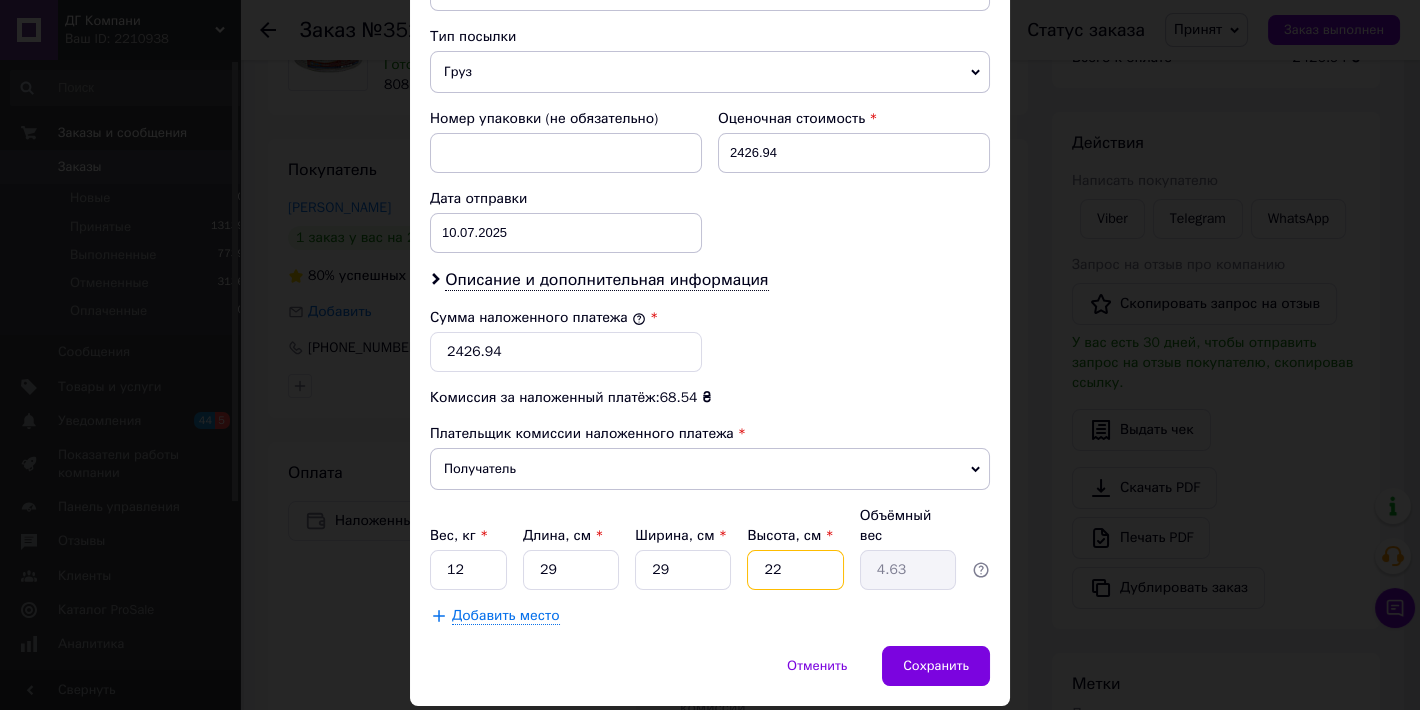 click on "22" at bounding box center (795, 570) 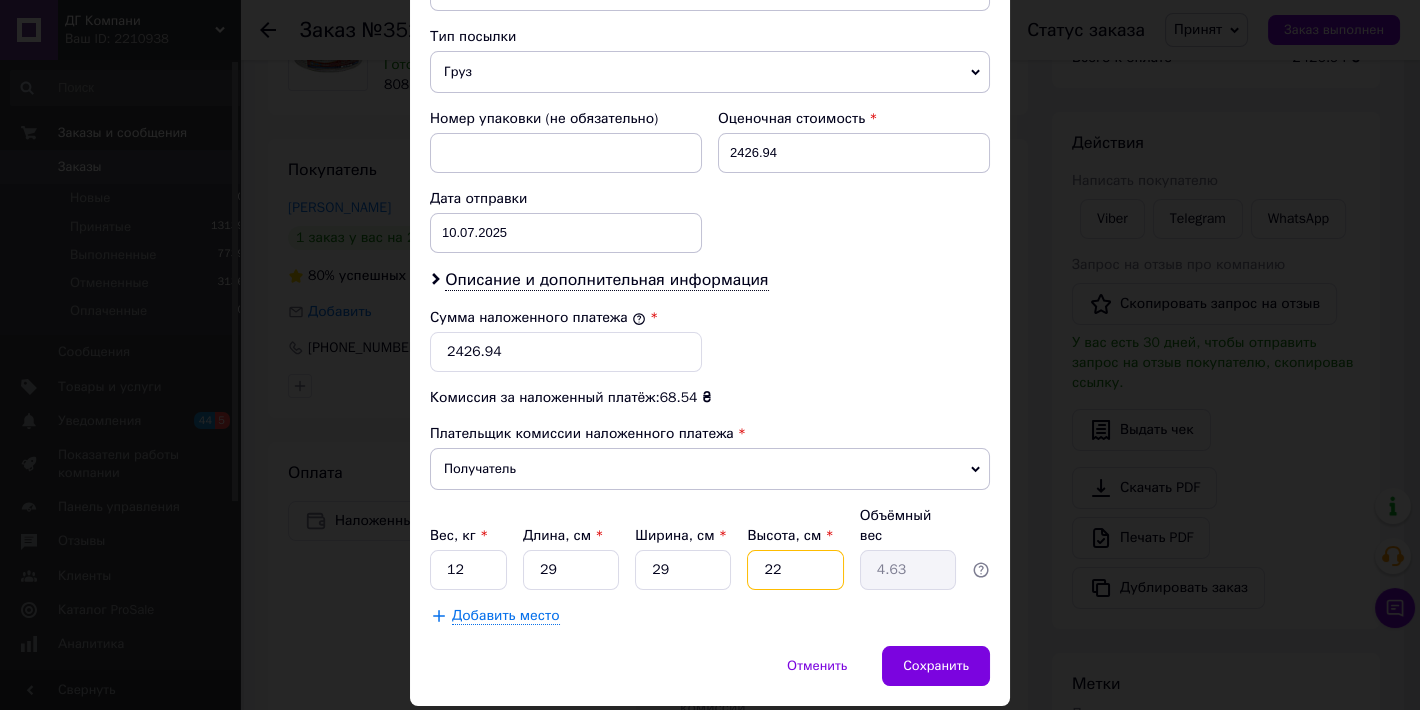 type on "2" 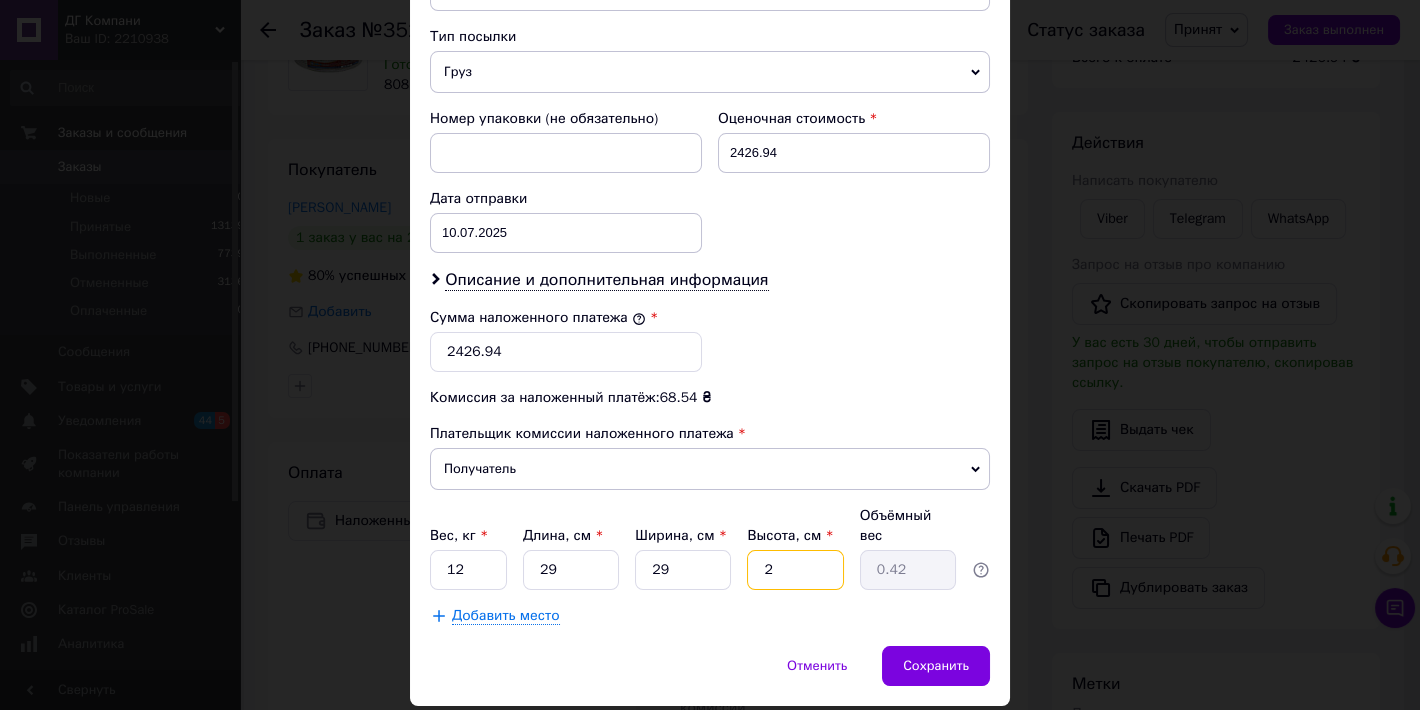 type 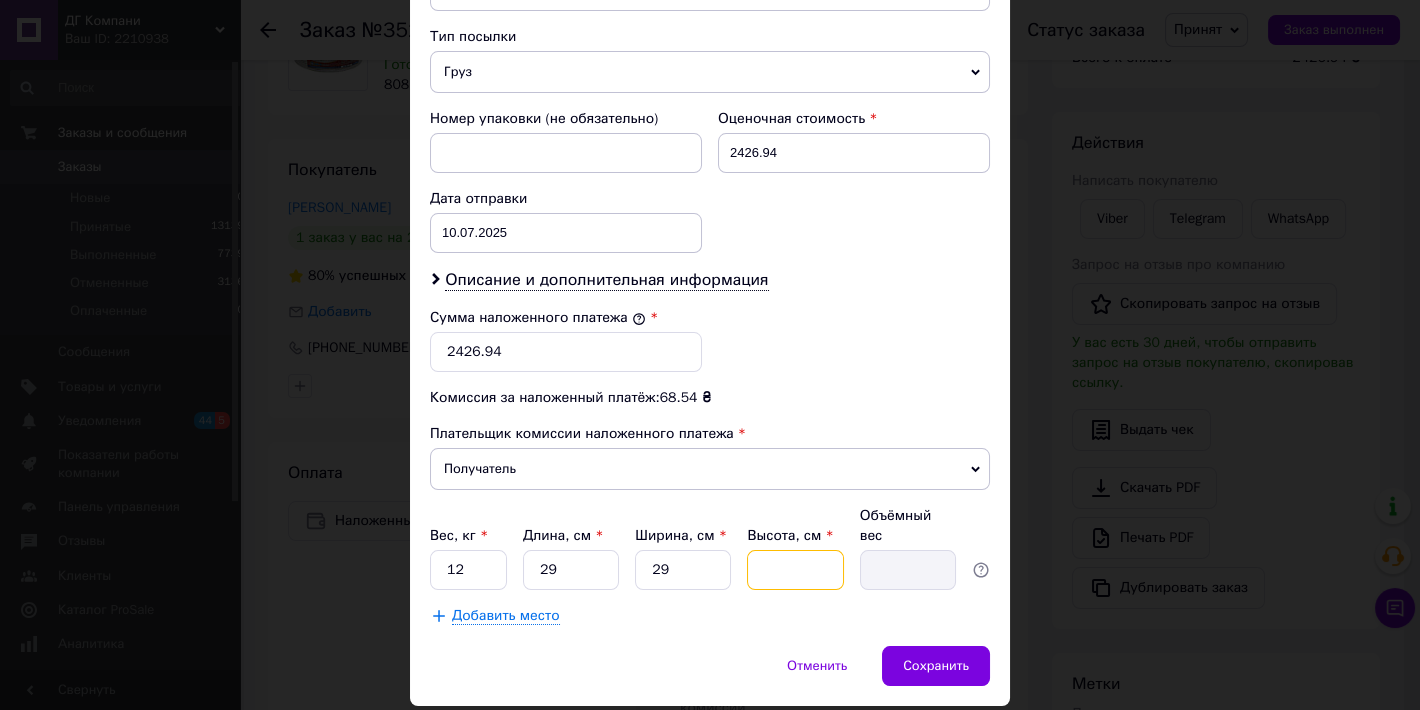 type on "3" 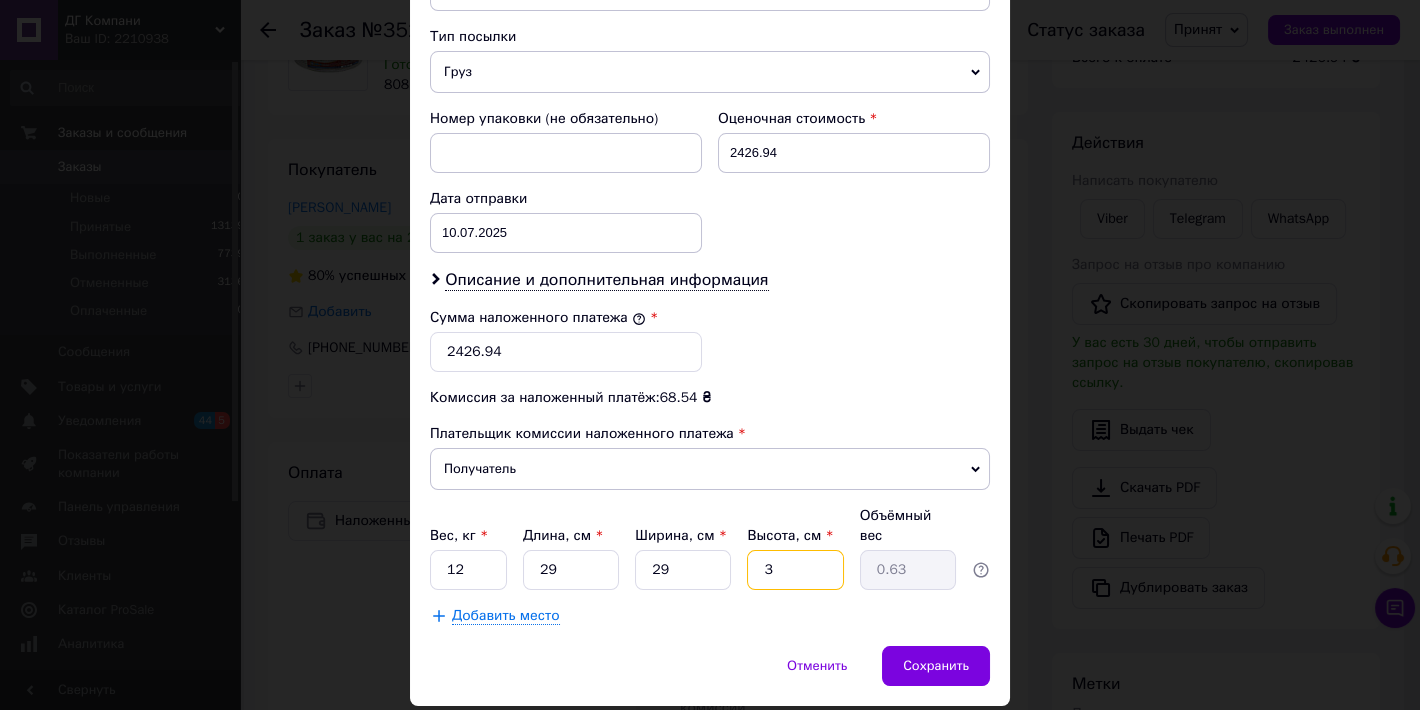 type on "32" 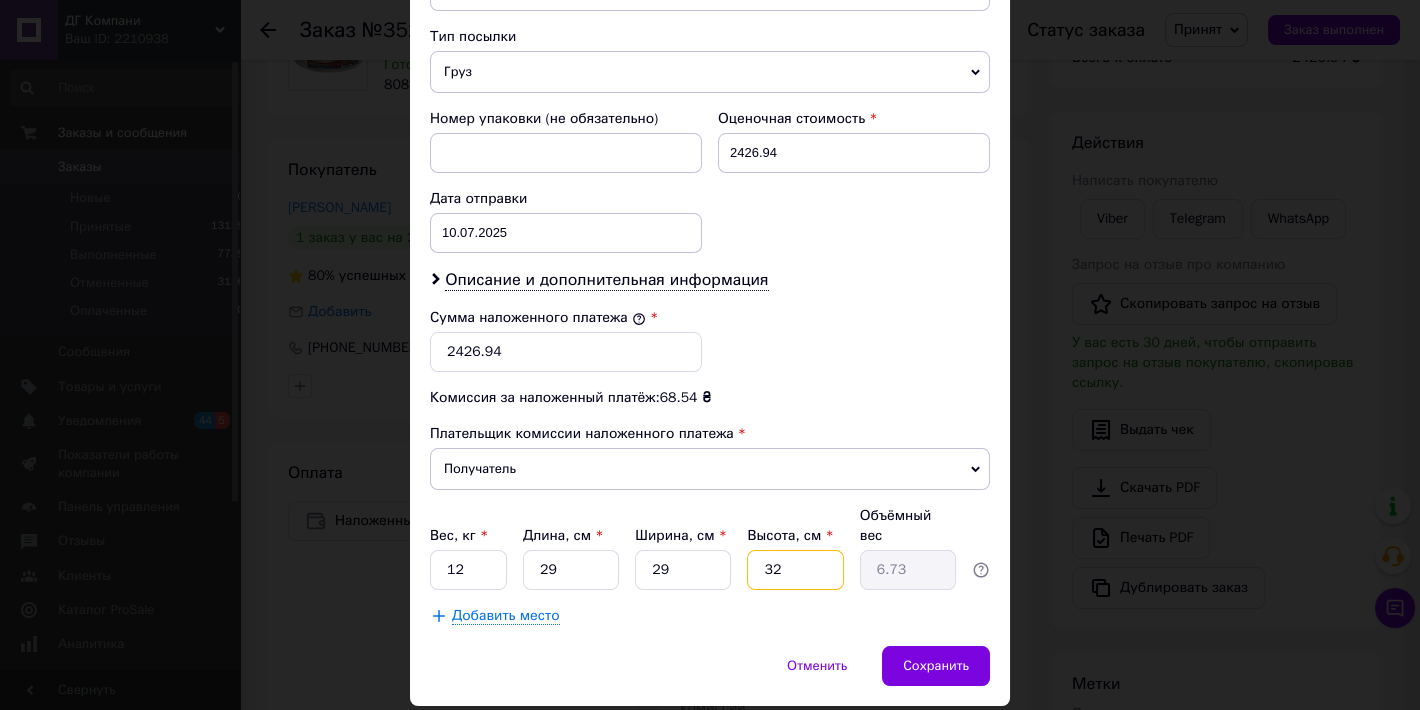 type on "32" 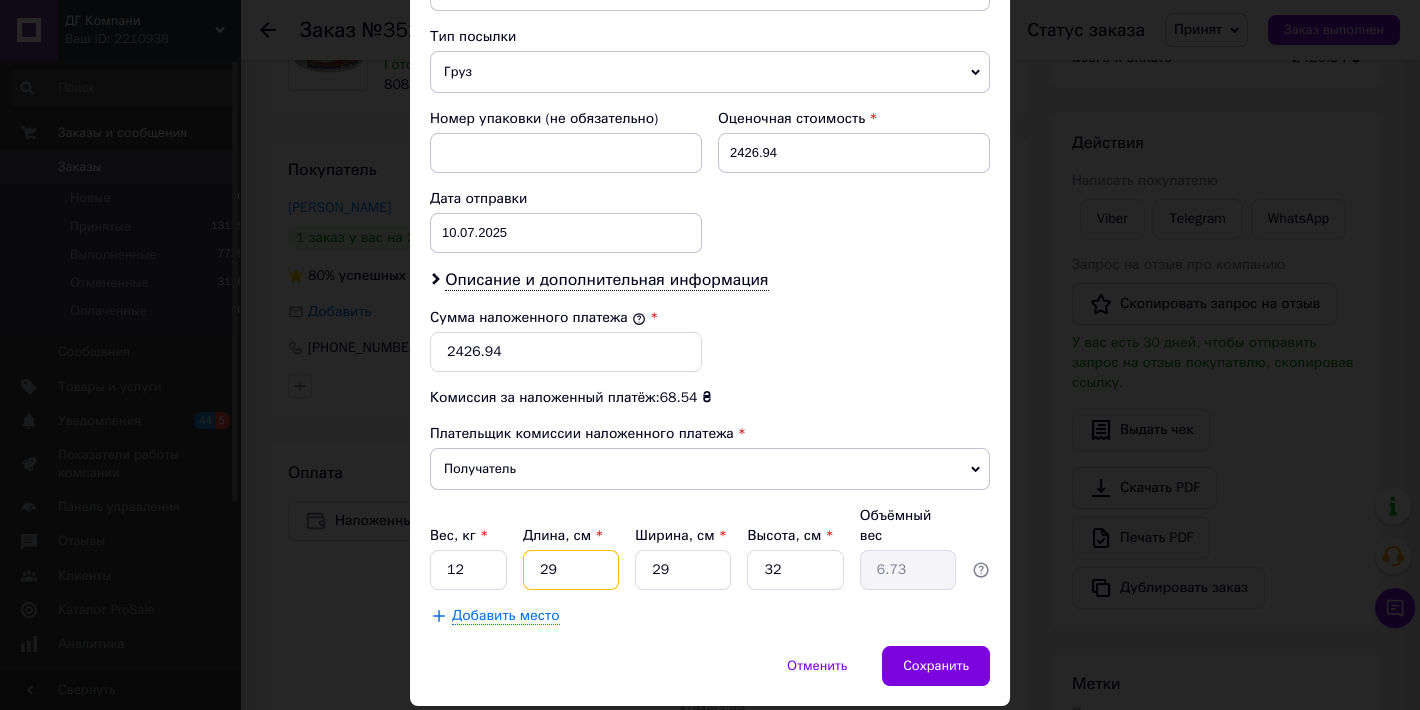 click on "29" at bounding box center (571, 570) 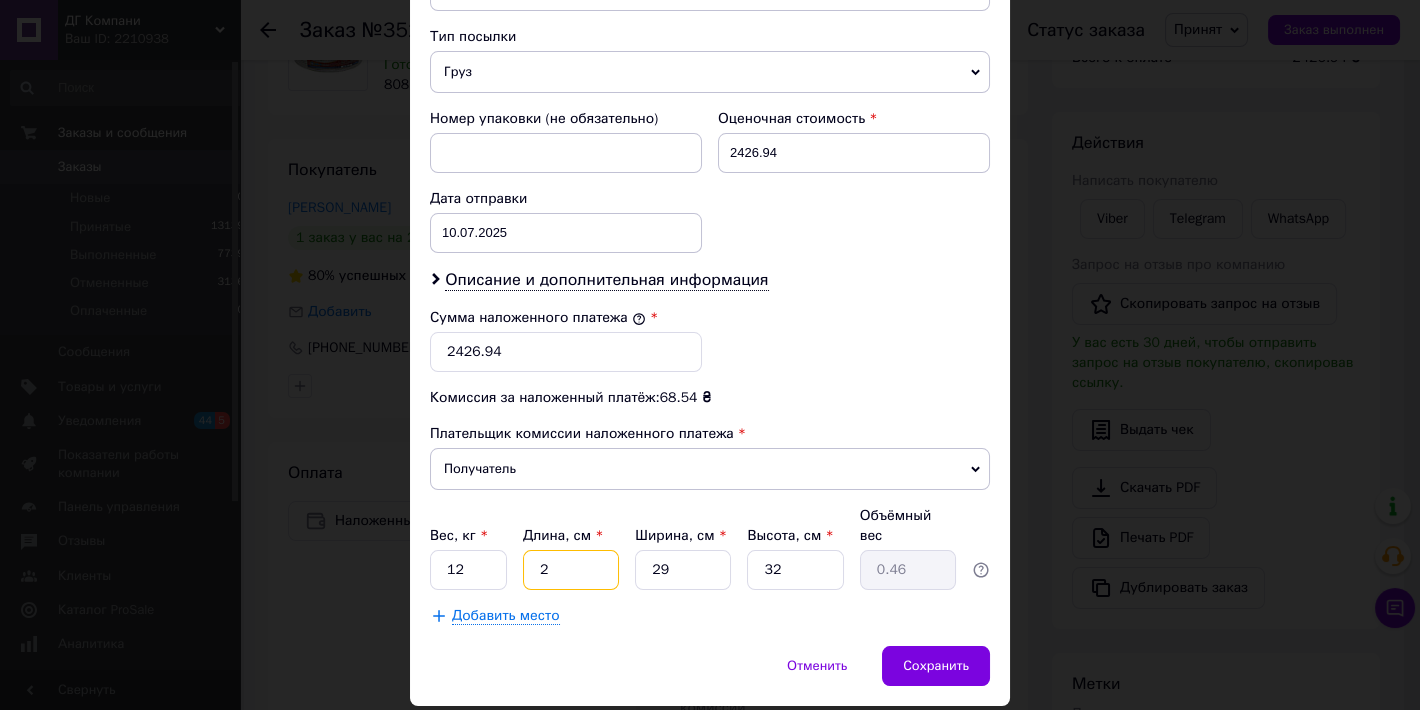 type 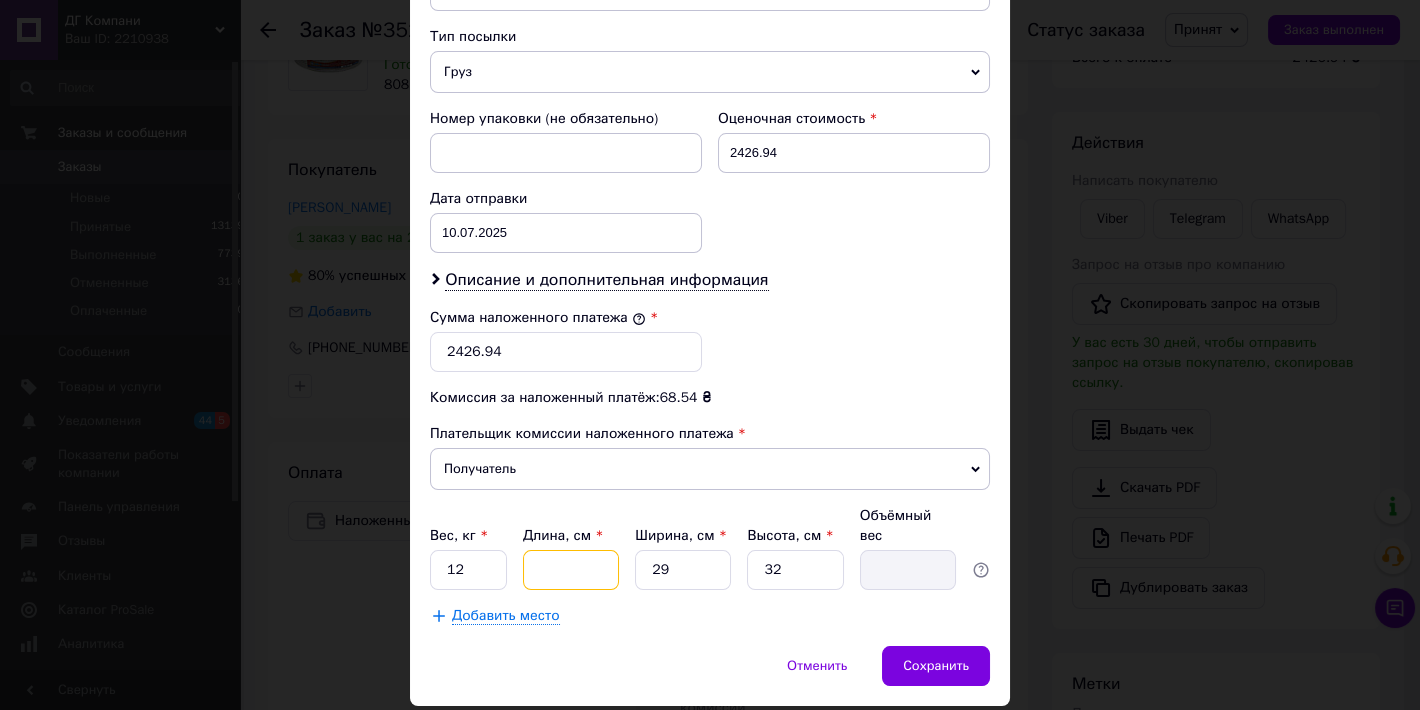 type on "3" 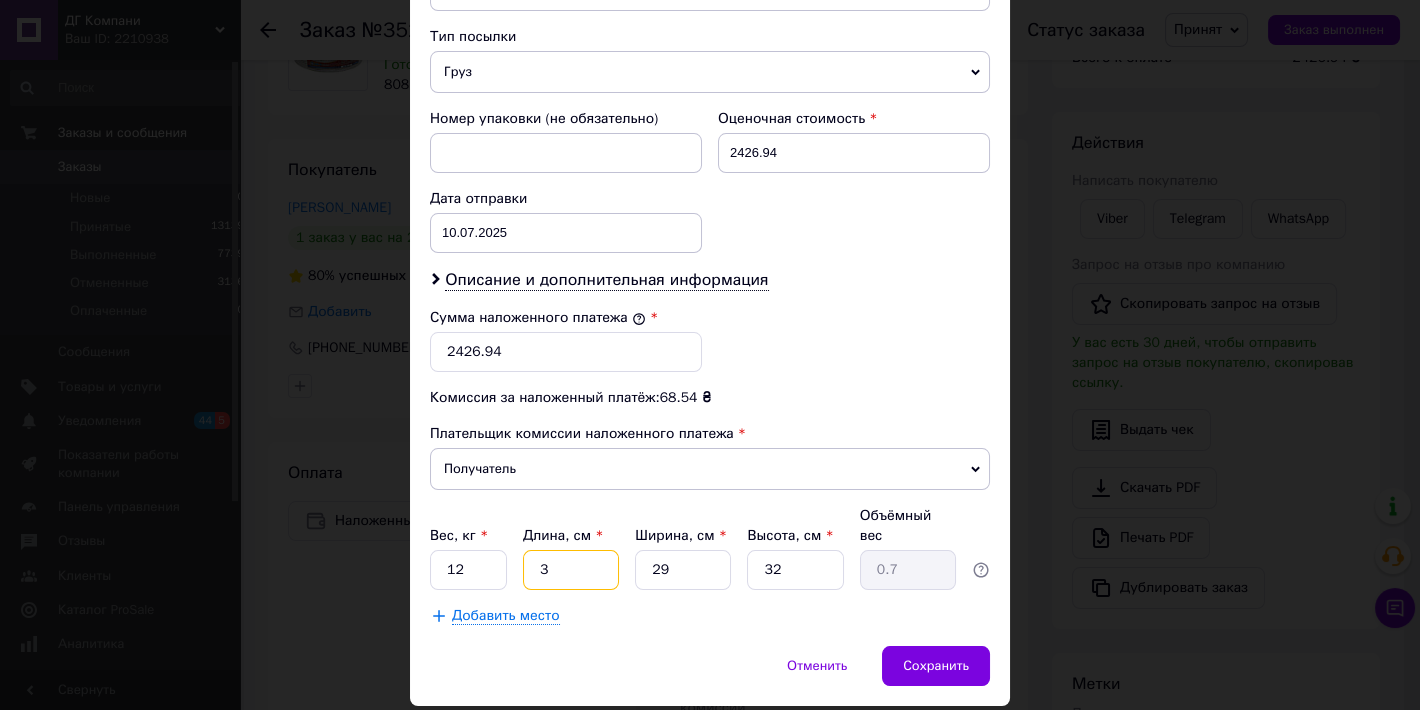 type on "30" 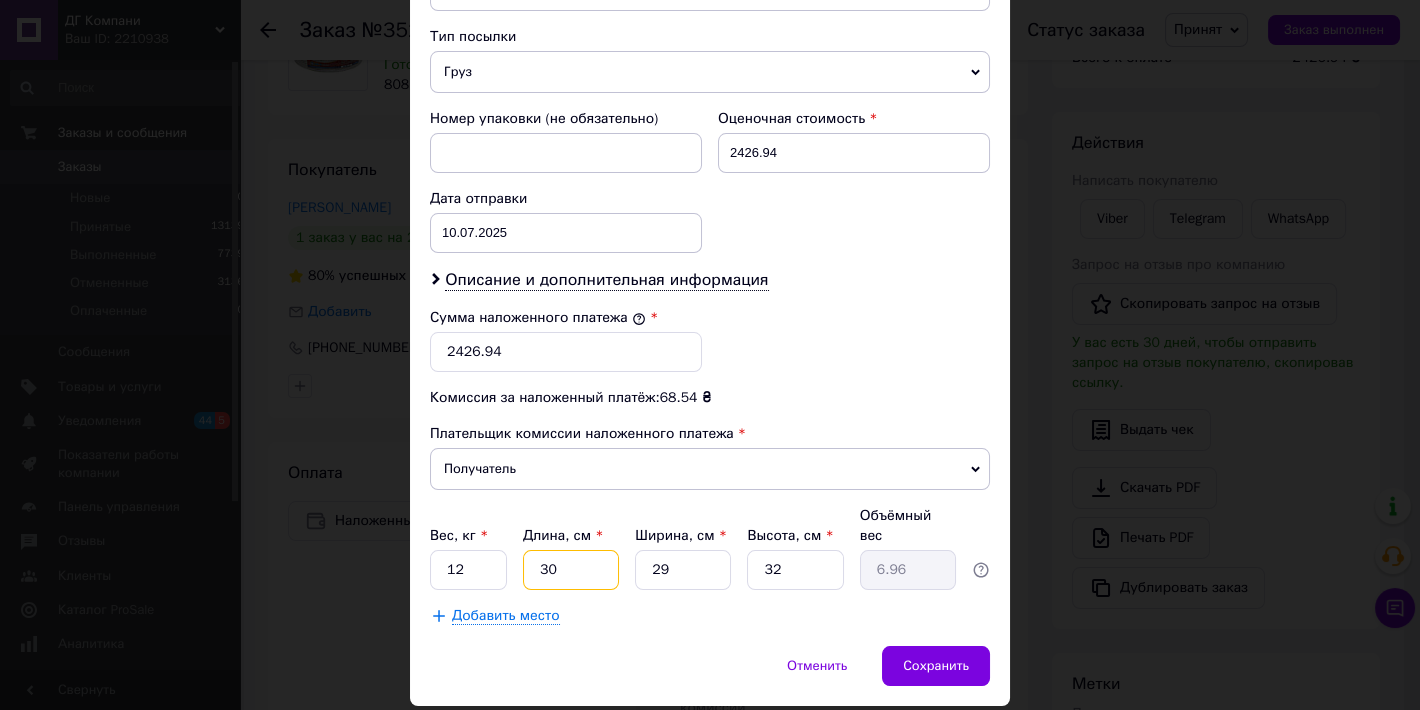 type on "30" 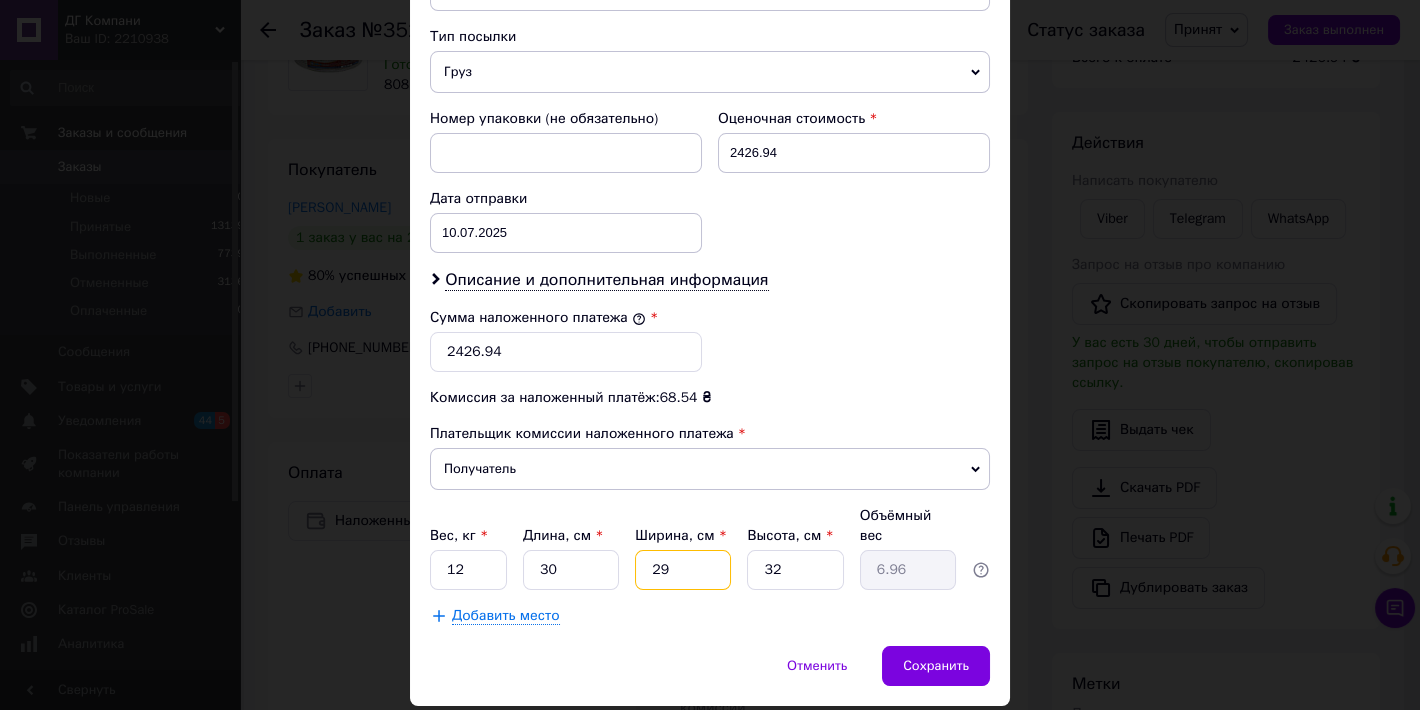 click on "29" at bounding box center [683, 570] 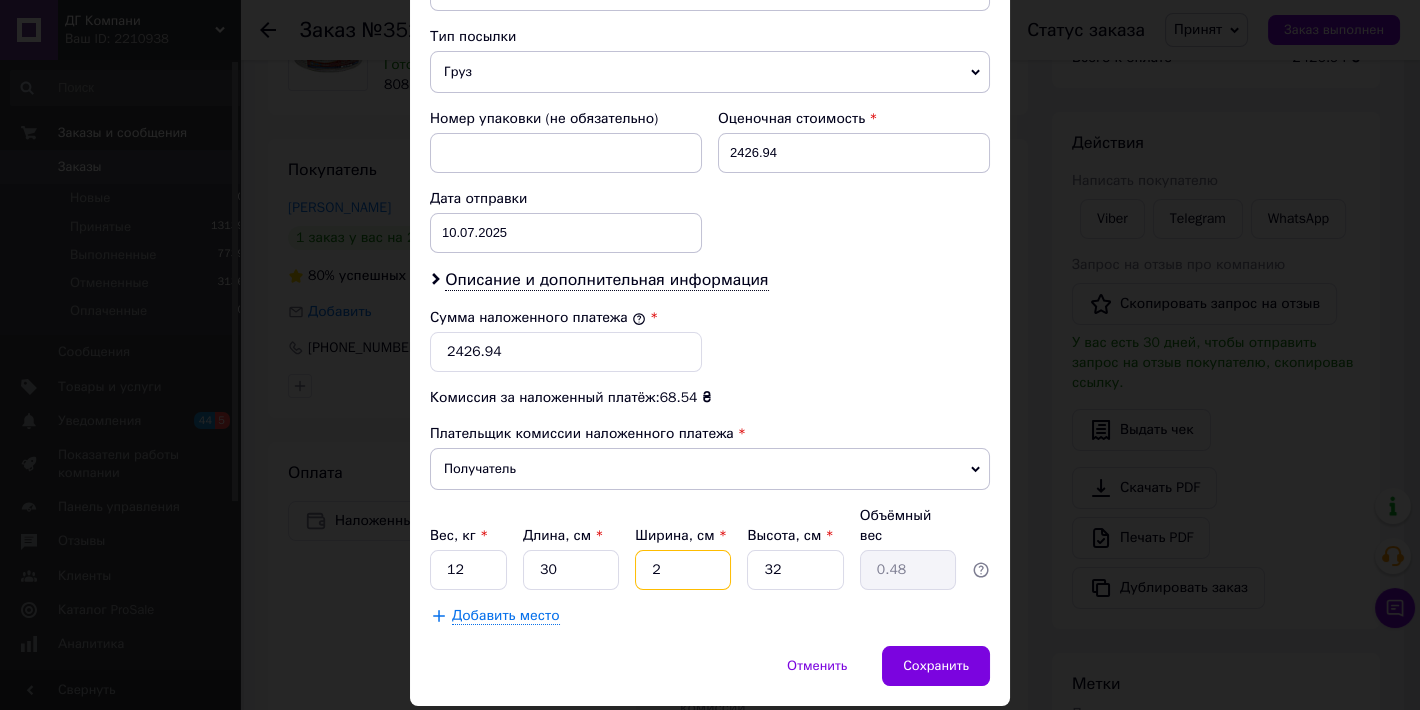 type 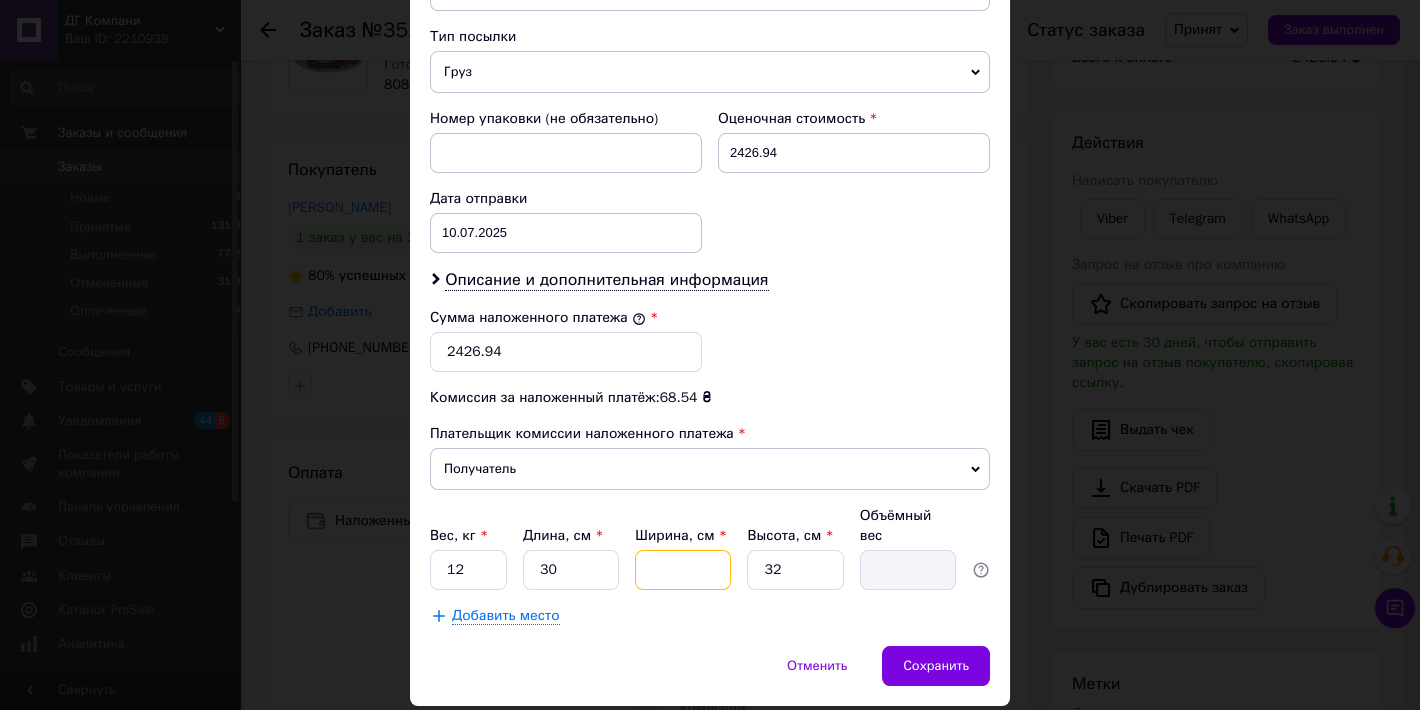 type on "3" 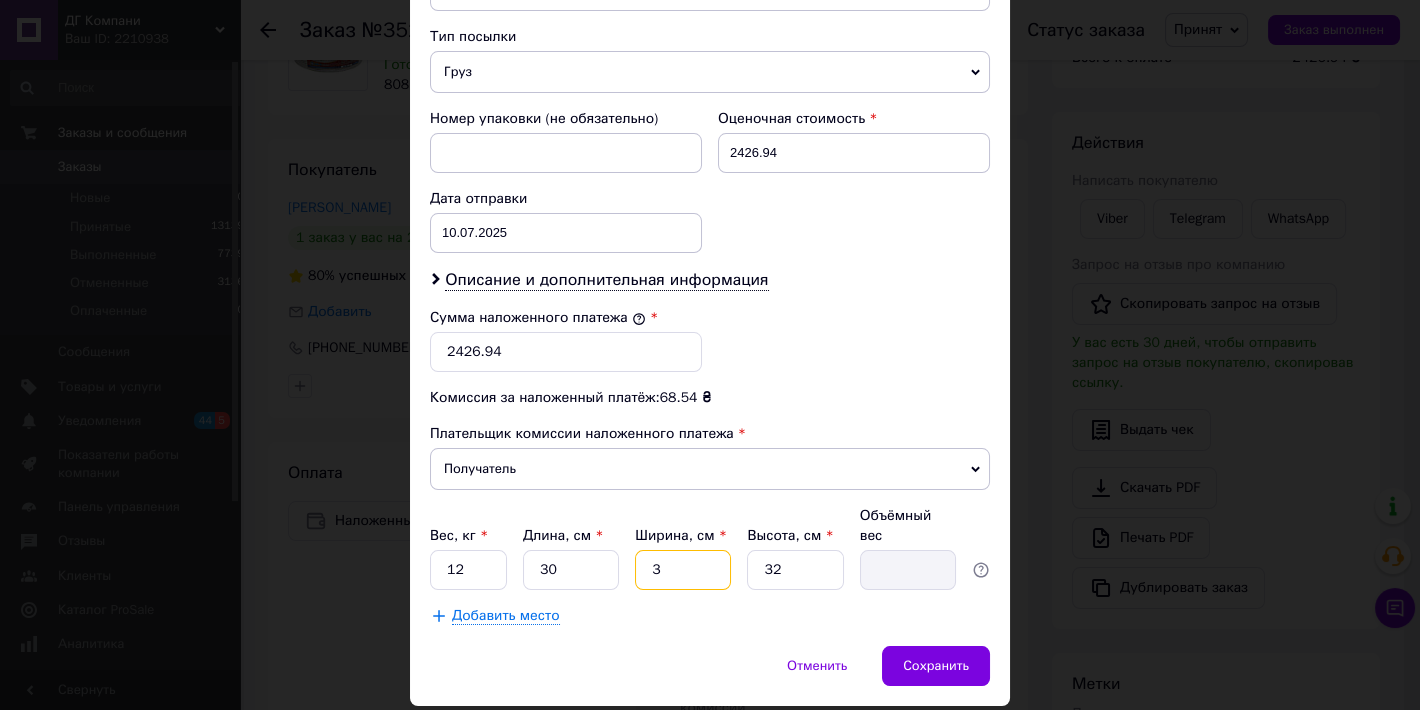 type on "0.72" 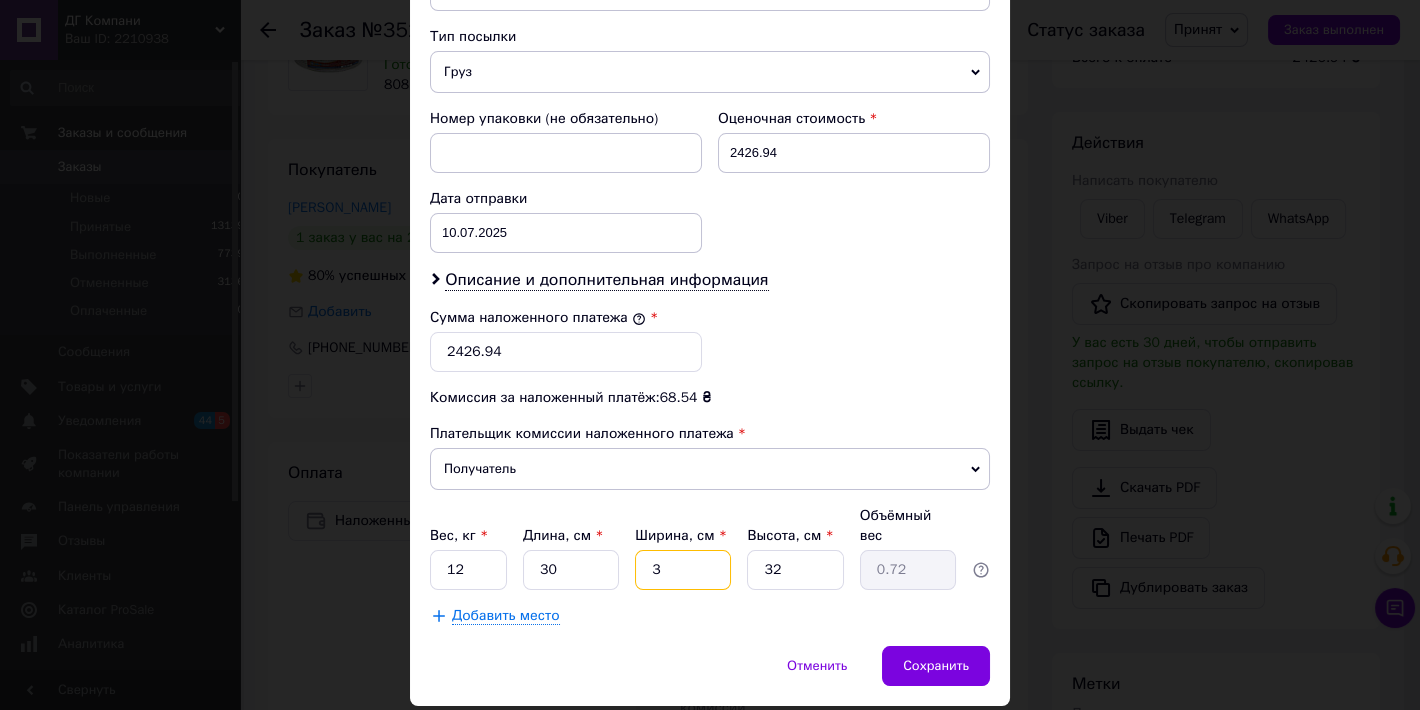 type on "30" 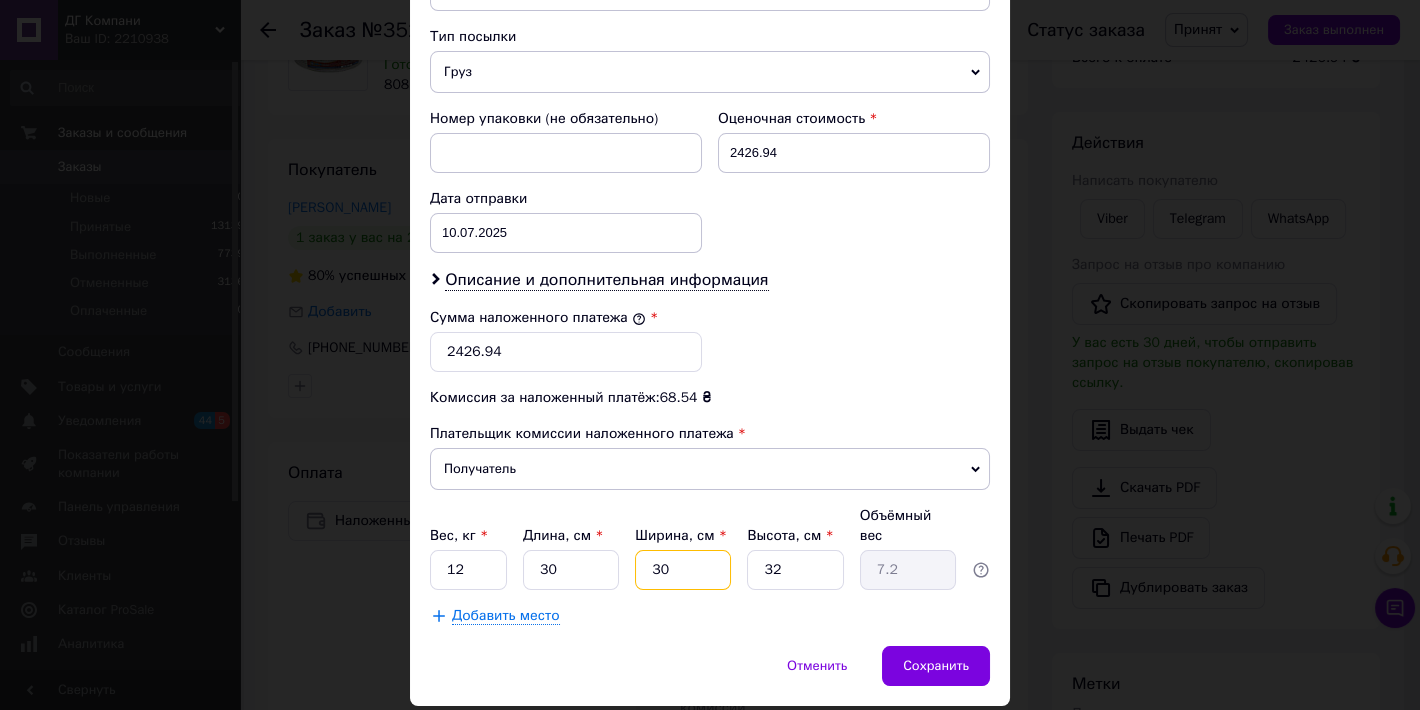 type on "30" 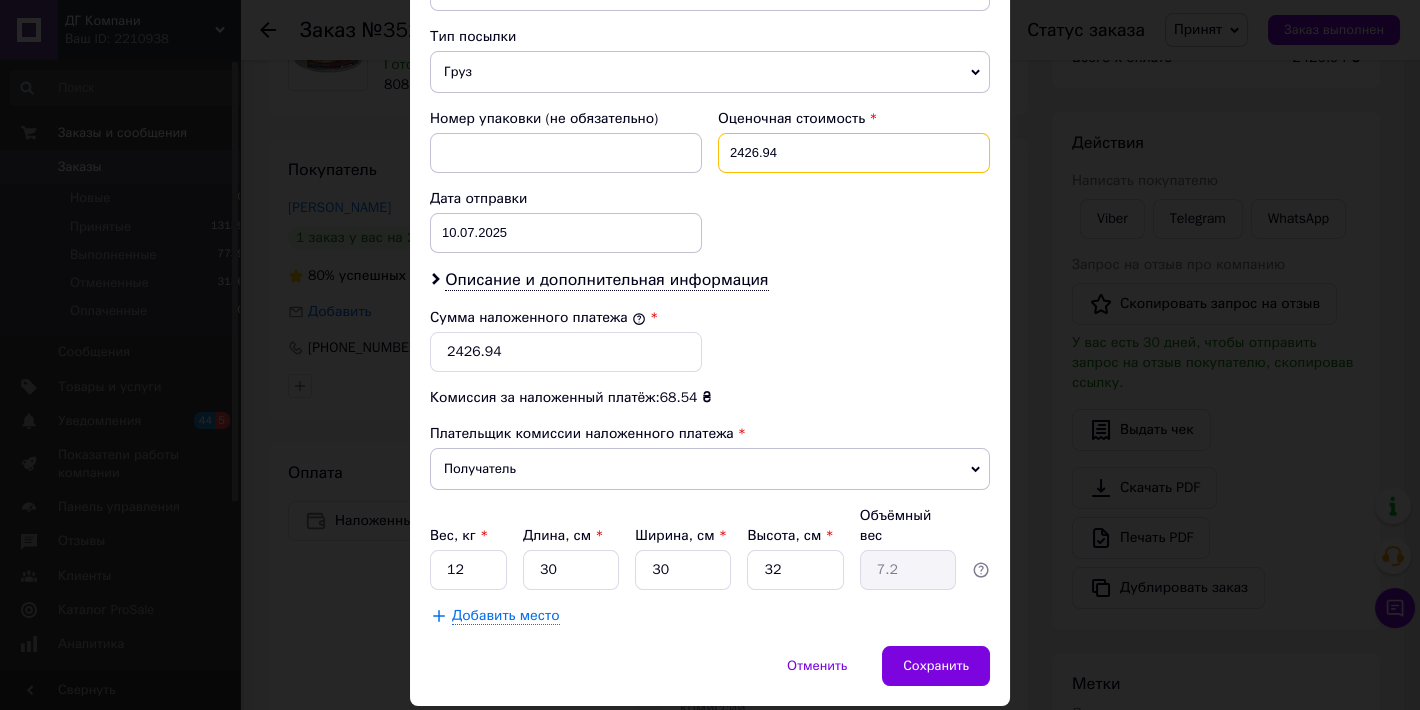 click on "2426.94" at bounding box center [854, 153] 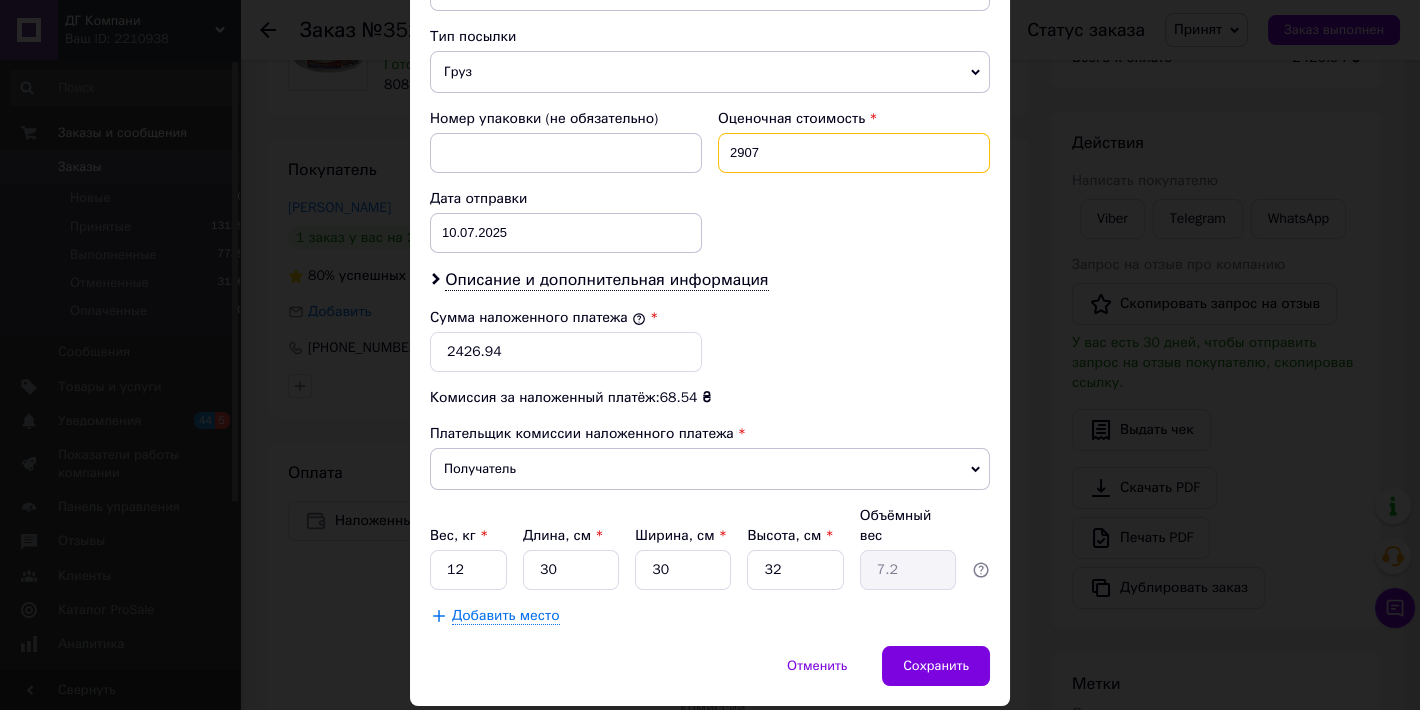 type on "2907" 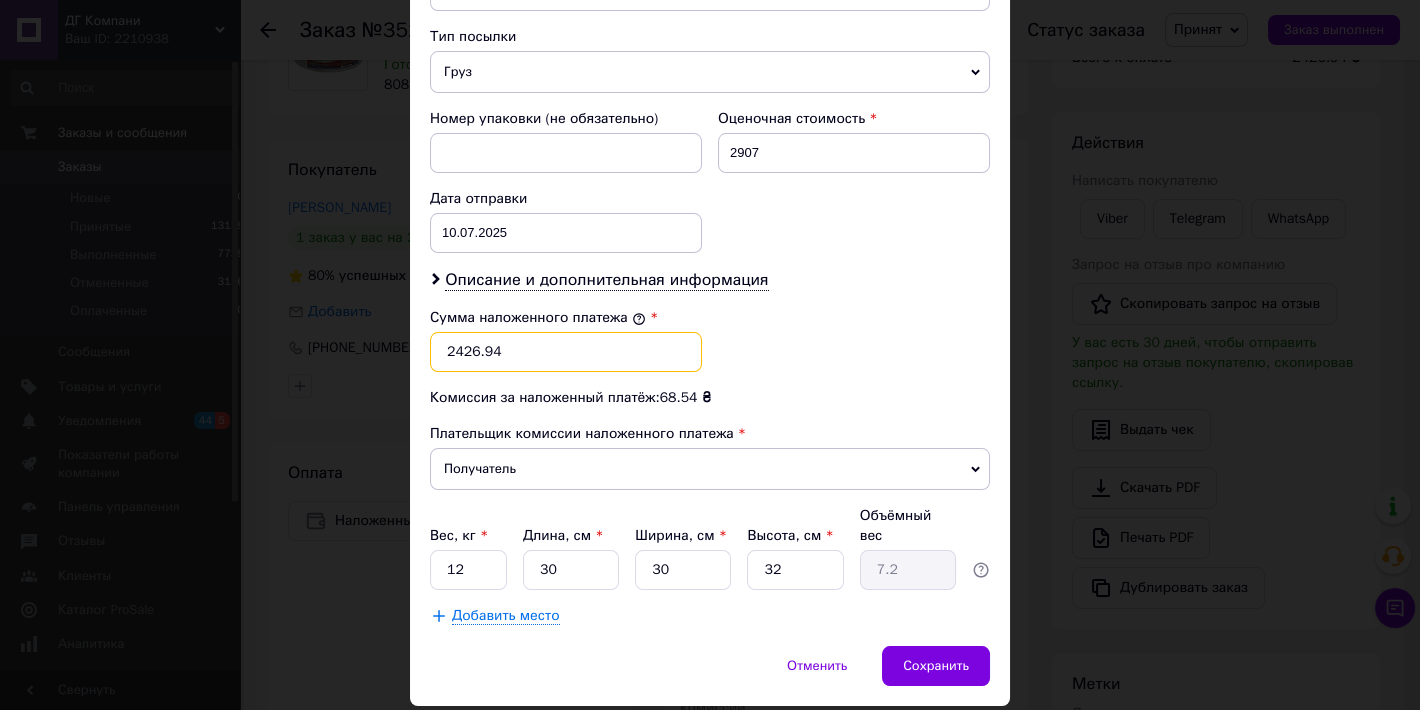 click on "2426.94" at bounding box center [566, 352] 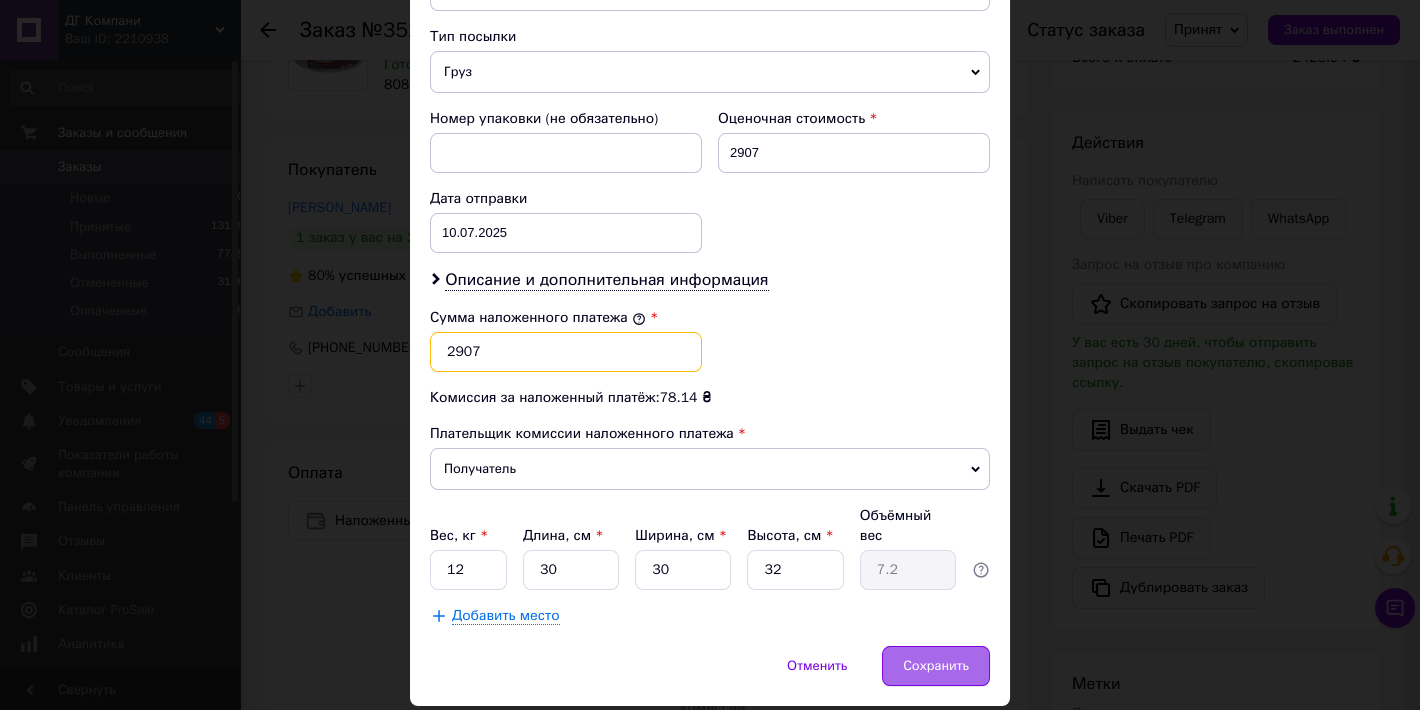 type on "2907" 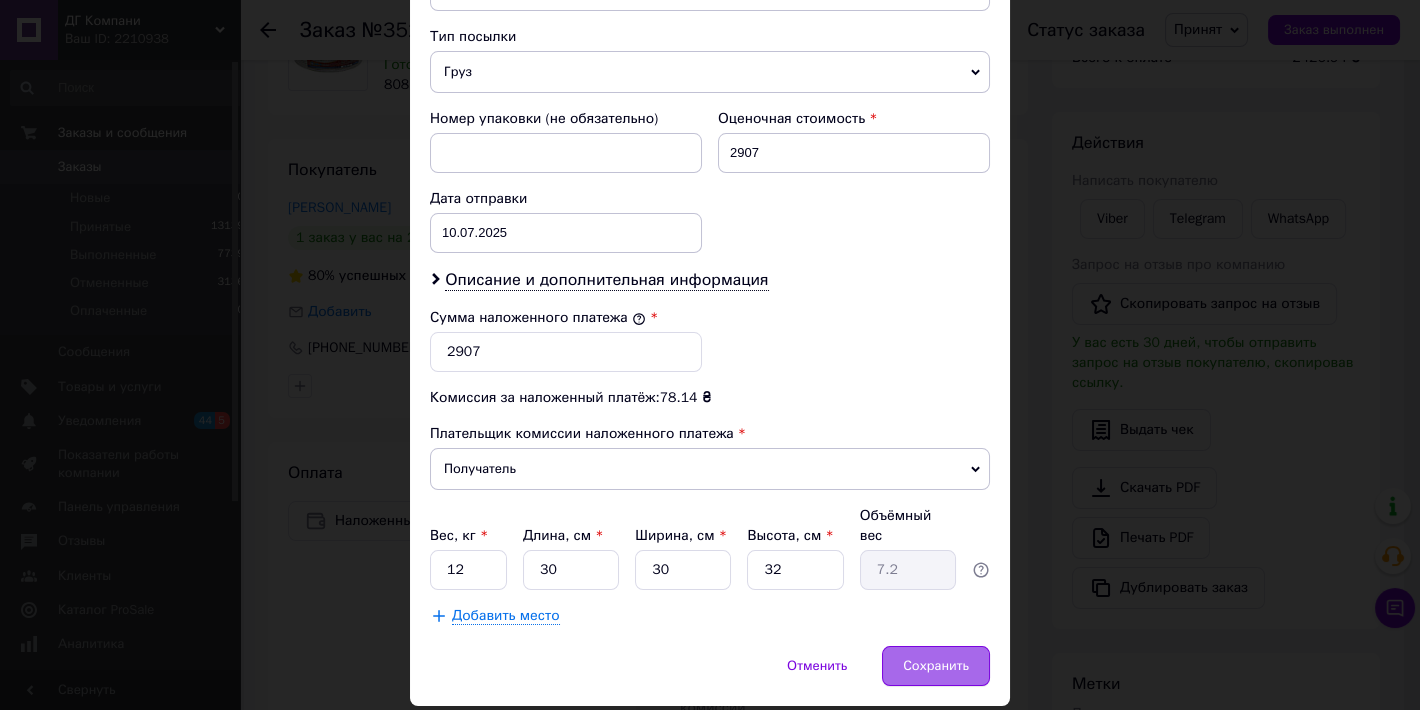 click on "Сохранить" at bounding box center (936, 666) 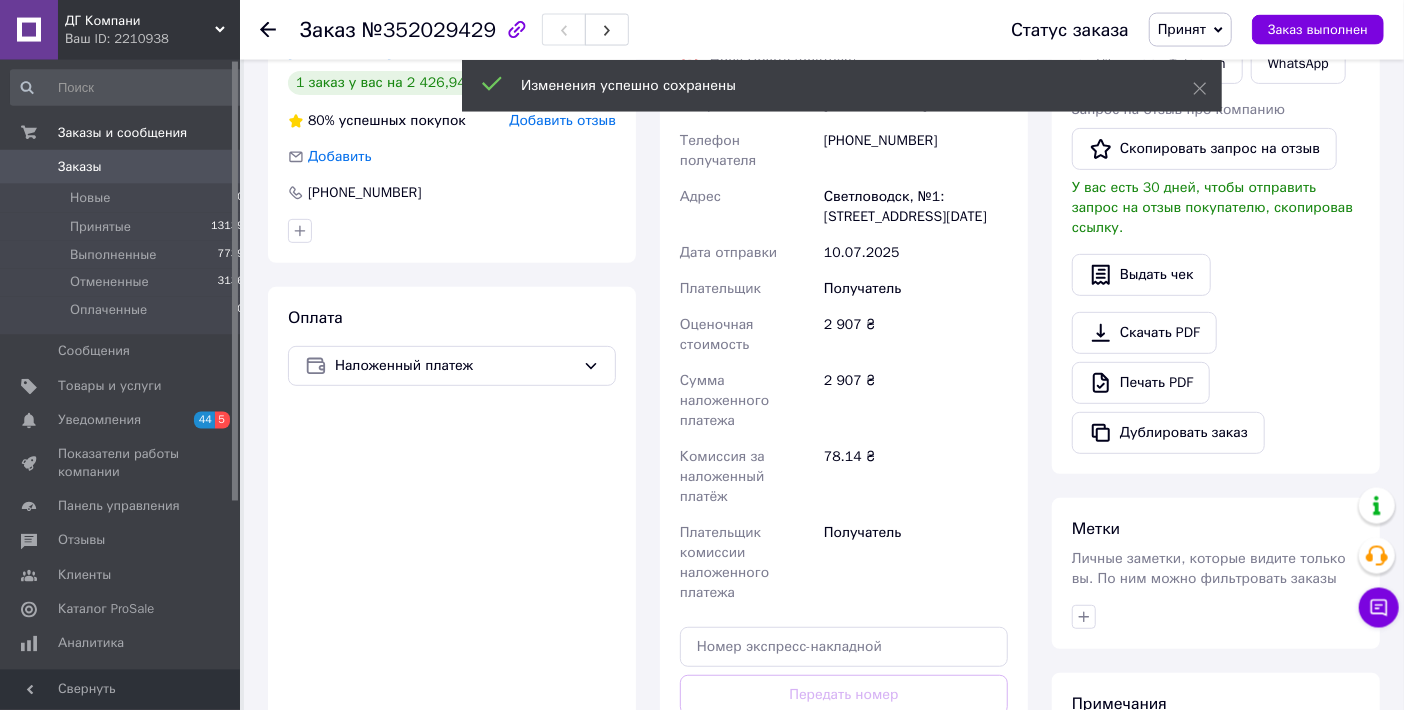 scroll, scrollTop: 440, scrollLeft: 0, axis: vertical 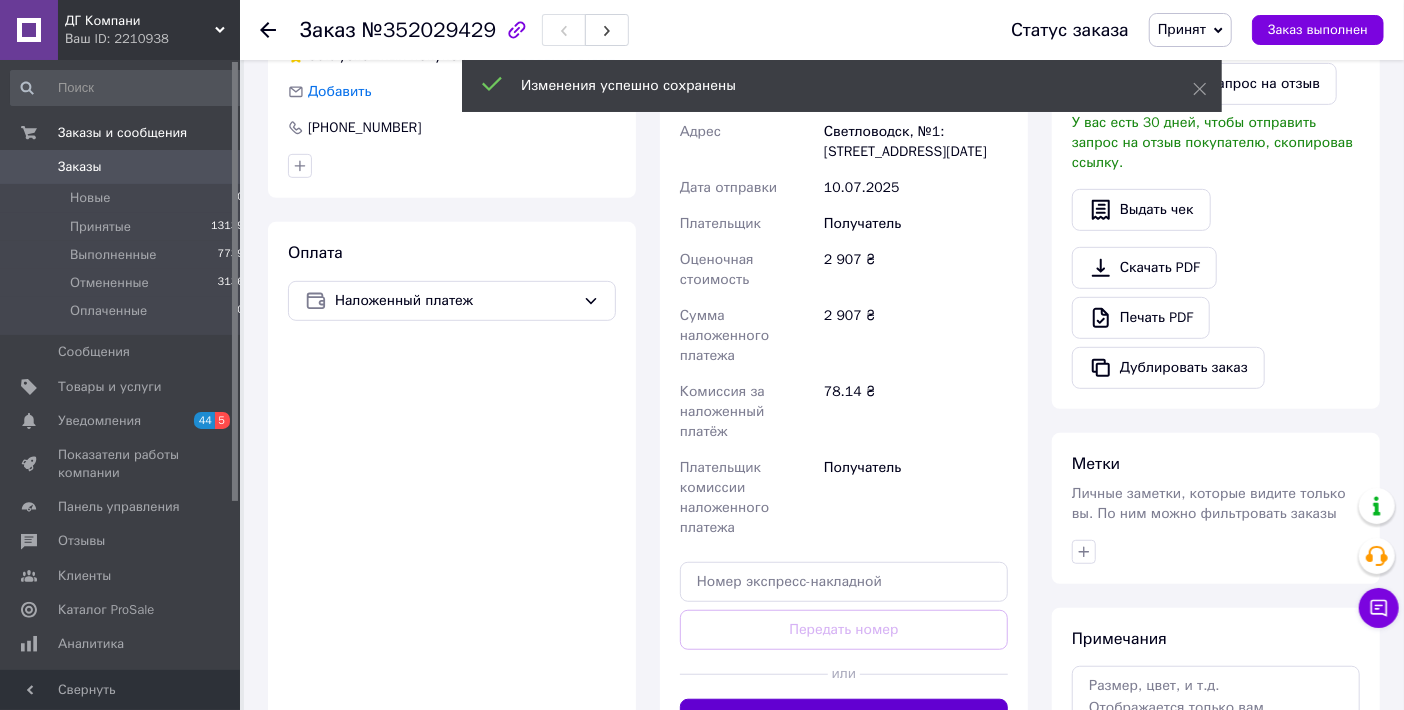 click on "Сгенерировать ЭН" at bounding box center [844, 719] 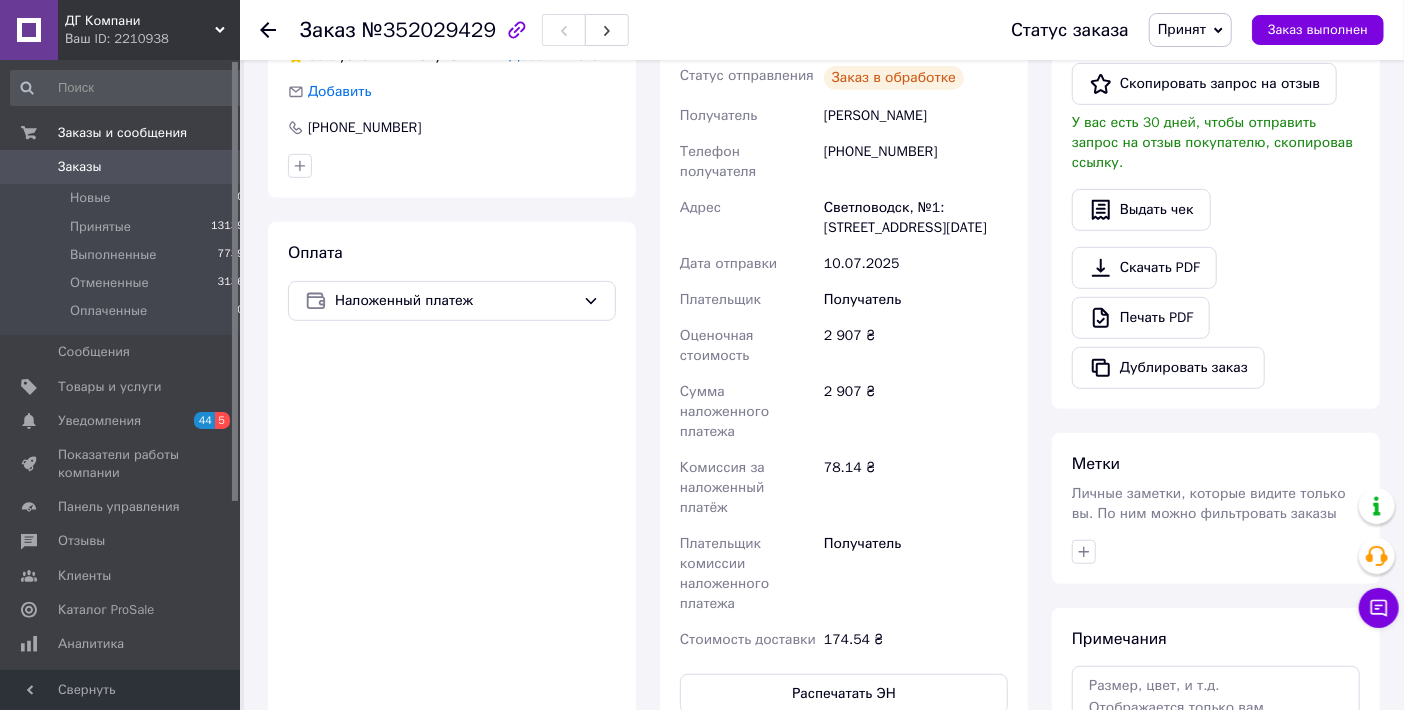 scroll, scrollTop: 330, scrollLeft: 0, axis: vertical 